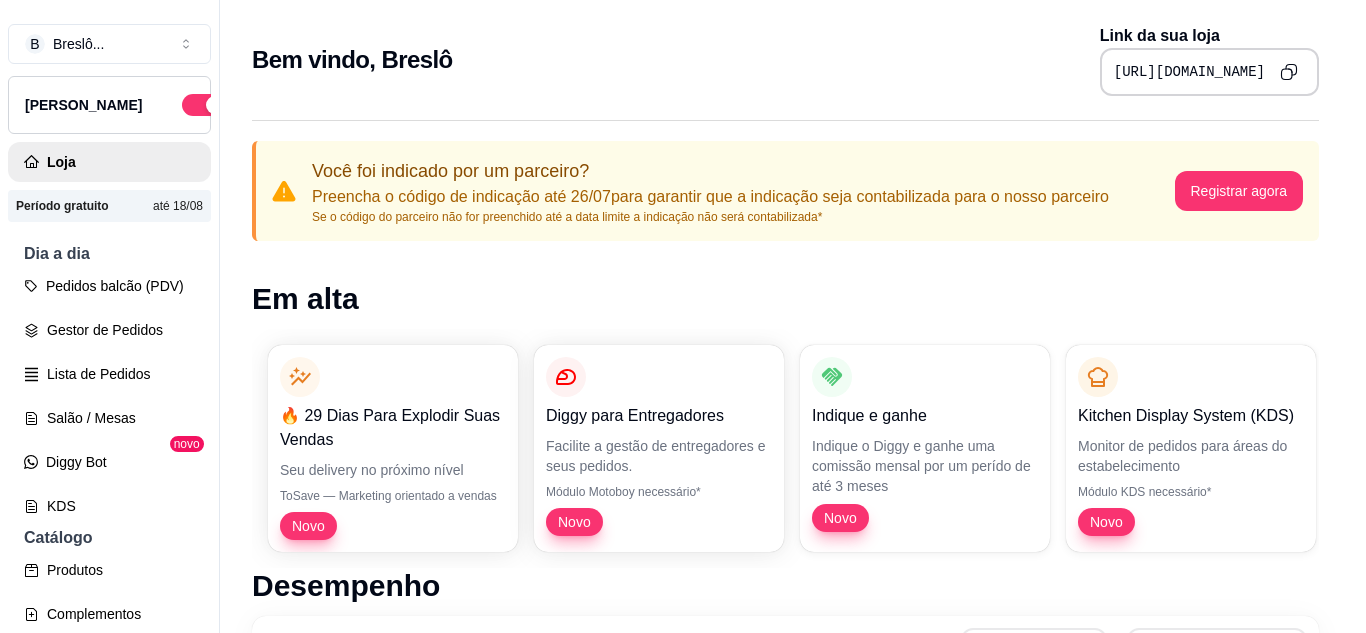 scroll, scrollTop: 0, scrollLeft: 0, axis: both 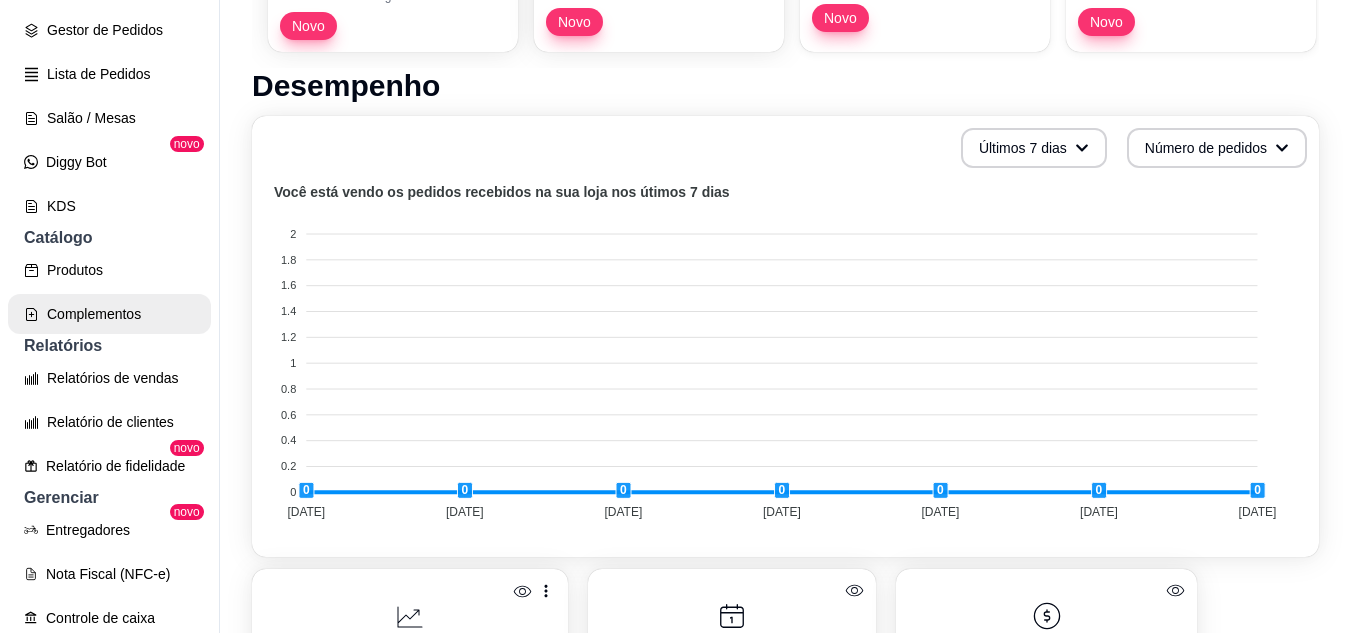 click on "Complementos" at bounding box center [109, 314] 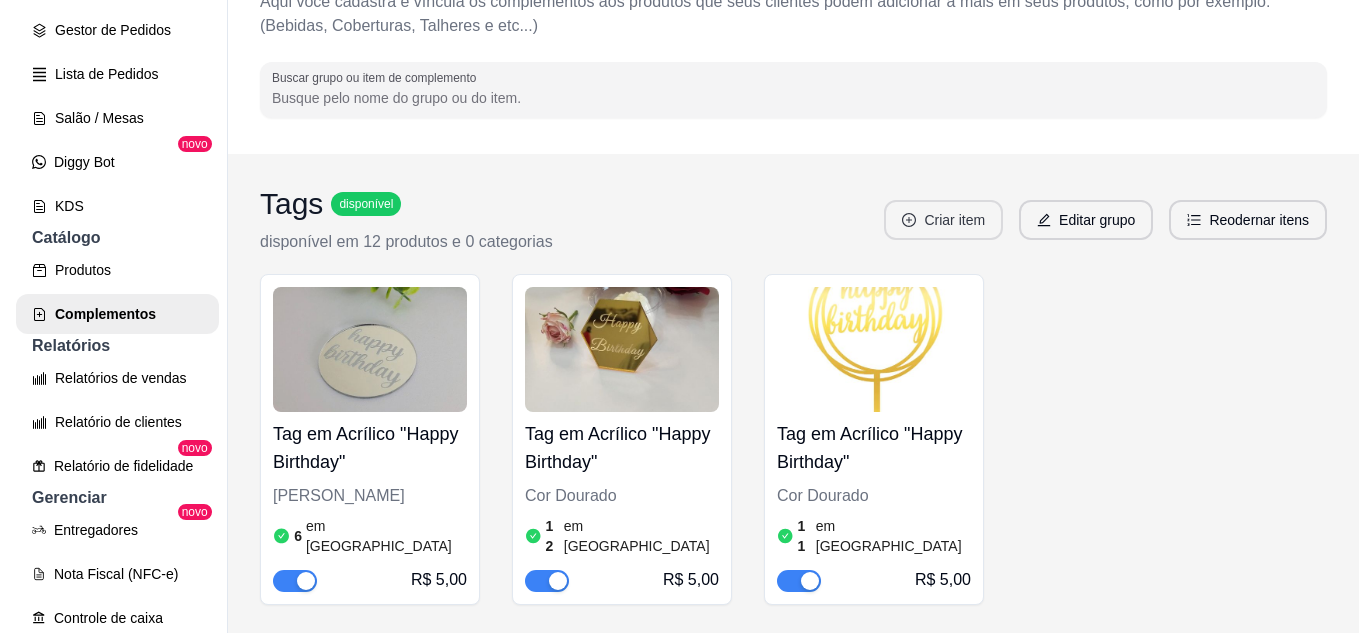 scroll, scrollTop: 0, scrollLeft: 0, axis: both 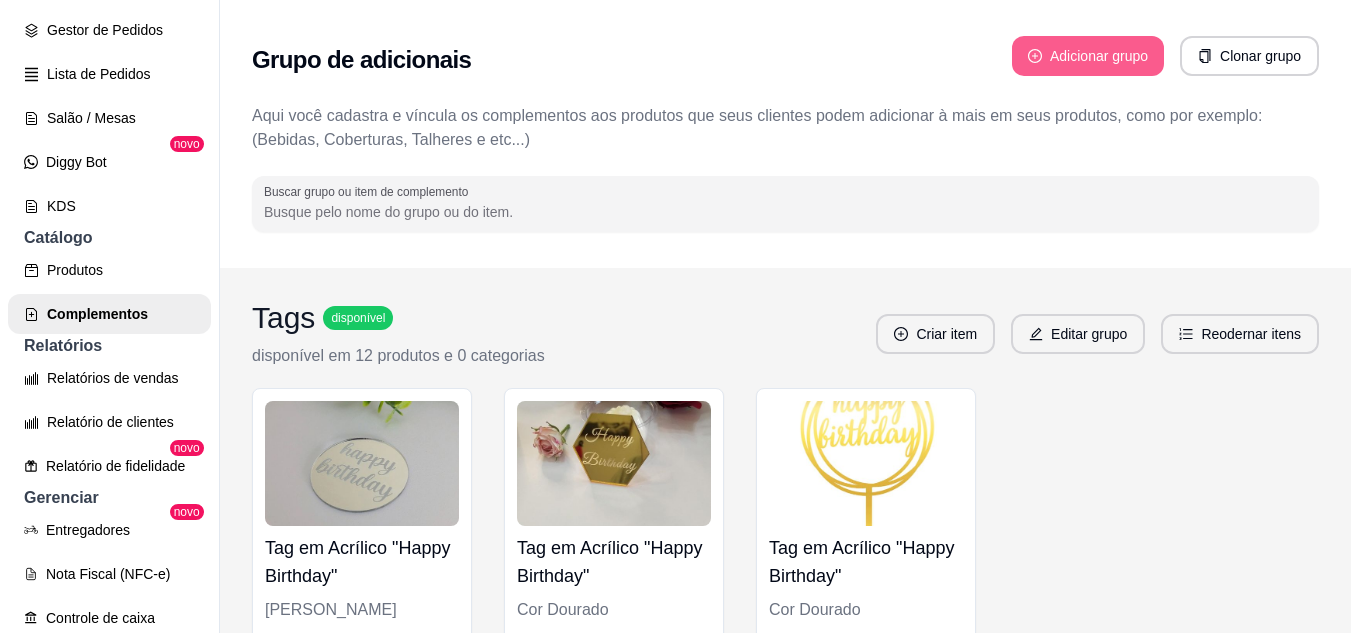 click on "Adicionar grupo" at bounding box center (1088, 56) 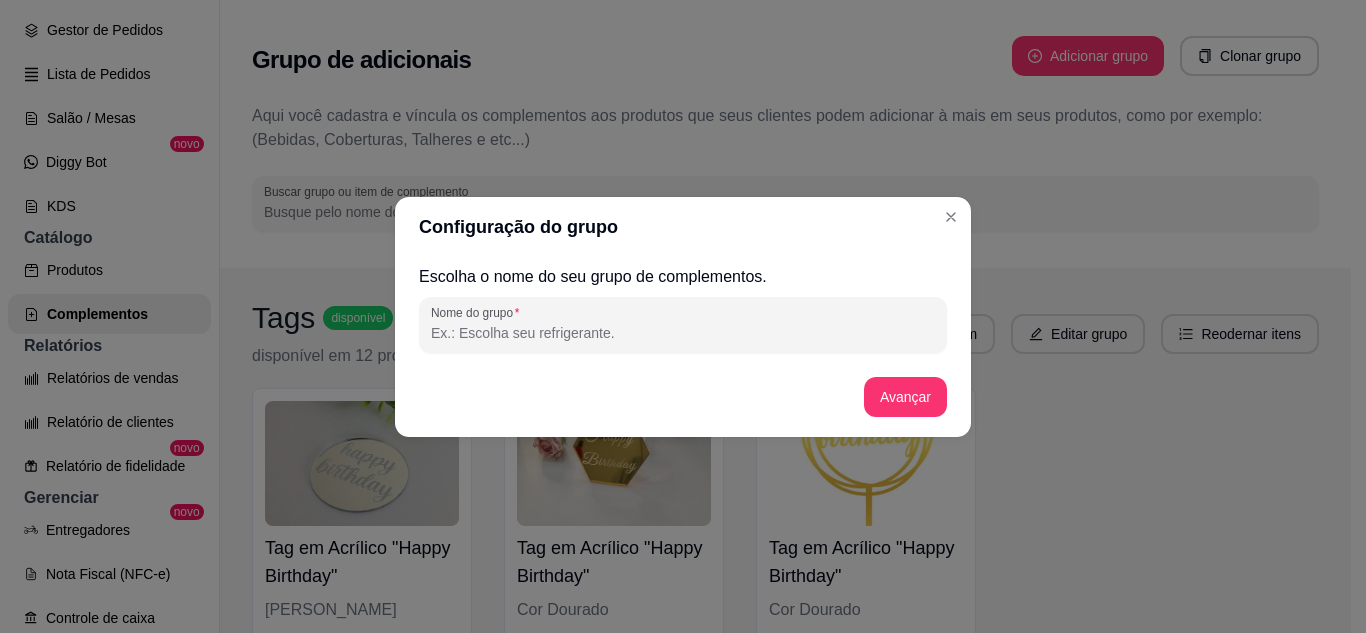 click on "Nome do grupo" at bounding box center (683, 333) 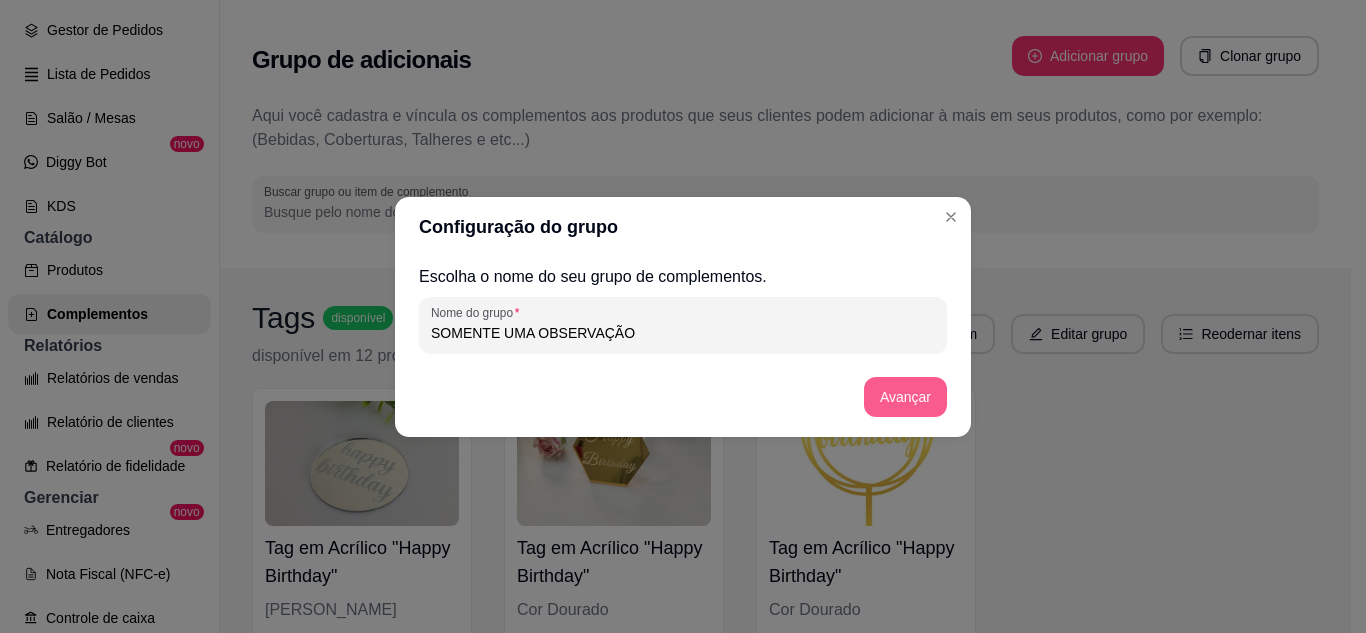 type on "SOMENTE UMA OBSERVAÇÃO" 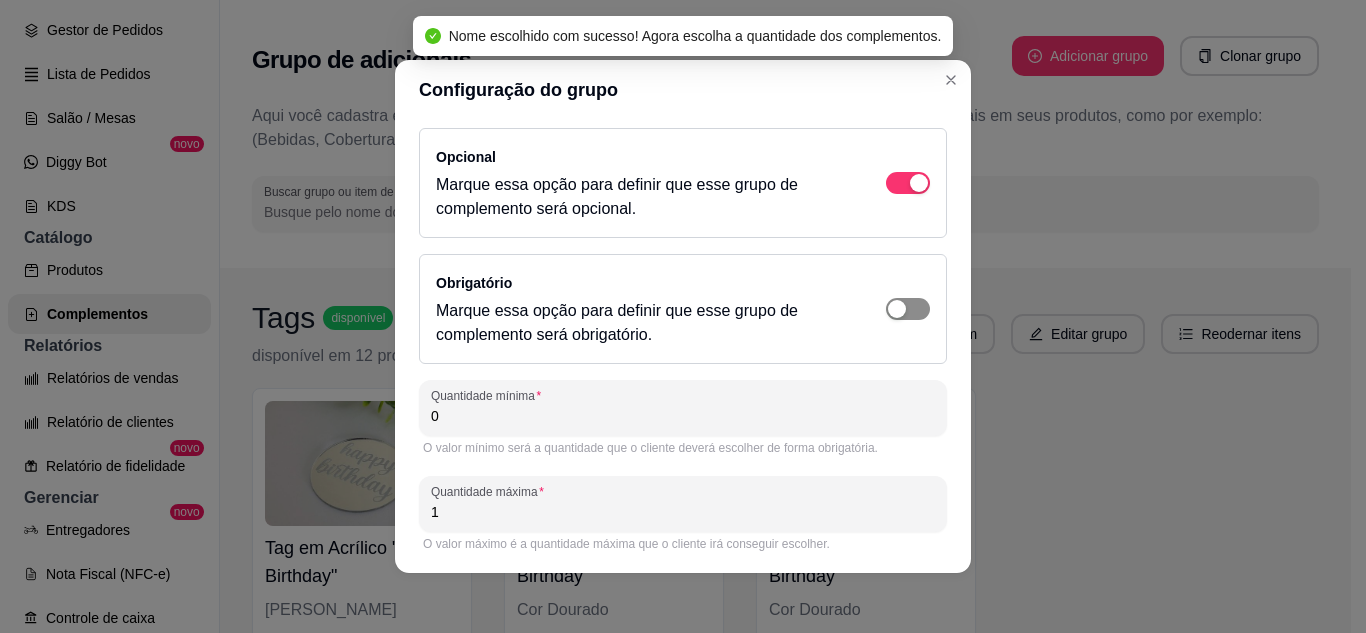 click at bounding box center [908, 183] 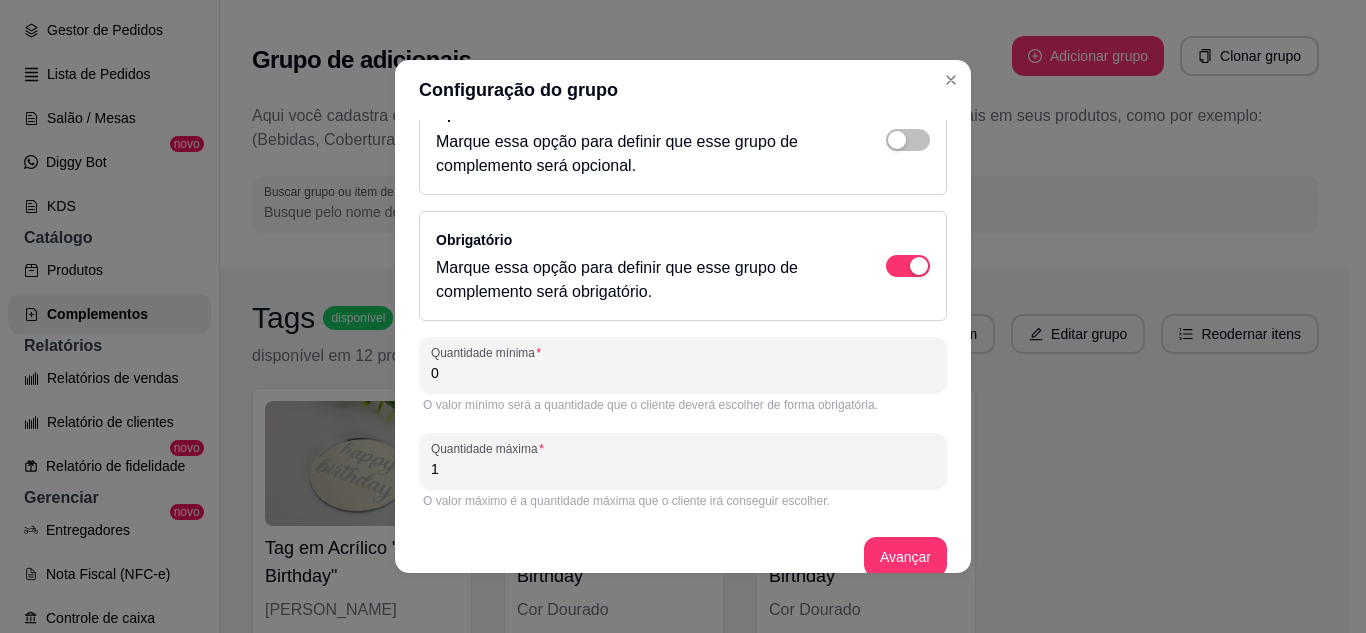 scroll, scrollTop: 67, scrollLeft: 0, axis: vertical 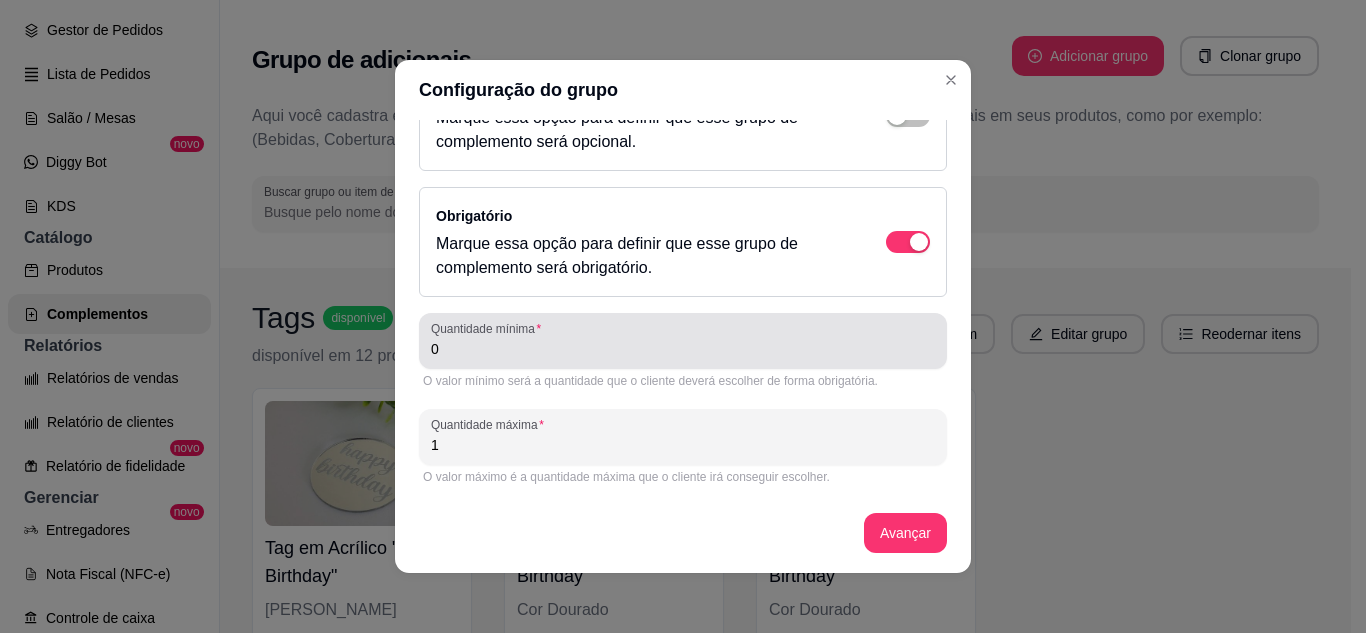 click on "0" at bounding box center (683, 349) 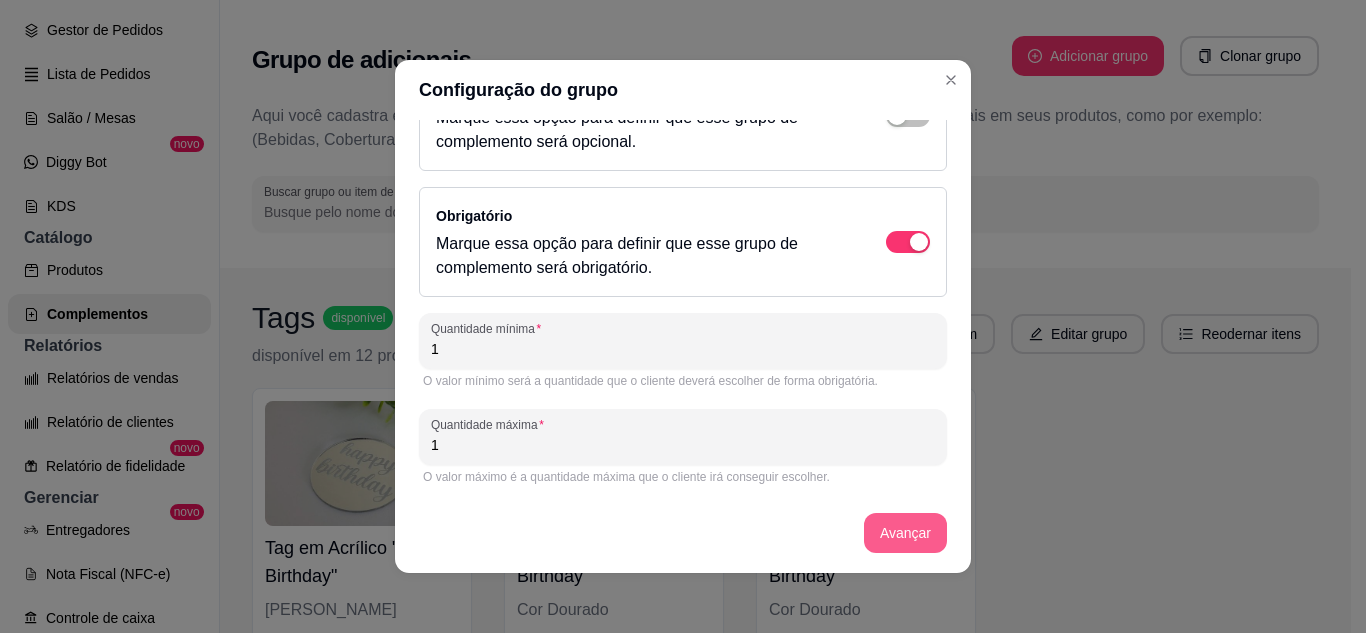 type on "1" 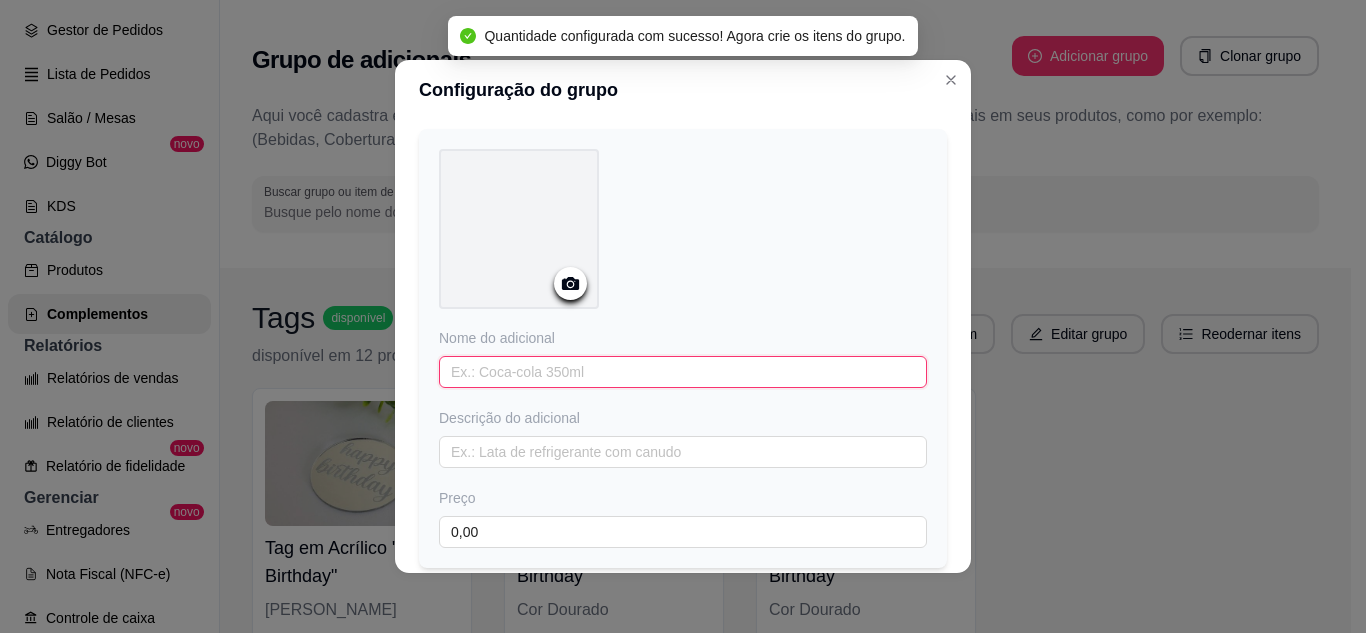 click at bounding box center (683, 372) 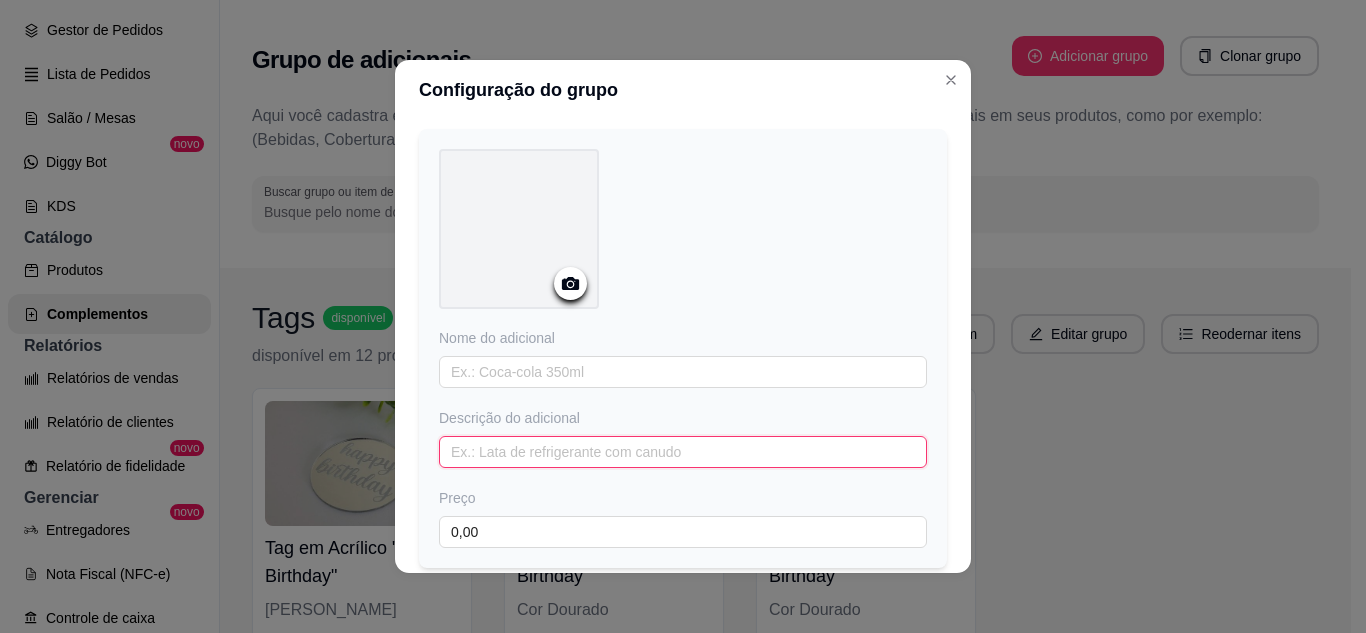 click on "Descrição do adicional" at bounding box center [683, 438] 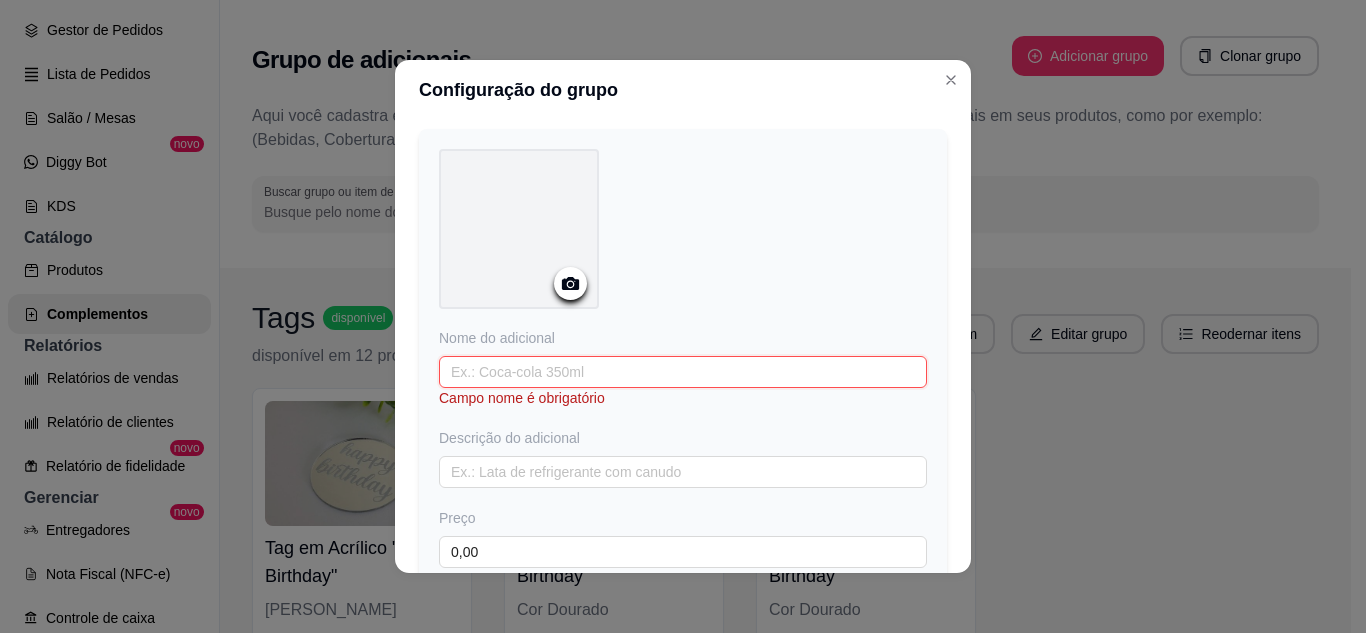 click at bounding box center [683, 372] 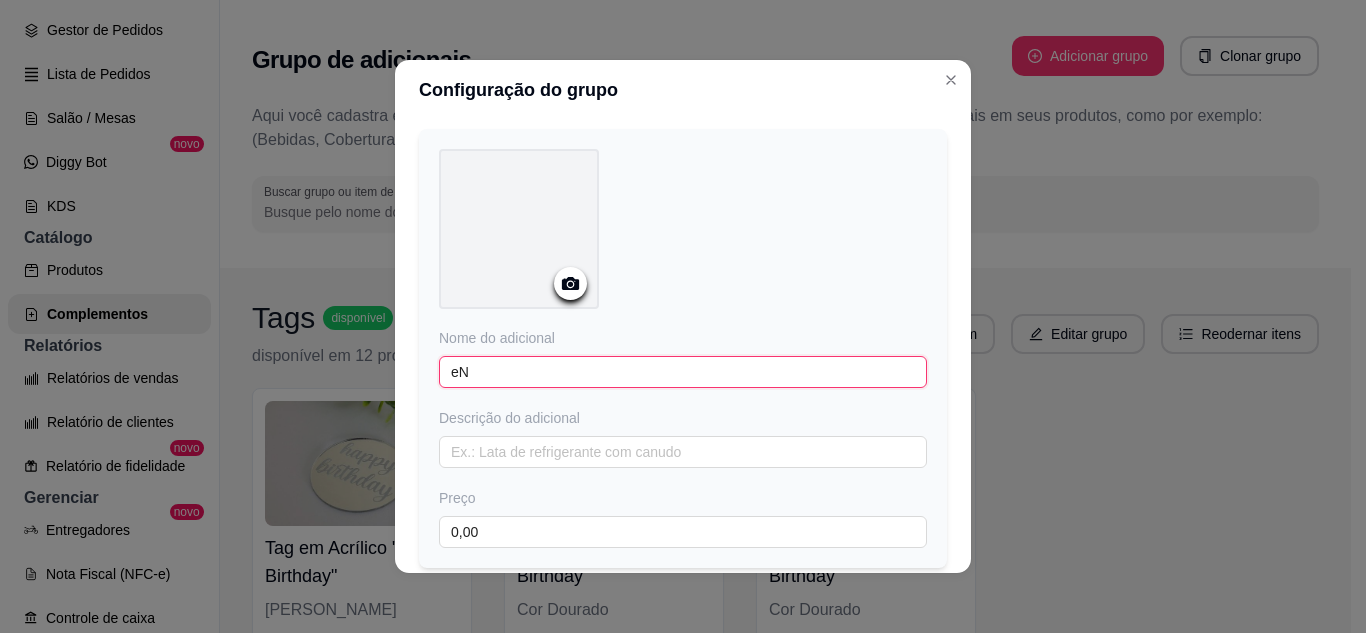 type on "e" 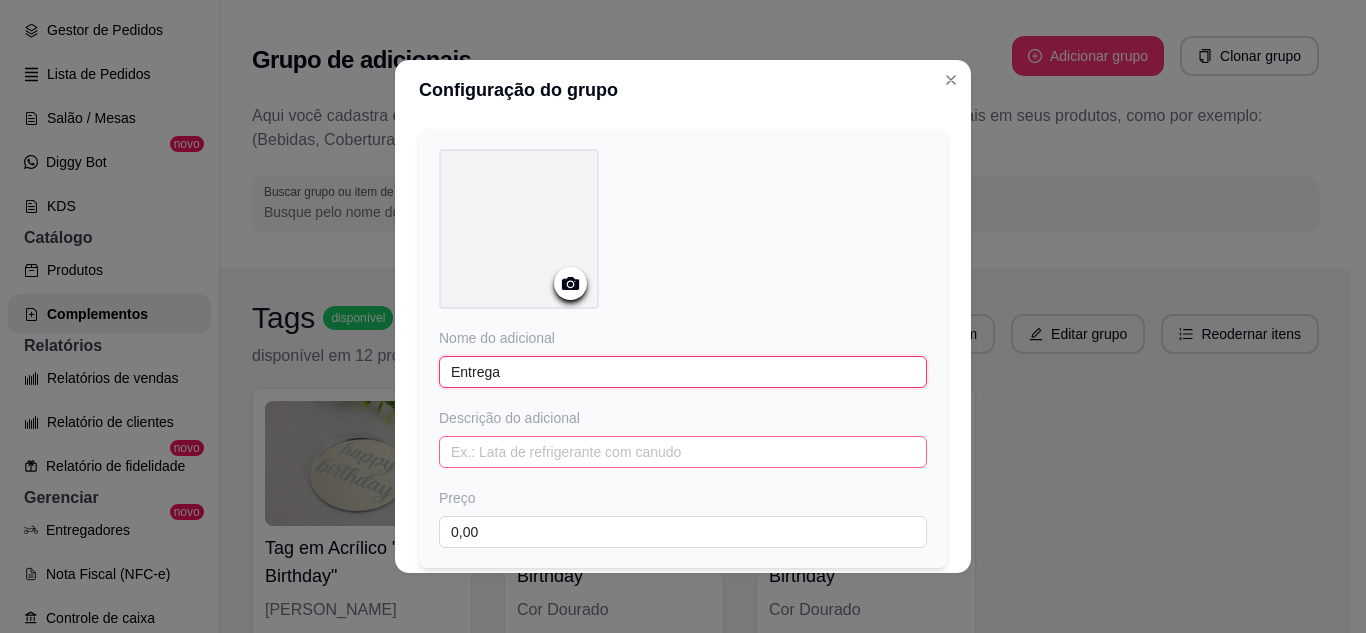type on "Entrega" 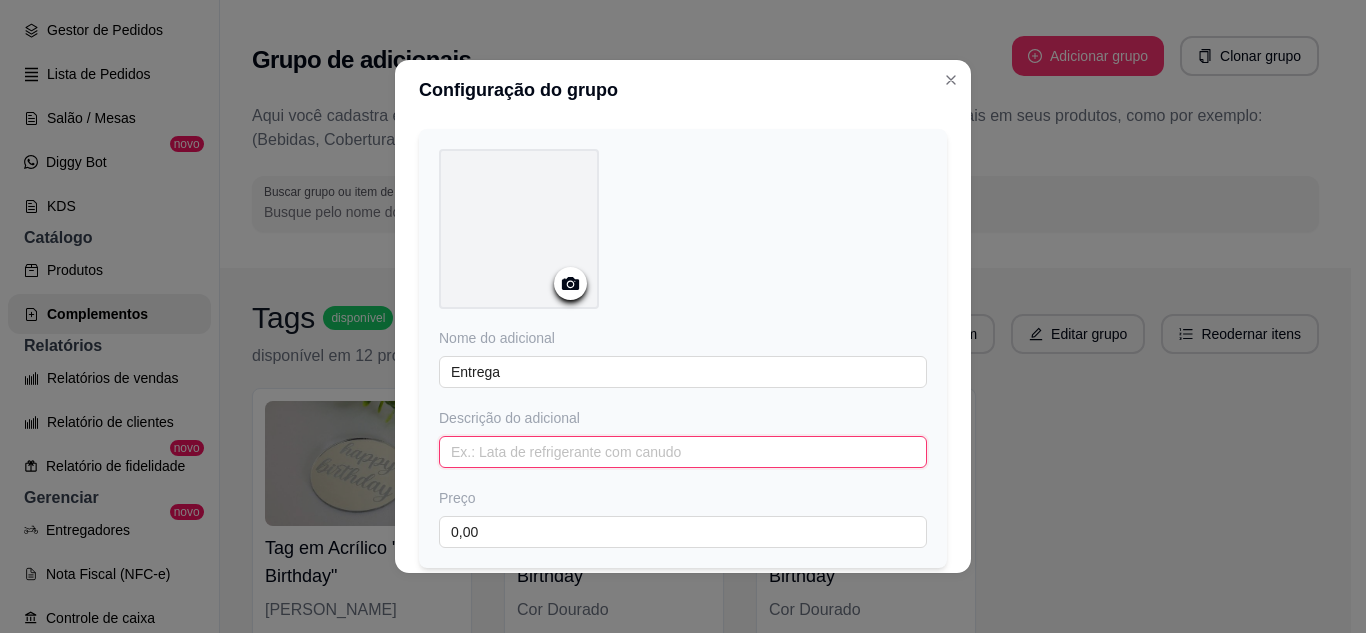 click at bounding box center (683, 452) 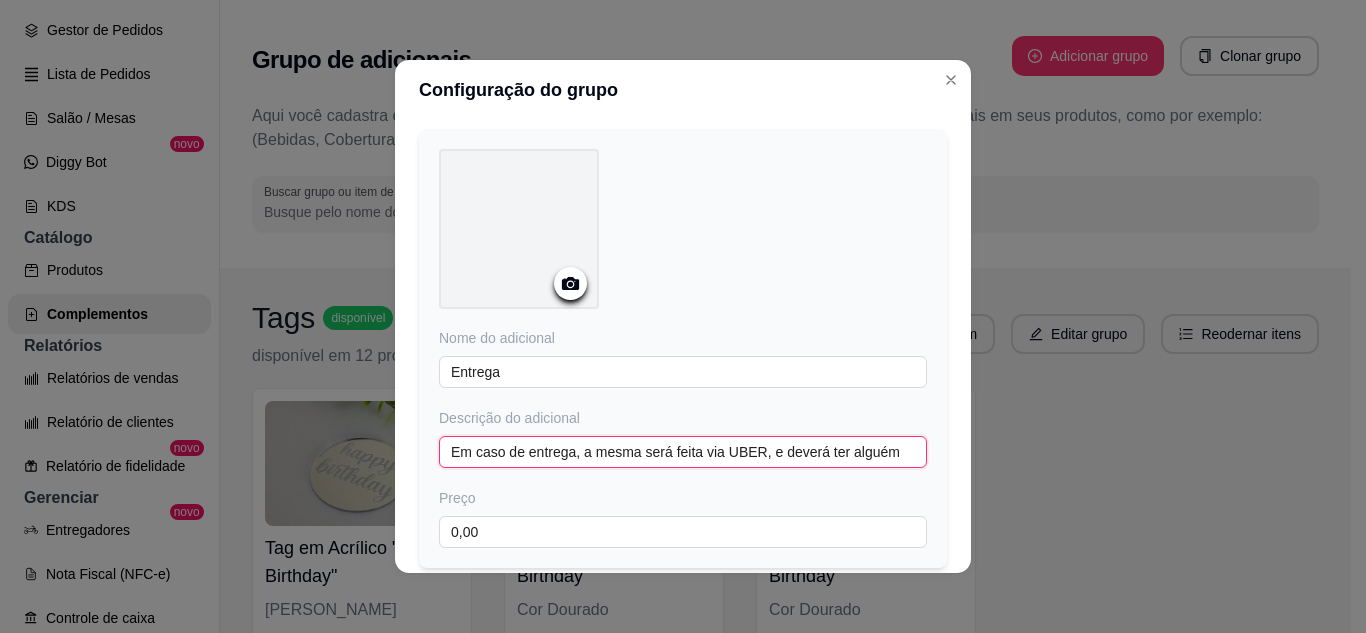 drag, startPoint x: 882, startPoint y: 452, endPoint x: 873, endPoint y: 457, distance: 10.29563 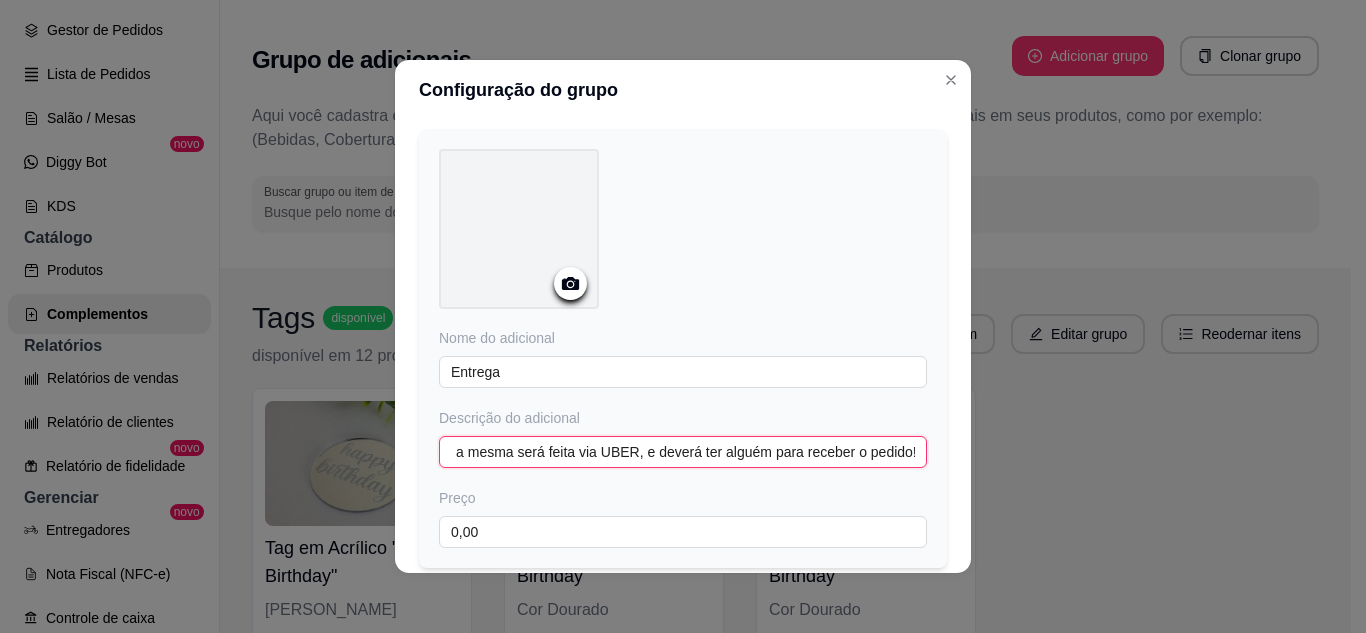 scroll, scrollTop: 0, scrollLeft: 127, axis: horizontal 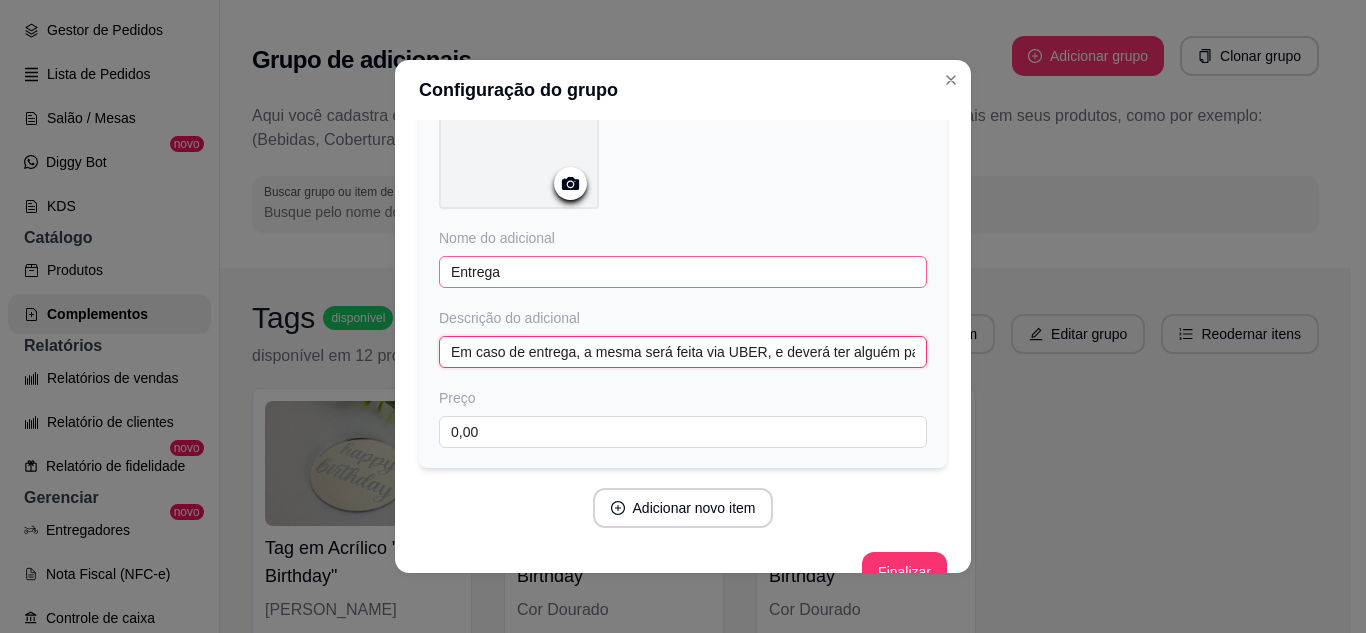 type on "Em caso de entrega, a mesma será feita via UBER, e deverá ter alguém para receber o pedido no horário agendado." 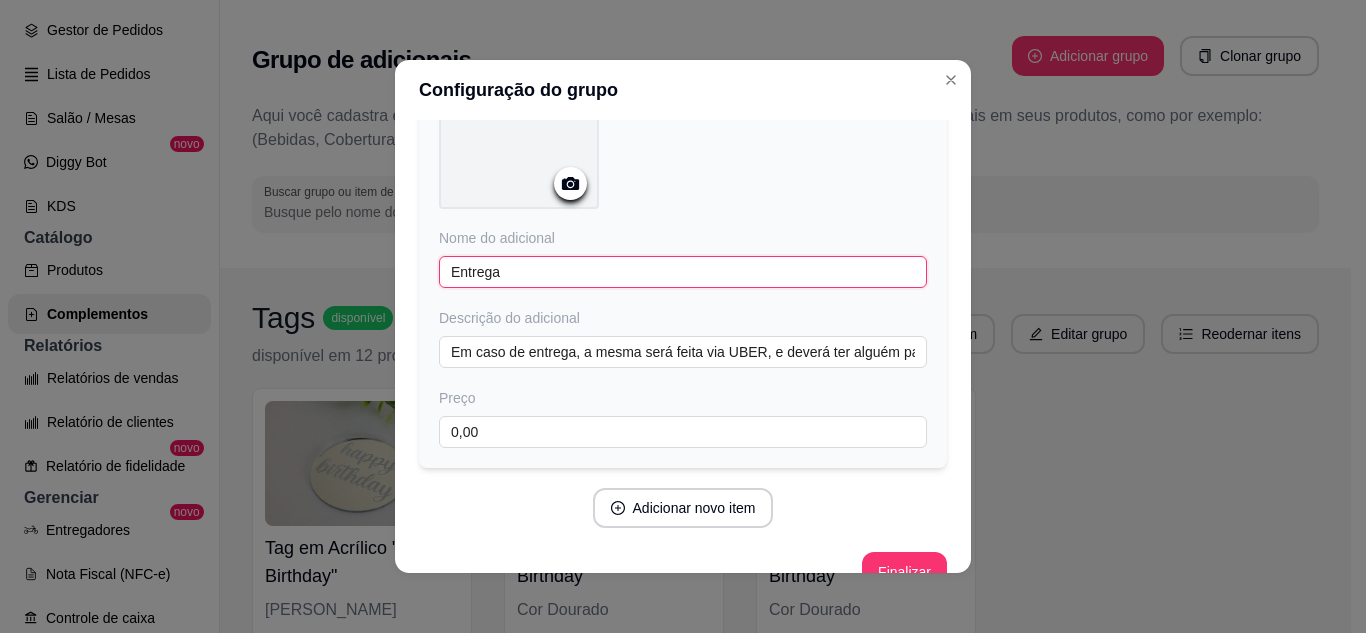 click on "Entrega" at bounding box center (683, 272) 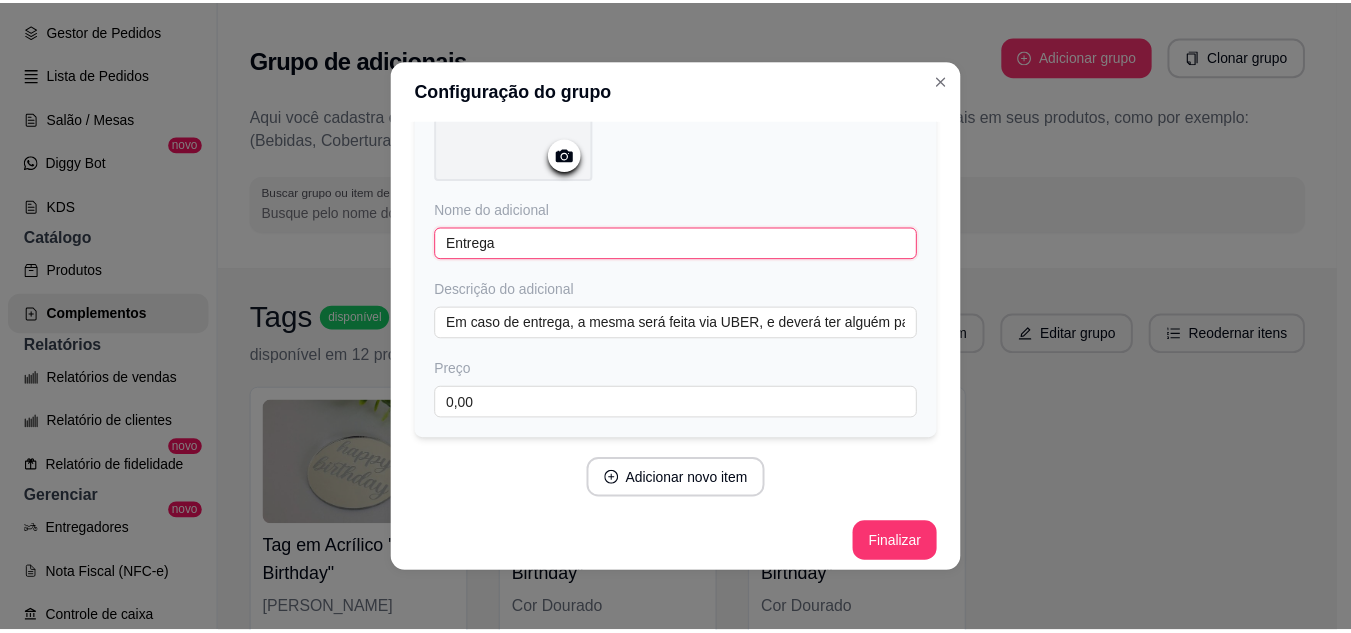 scroll, scrollTop: 205, scrollLeft: 0, axis: vertical 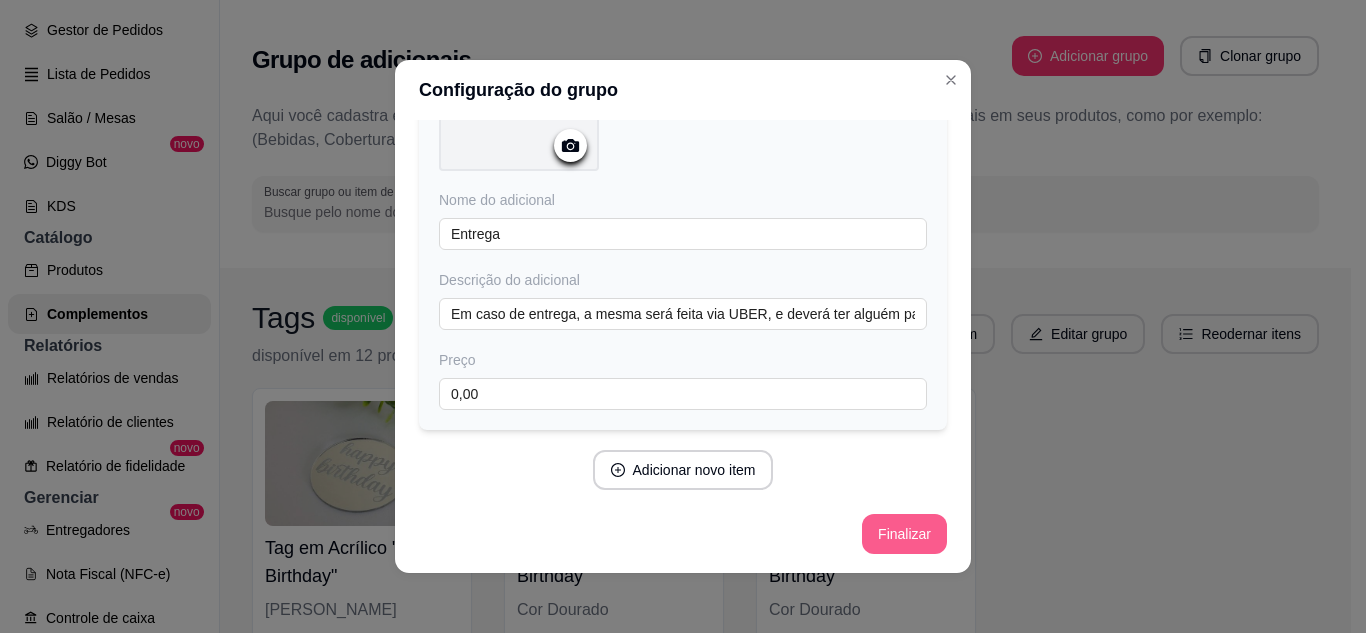 click on "Finalizar" at bounding box center (904, 534) 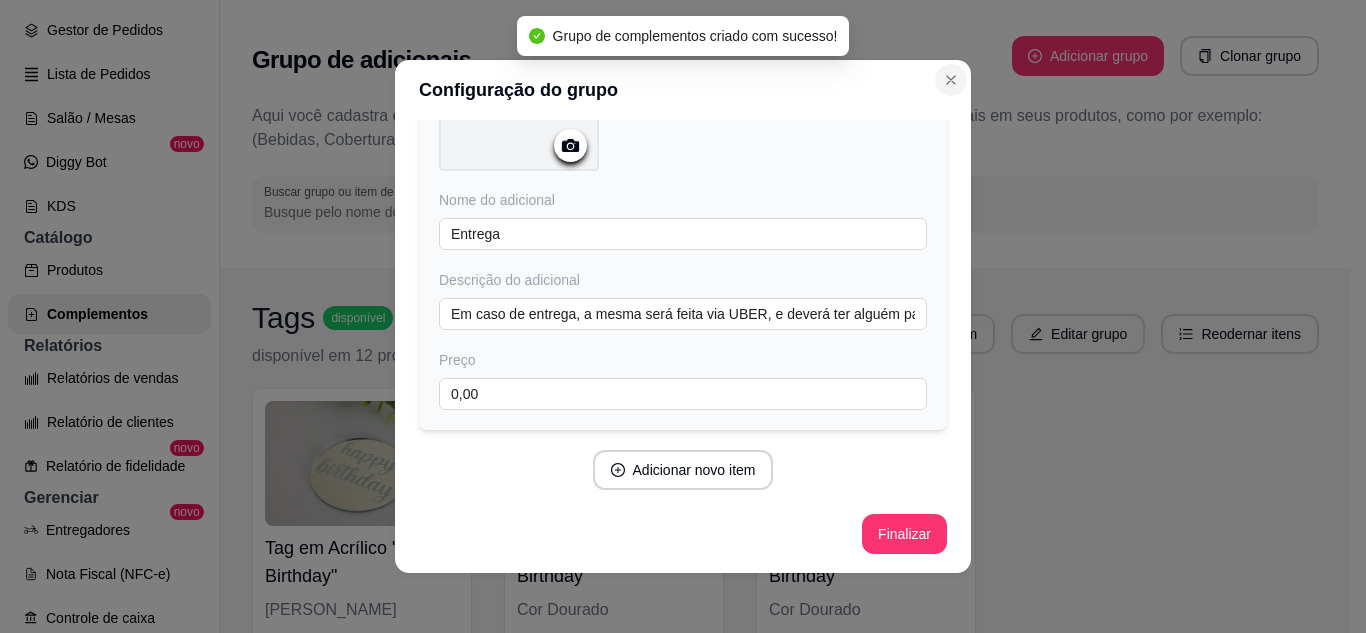 click 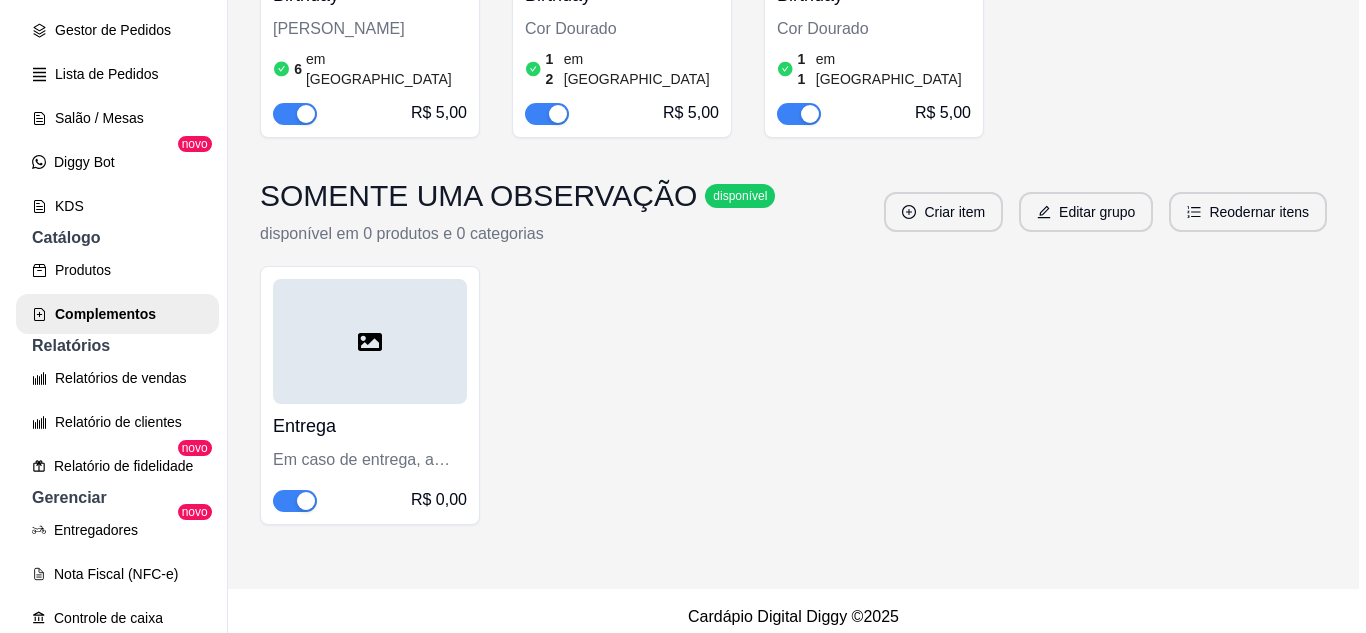 scroll, scrollTop: 590, scrollLeft: 0, axis: vertical 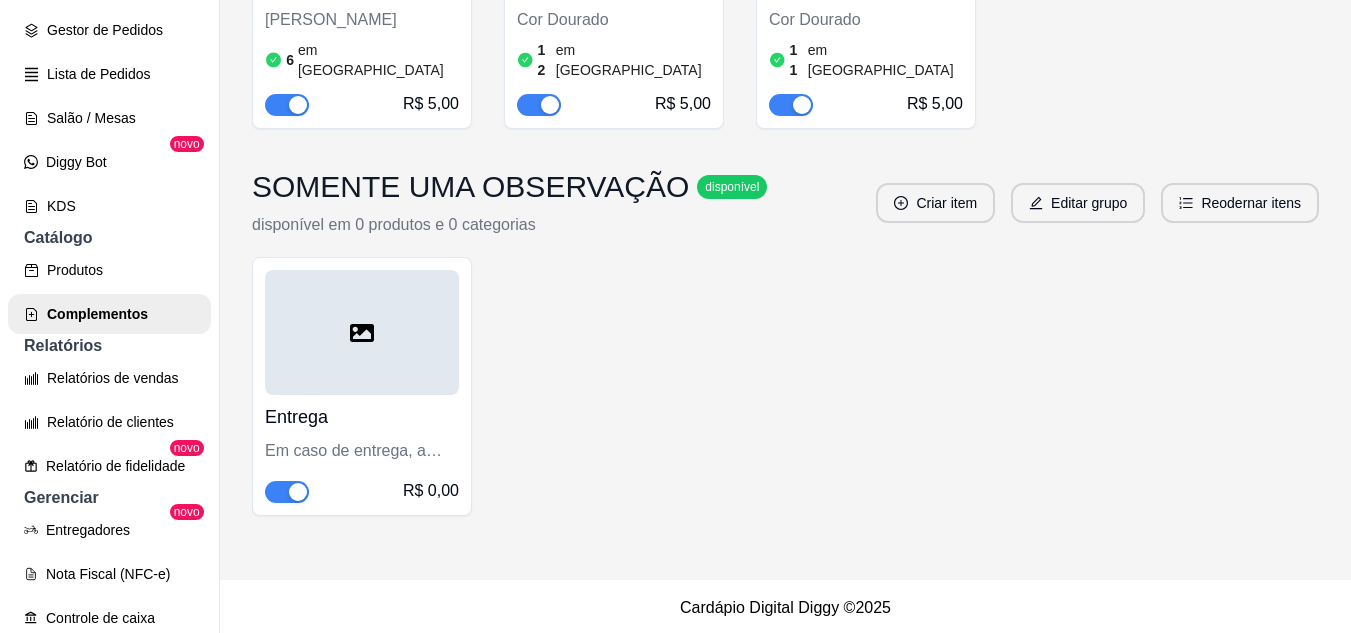 click on "Entrega Em caso de entrega, a mesma será feita via UBER, e deverá ter alguém para receber o pedido no horário agendado. R$ 0,00" at bounding box center [362, 449] 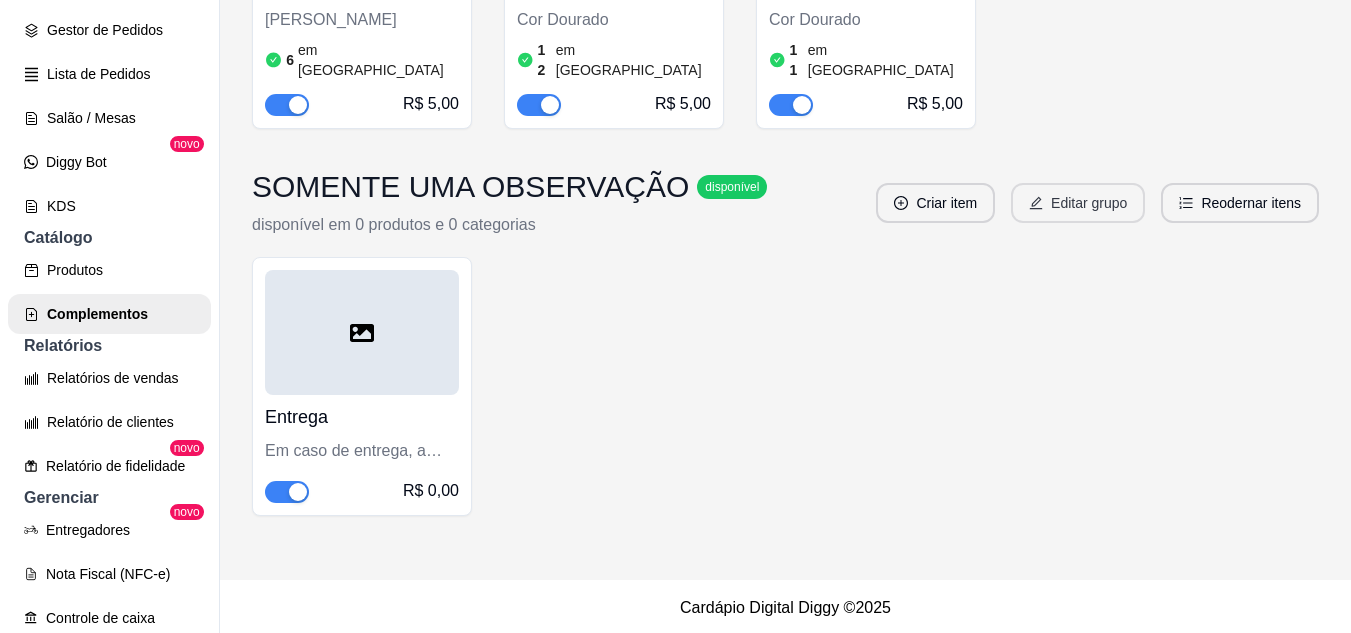 click 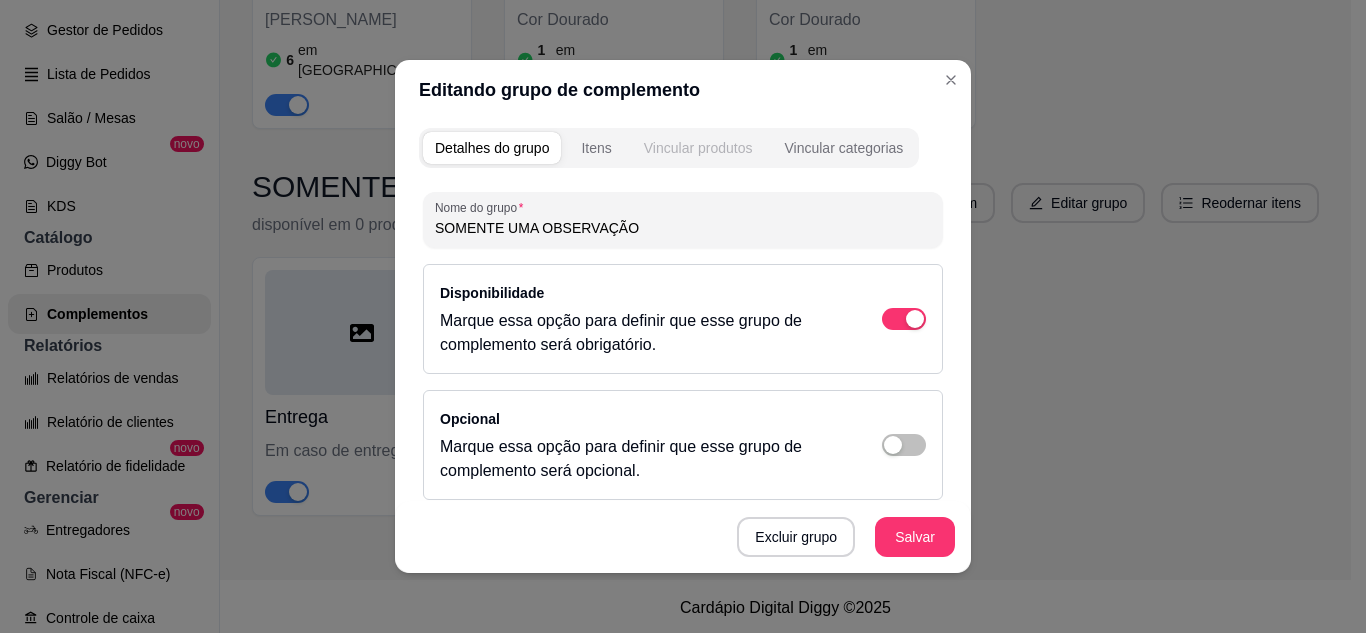 click on "Vincular produtos" at bounding box center [698, 148] 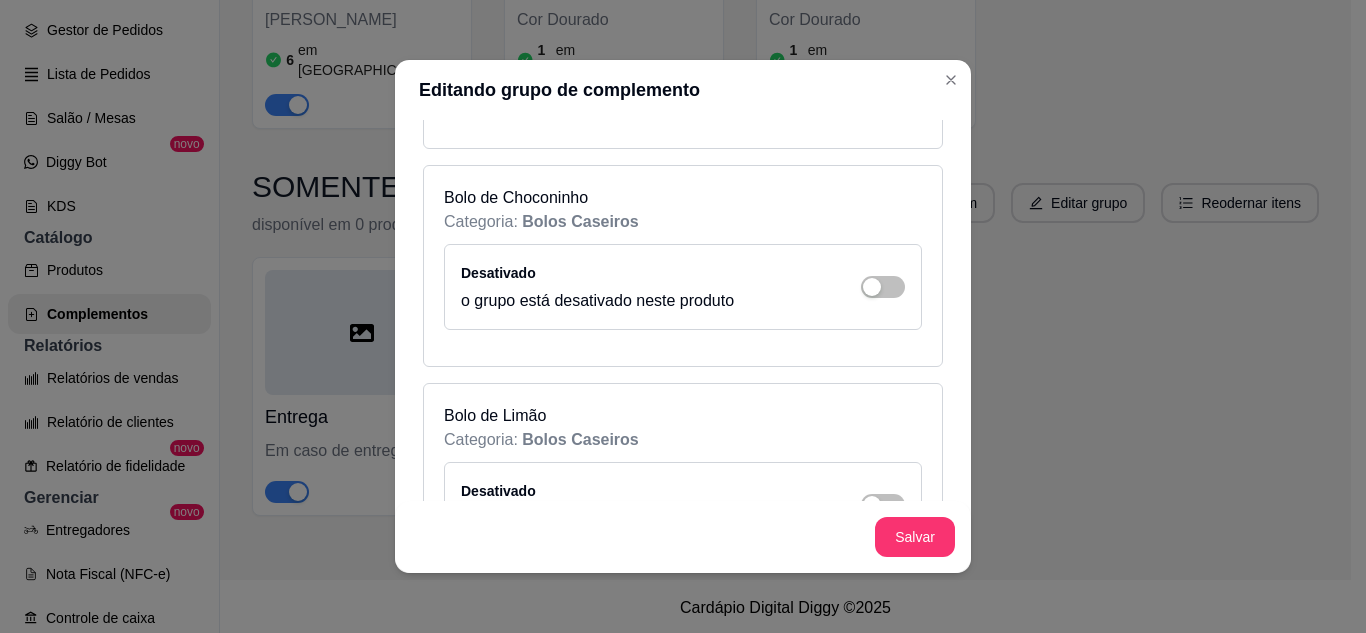 scroll, scrollTop: 2300, scrollLeft: 0, axis: vertical 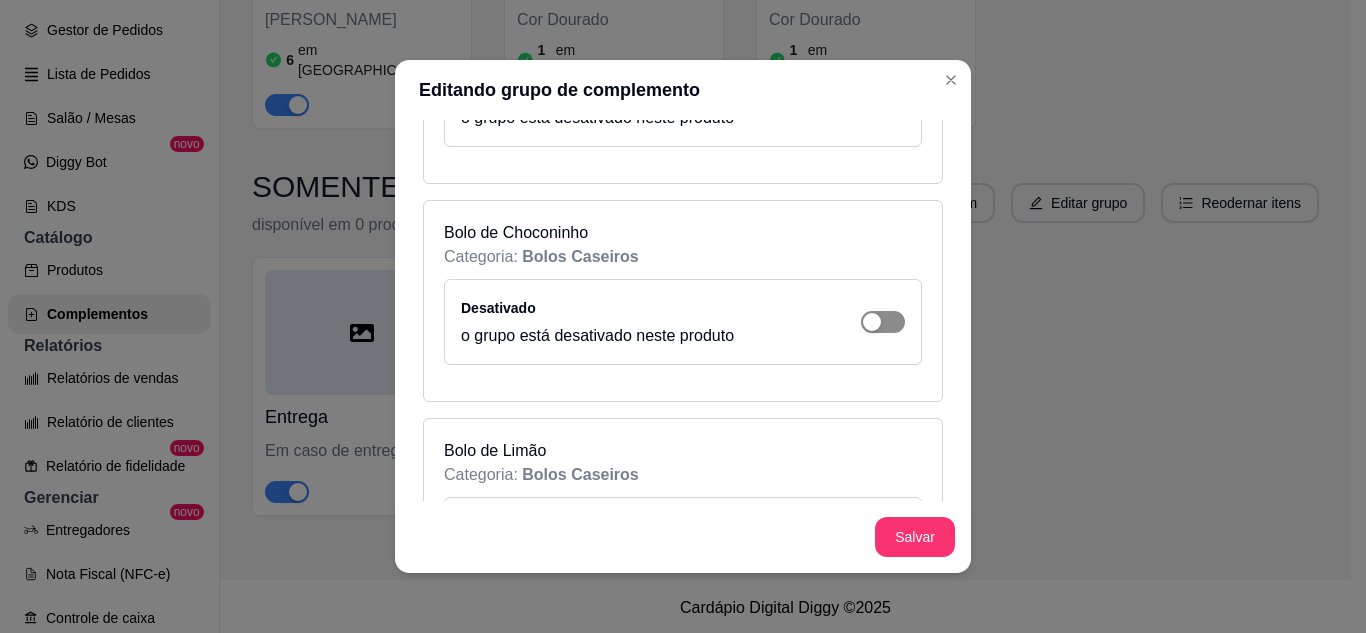 click at bounding box center [883, -1858] 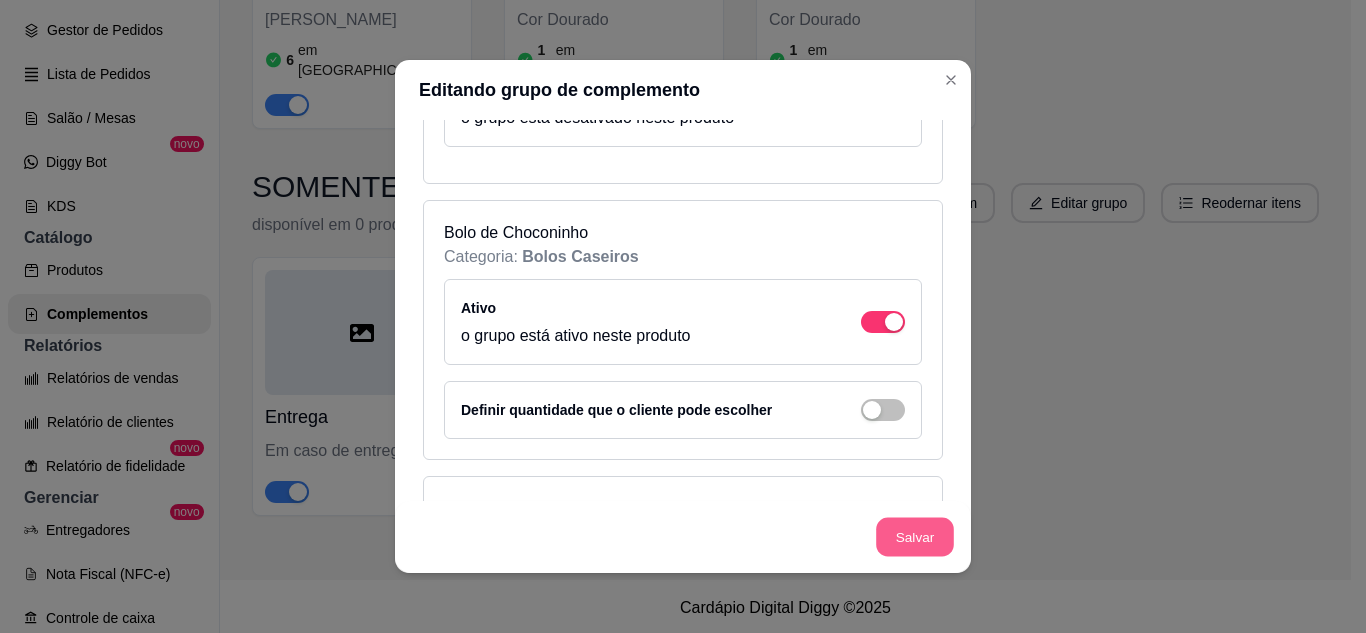 click on "Salvar" at bounding box center [915, 537] 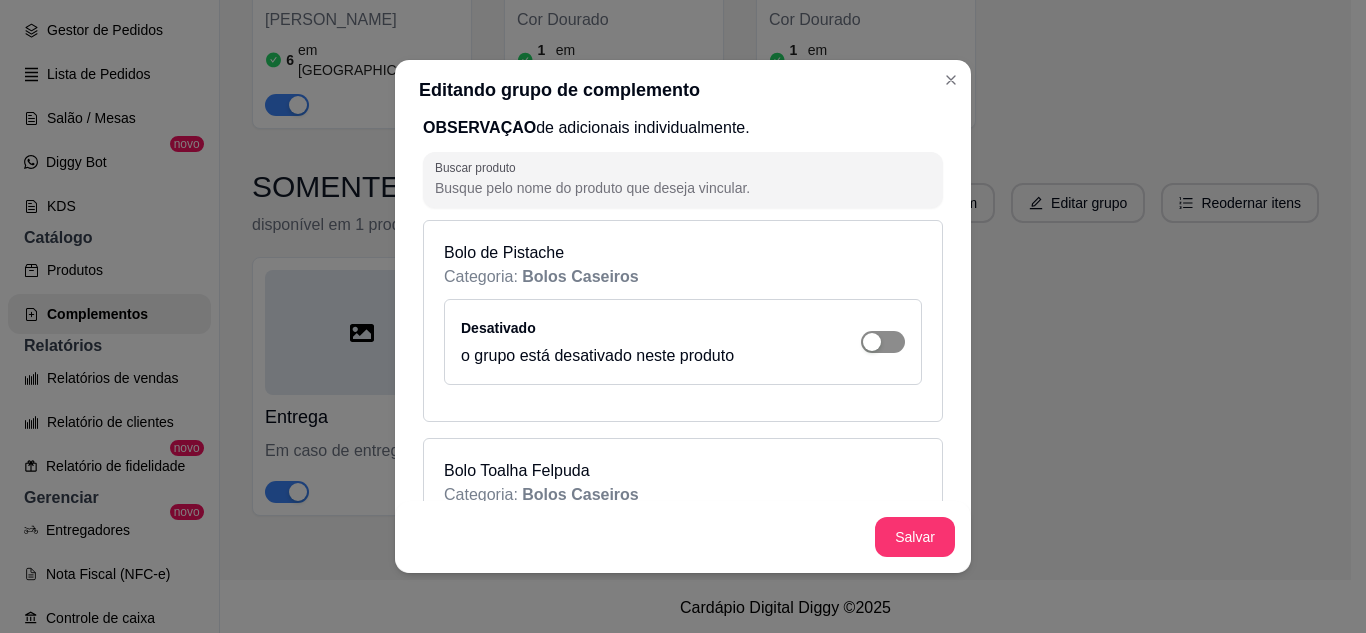 scroll, scrollTop: 200, scrollLeft: 0, axis: vertical 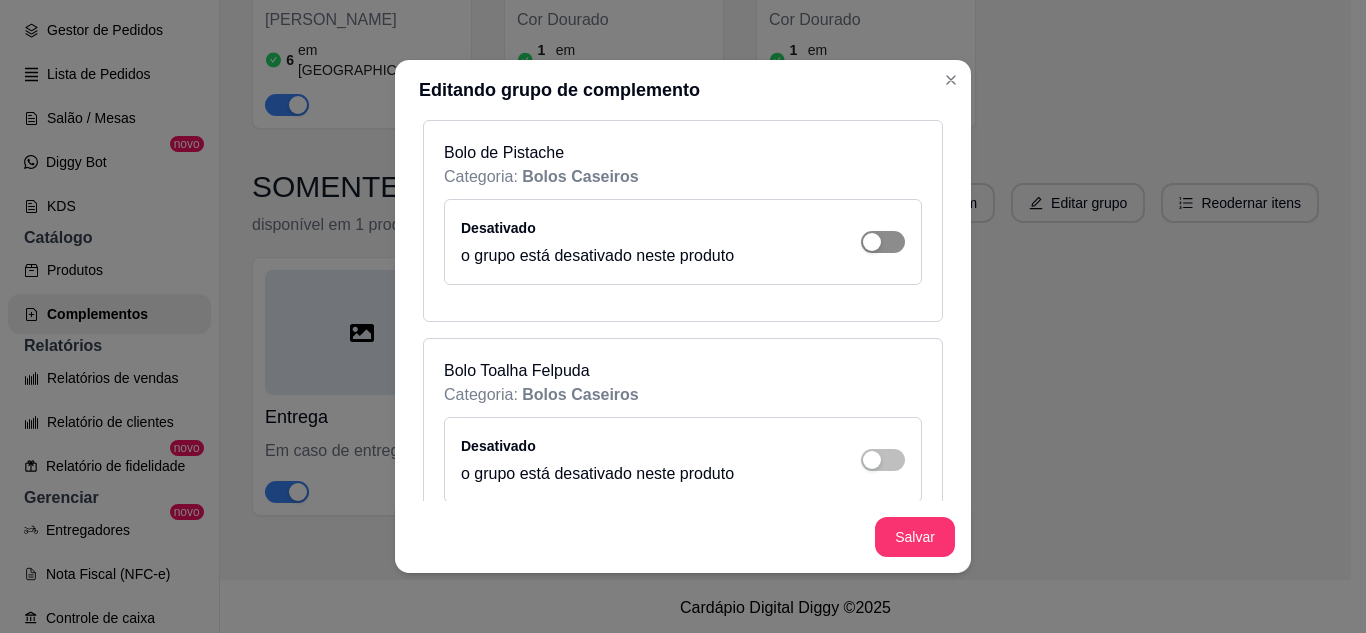 click at bounding box center (883, 242) 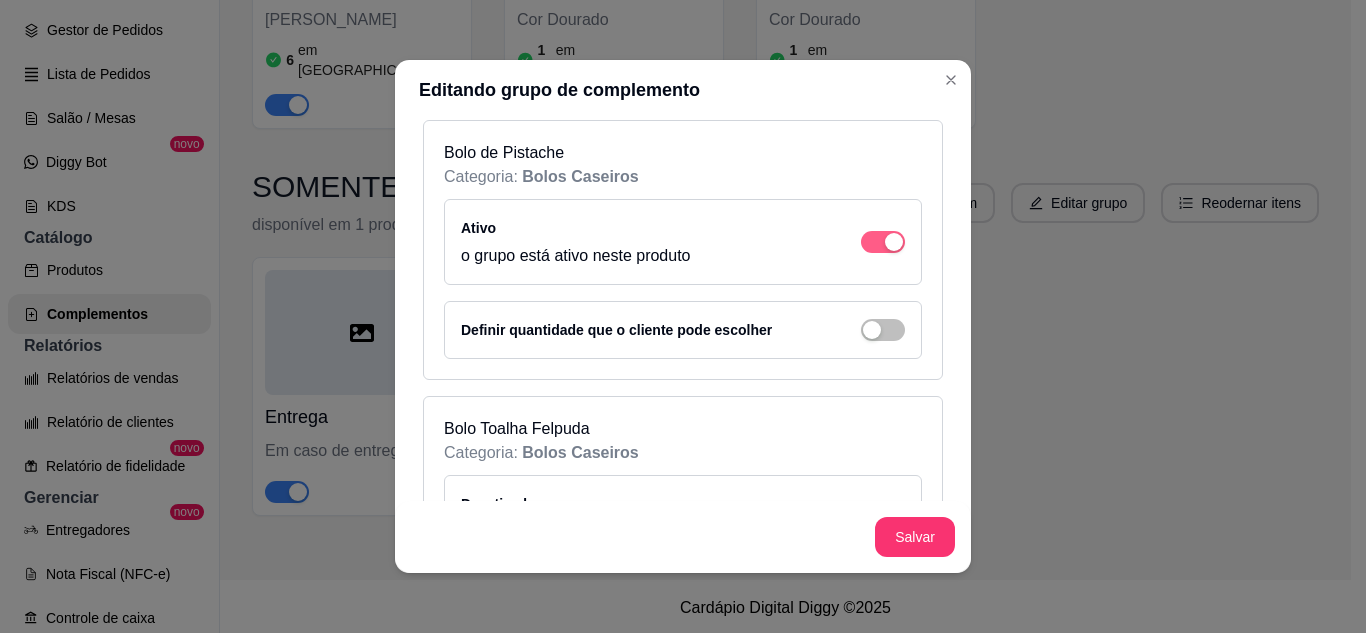 click at bounding box center [894, 242] 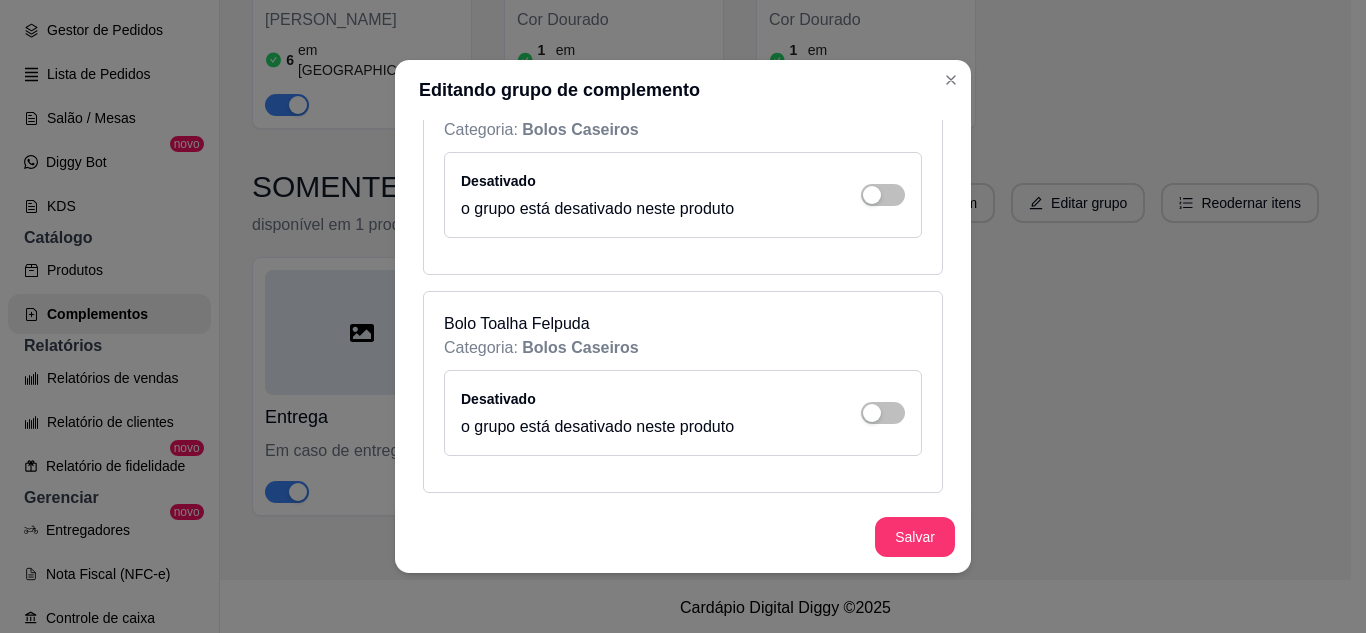 scroll, scrollTop: 300, scrollLeft: 0, axis: vertical 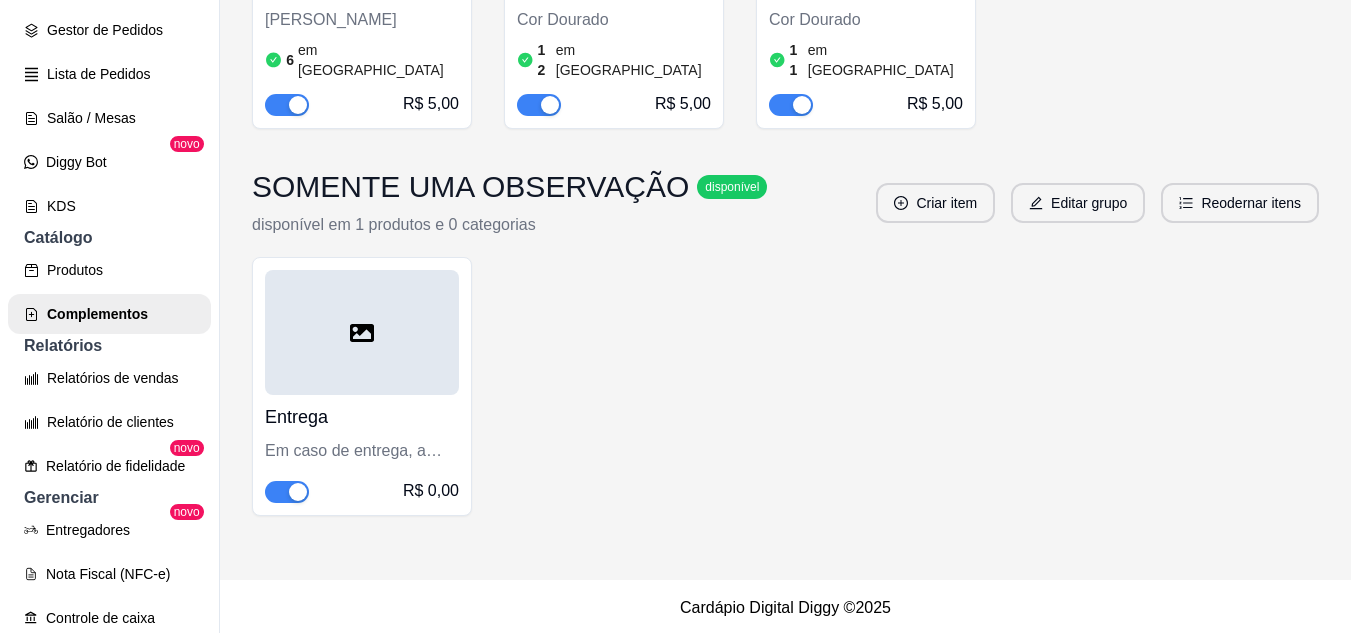 click at bounding box center [362, 332] 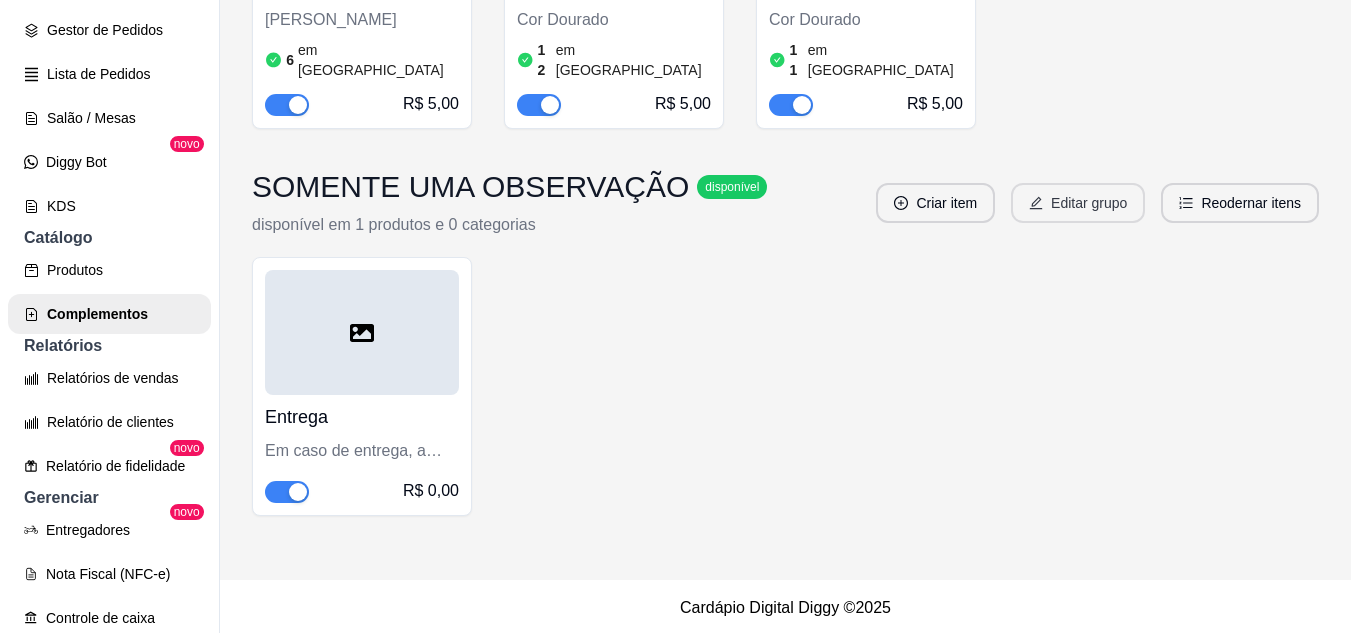 click on "Editar grupo" at bounding box center [1078, 203] 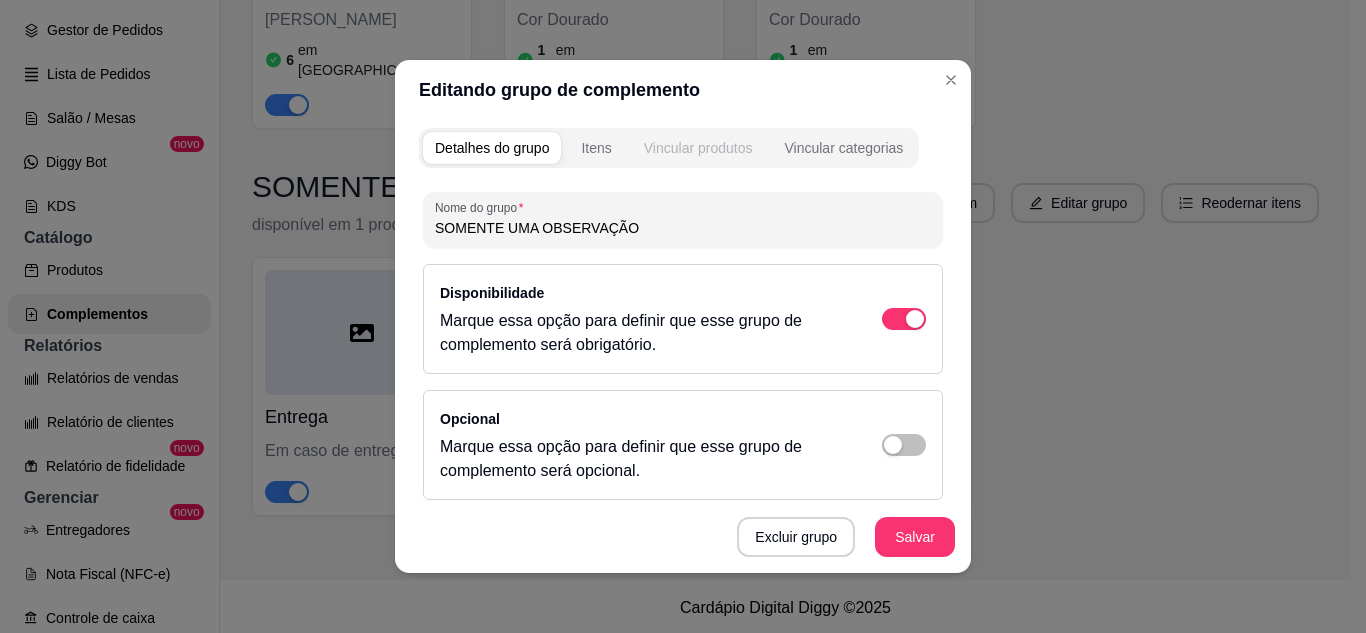 click on "Vincular produtos" at bounding box center (698, 148) 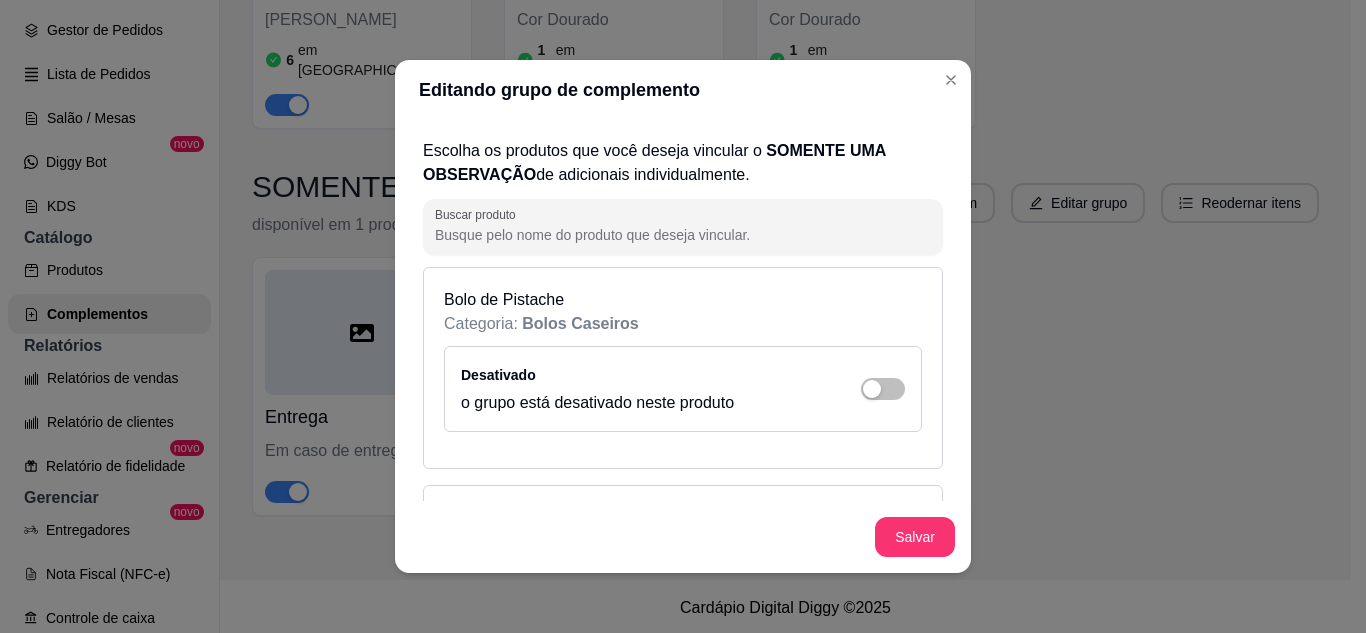 scroll, scrollTop: 100, scrollLeft: 0, axis: vertical 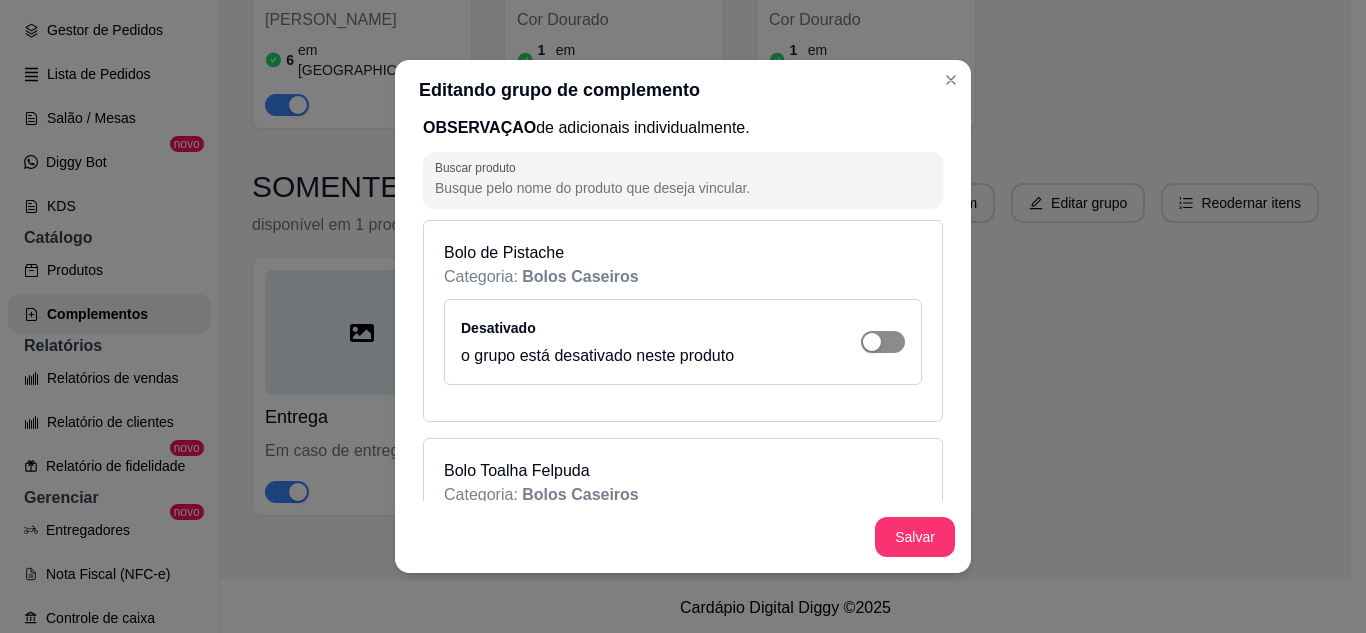 click at bounding box center (883, 342) 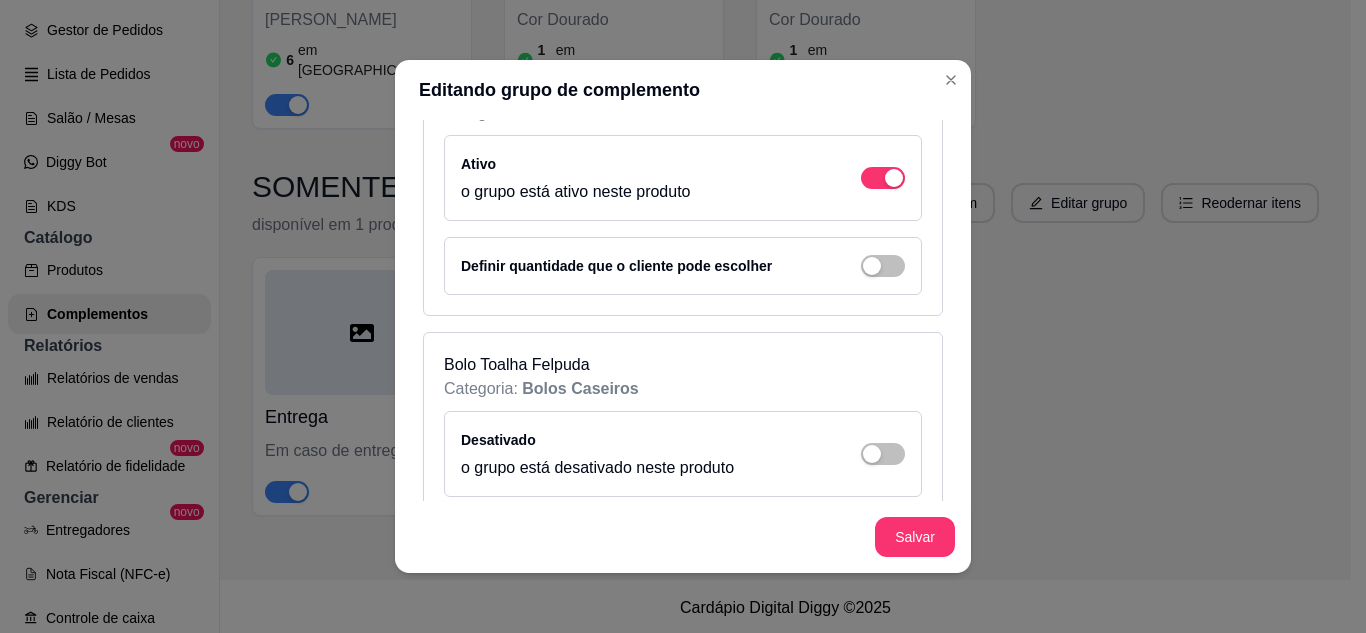 scroll, scrollTop: 500, scrollLeft: 0, axis: vertical 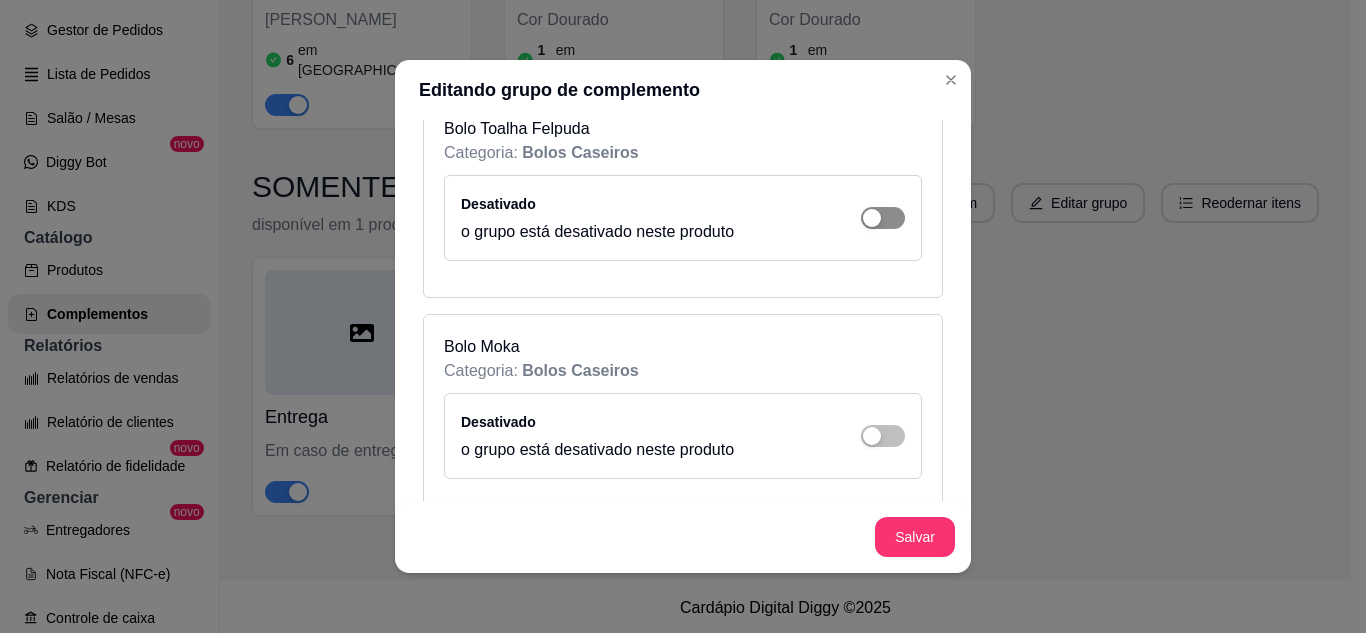 click at bounding box center [883, -58] 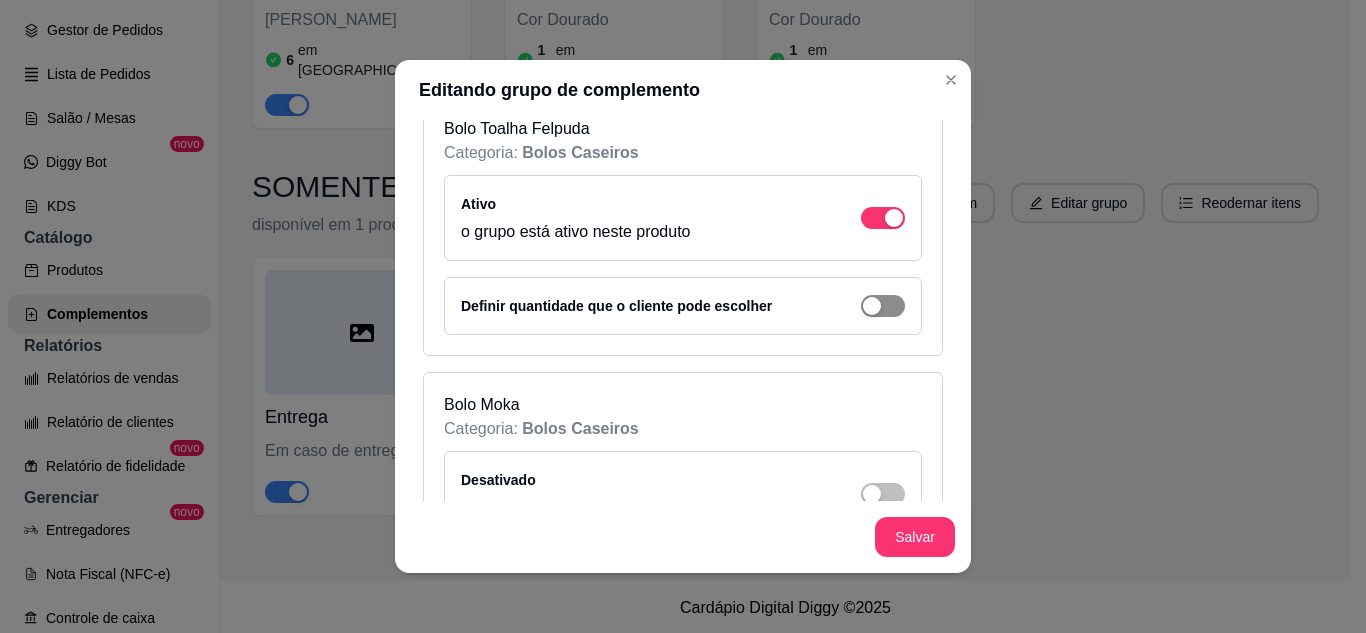 scroll, scrollTop: 600, scrollLeft: 0, axis: vertical 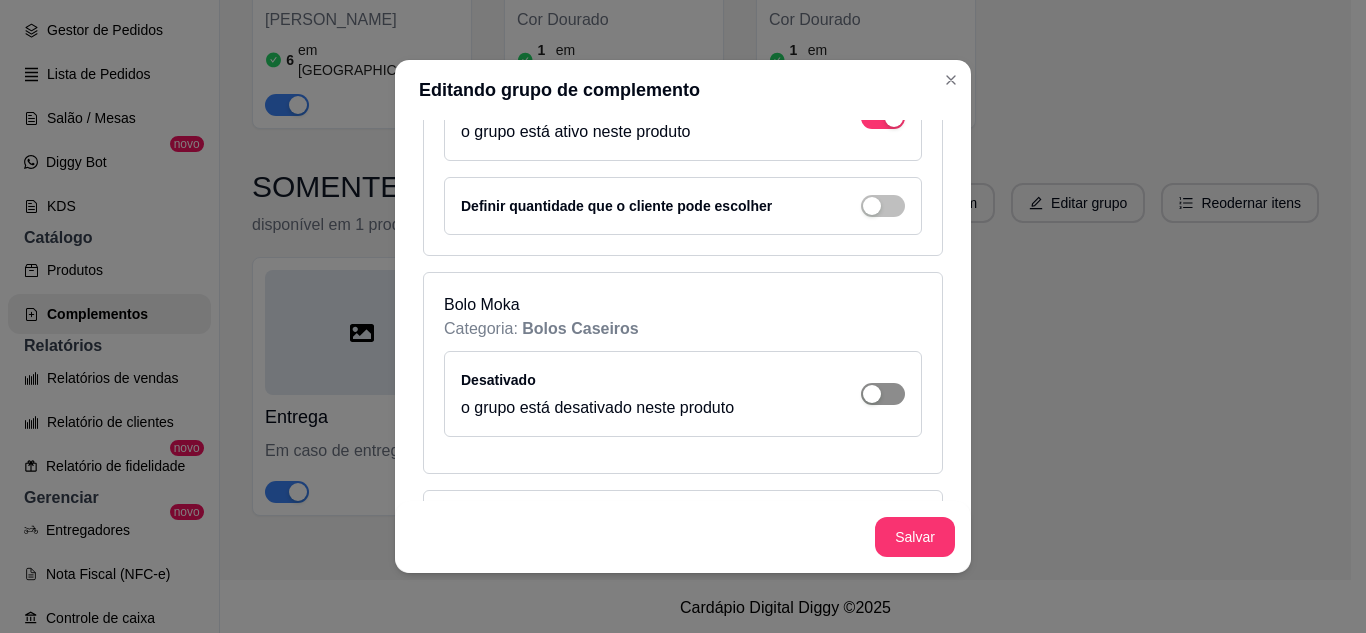 click at bounding box center (883, -158) 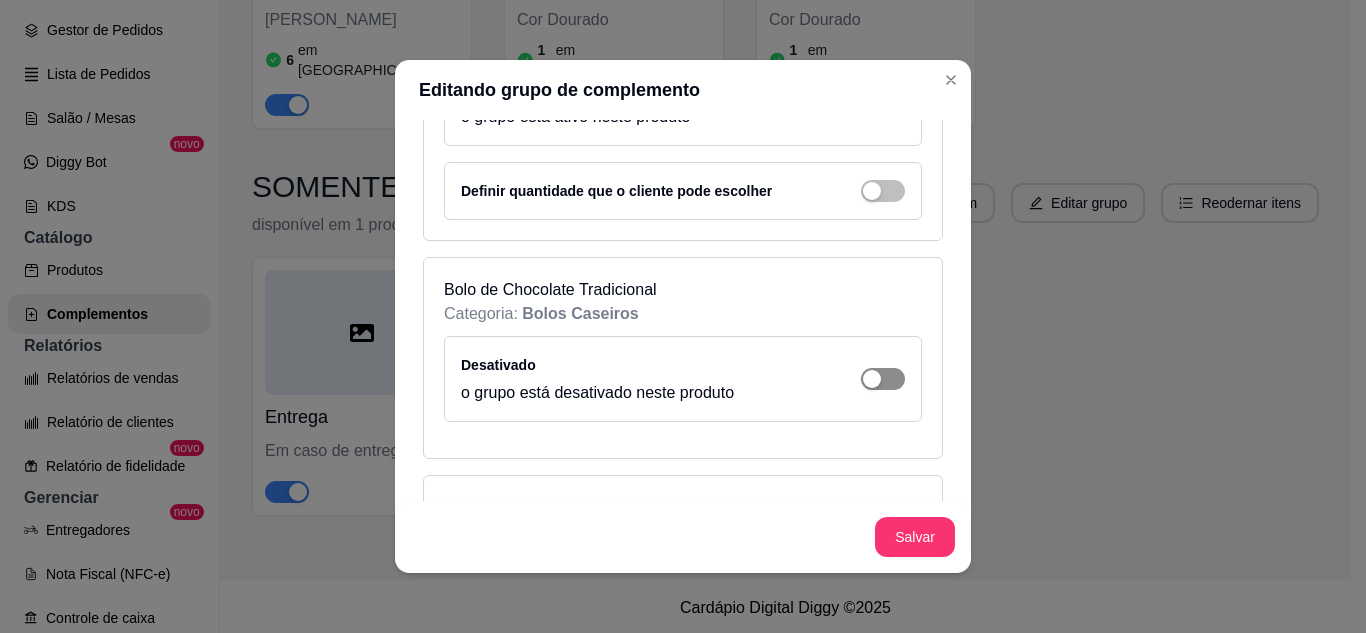 scroll, scrollTop: 900, scrollLeft: 0, axis: vertical 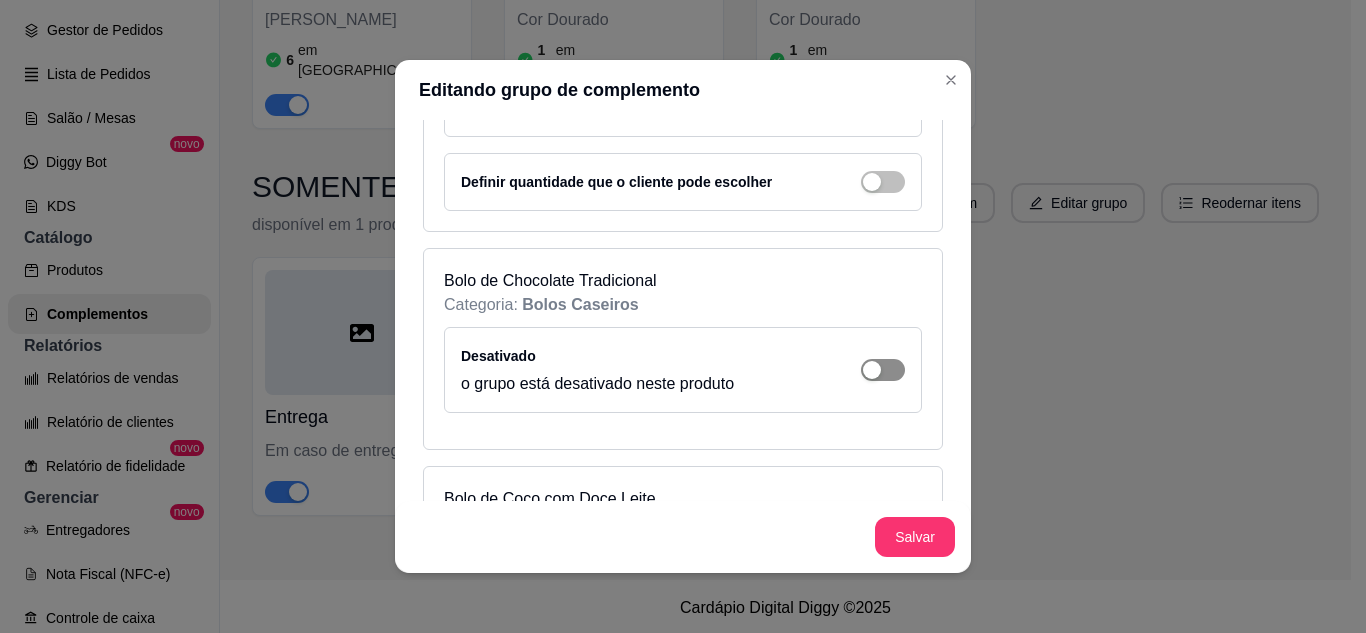 click at bounding box center (894, -458) 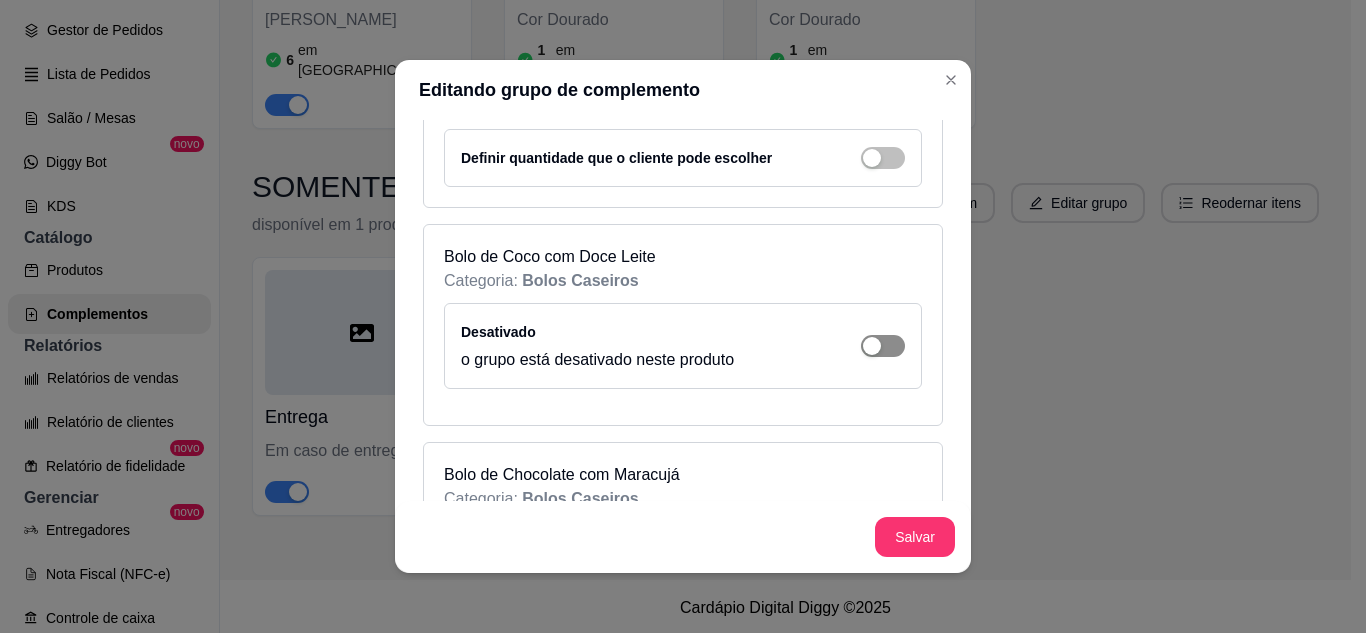 click at bounding box center (894, -758) 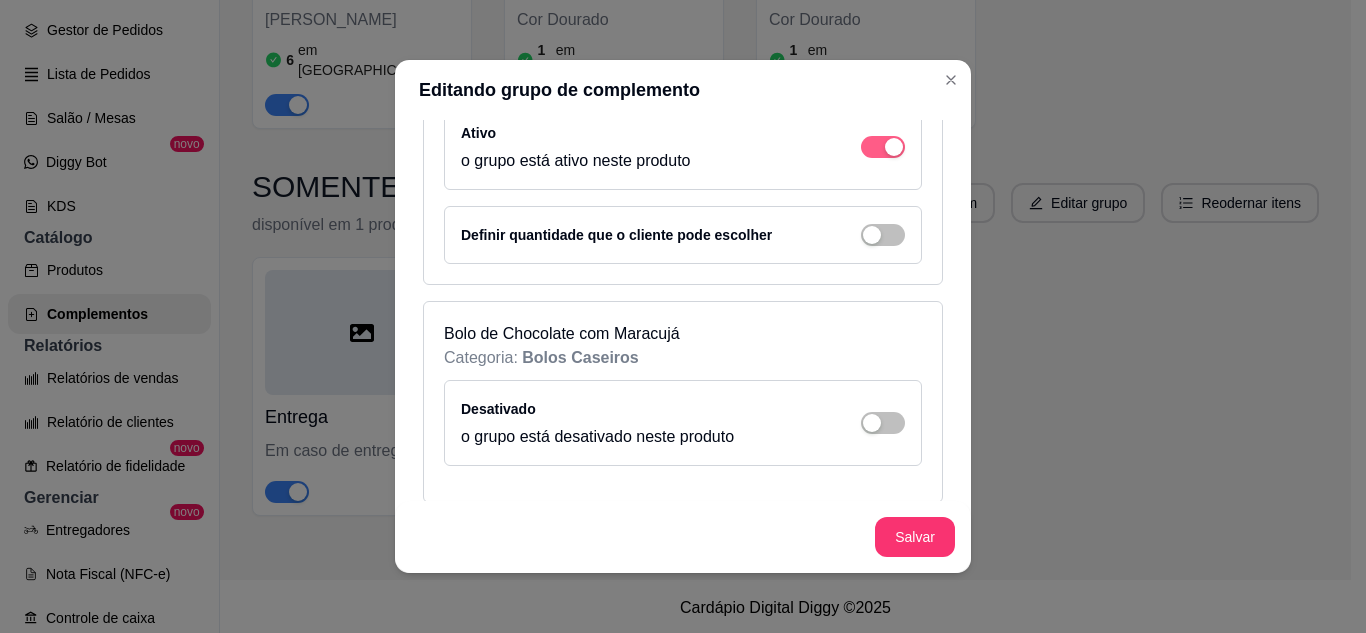 scroll, scrollTop: 1500, scrollLeft: 0, axis: vertical 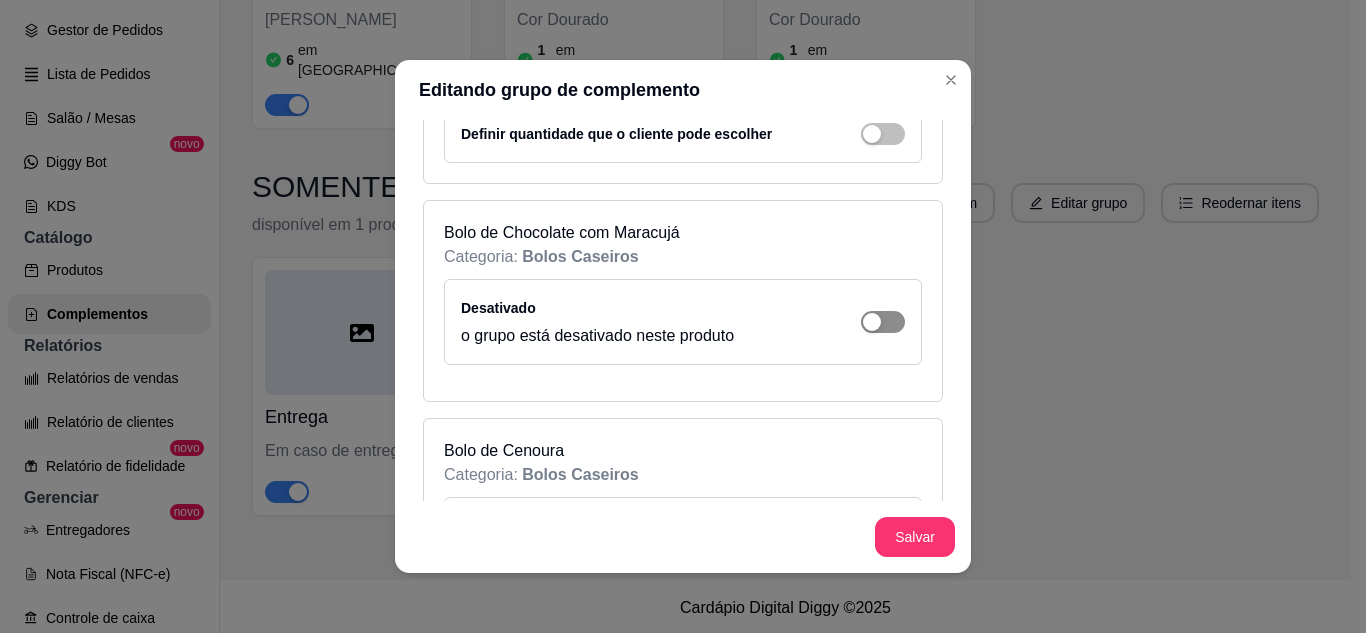 click at bounding box center [894, -1058] 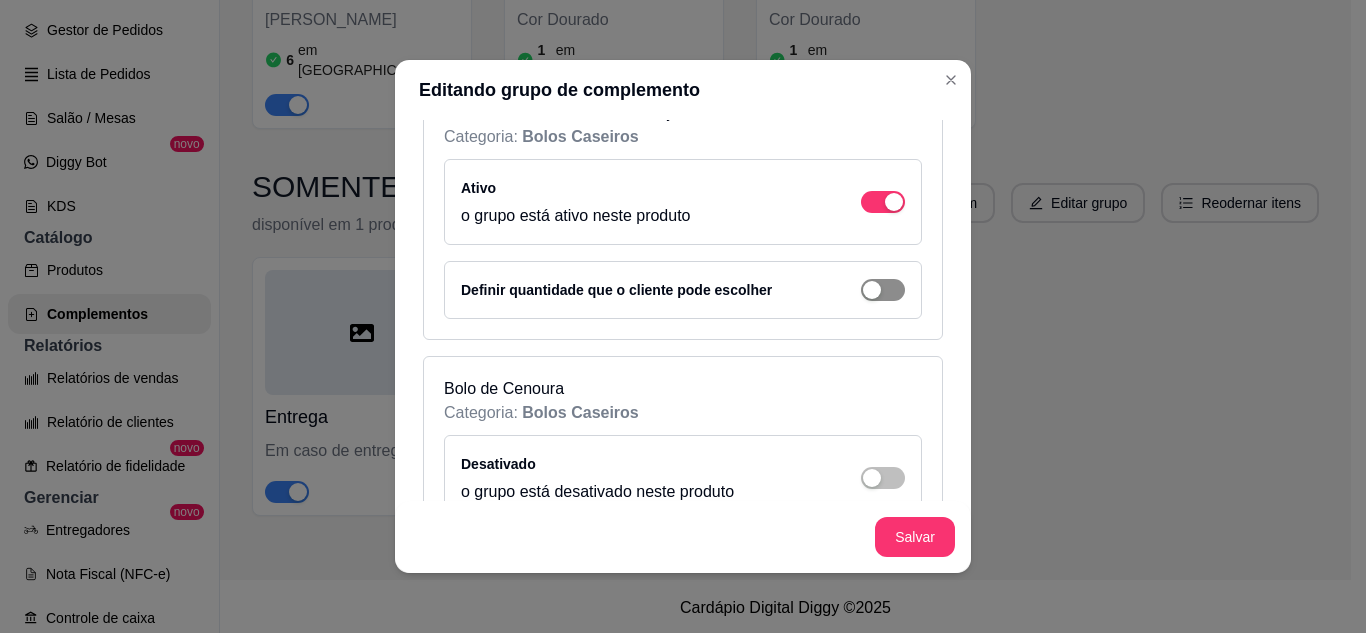 scroll, scrollTop: 1800, scrollLeft: 0, axis: vertical 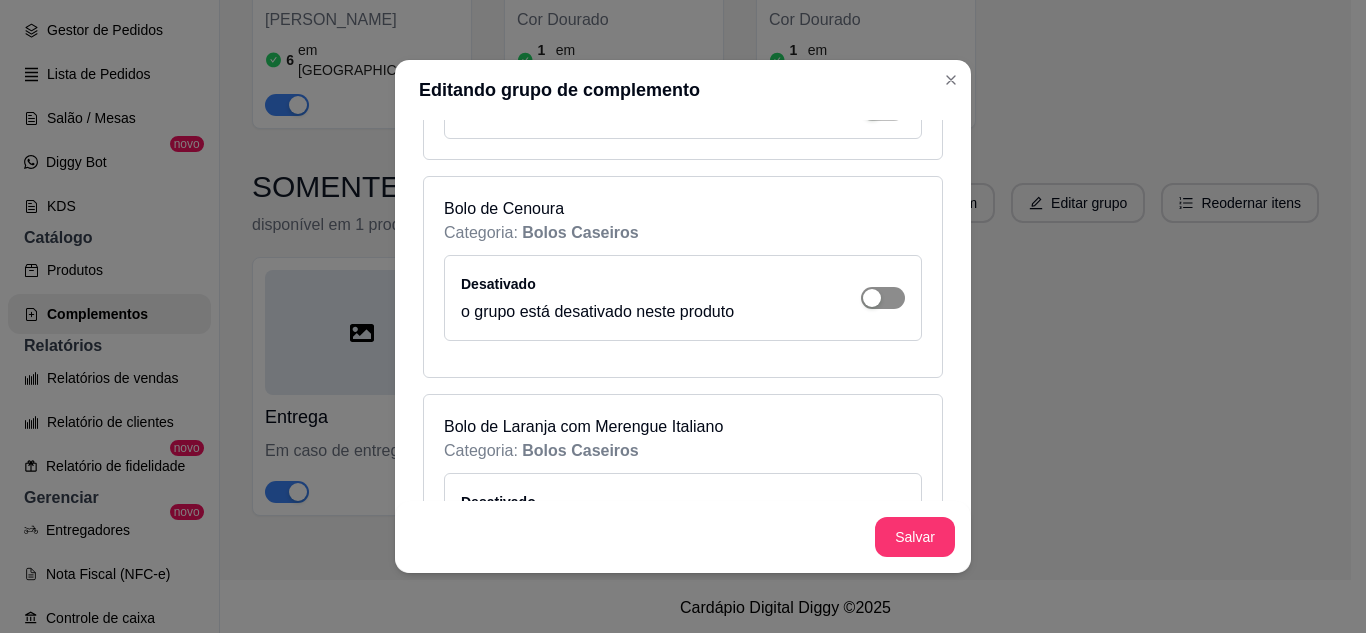 click at bounding box center [894, -1358] 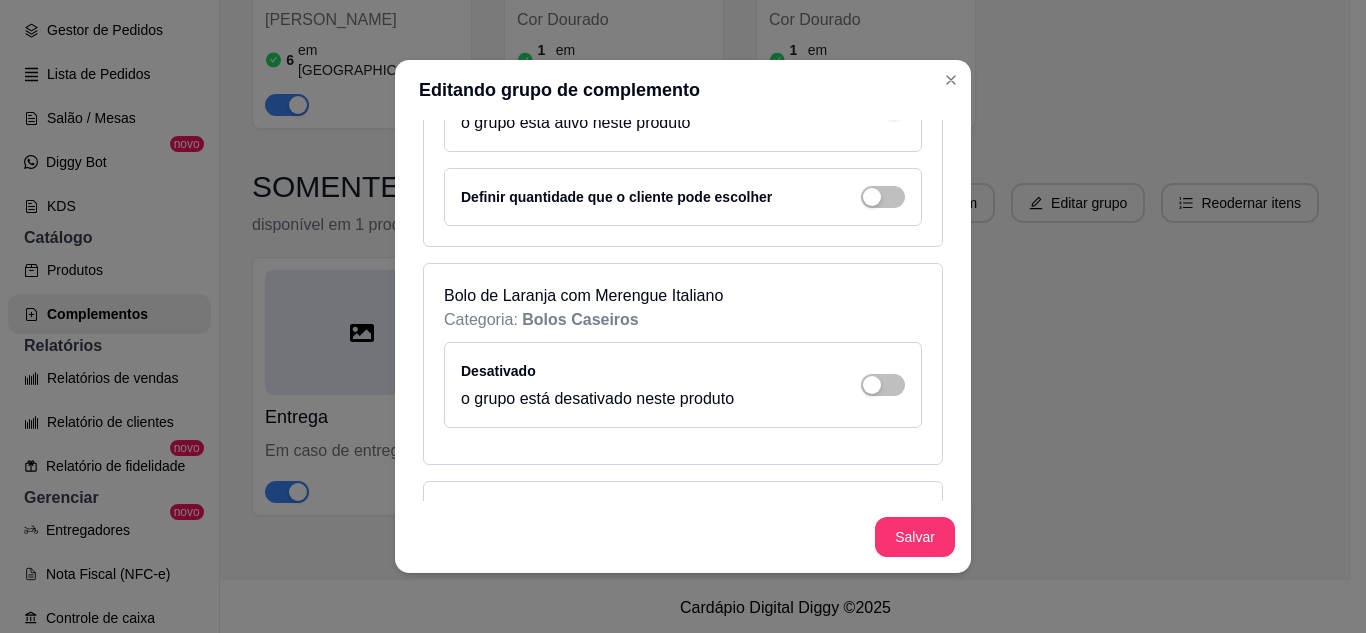 scroll, scrollTop: 2000, scrollLeft: 0, axis: vertical 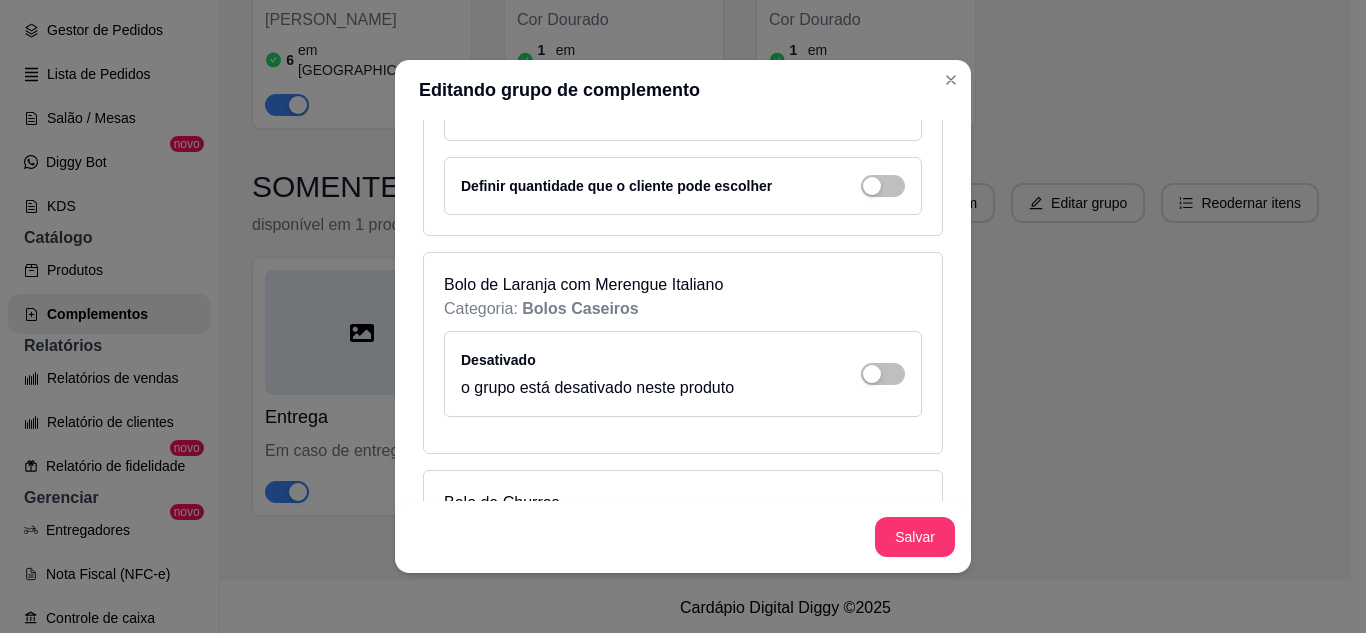 click on "Desativado o grupo está desativado neste produto" at bounding box center (683, 374) 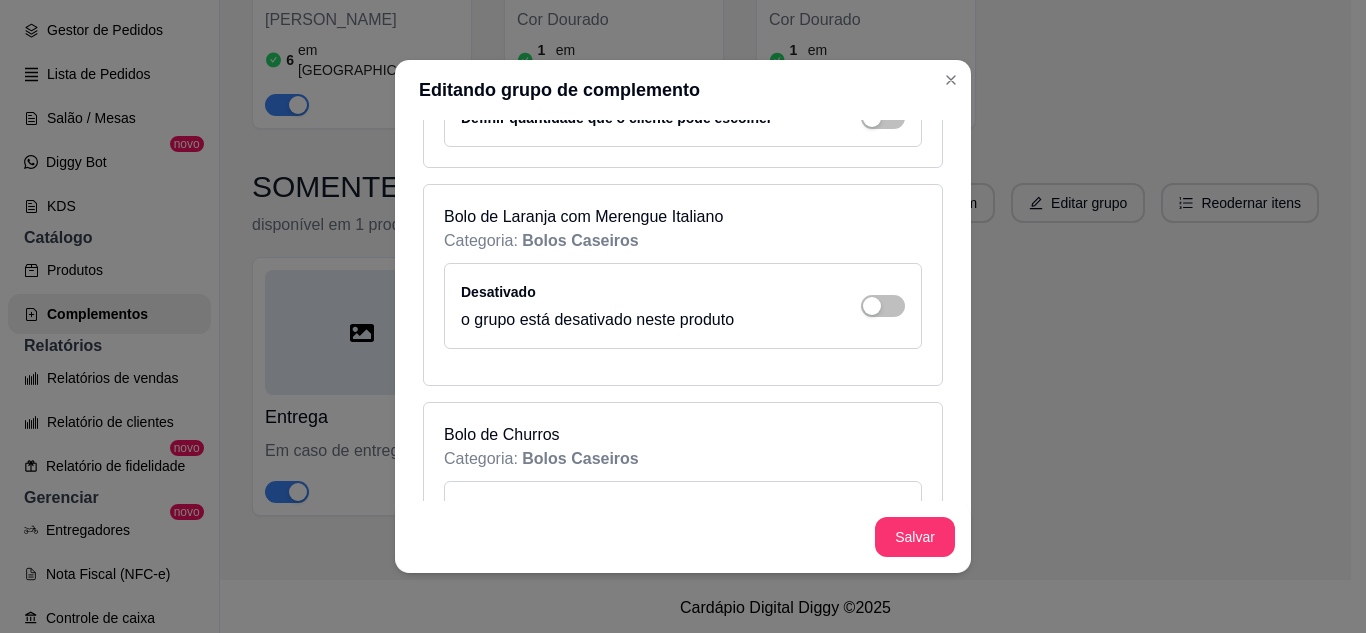 scroll, scrollTop: 2200, scrollLeft: 0, axis: vertical 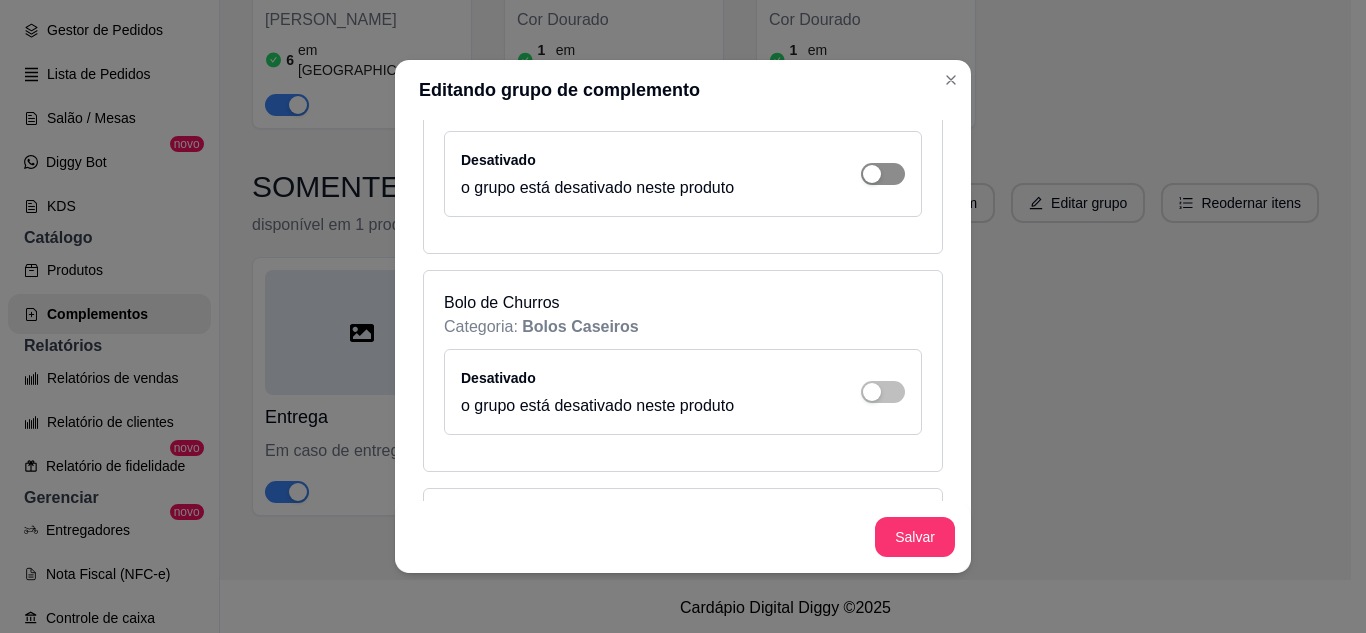 click at bounding box center (894, -1758) 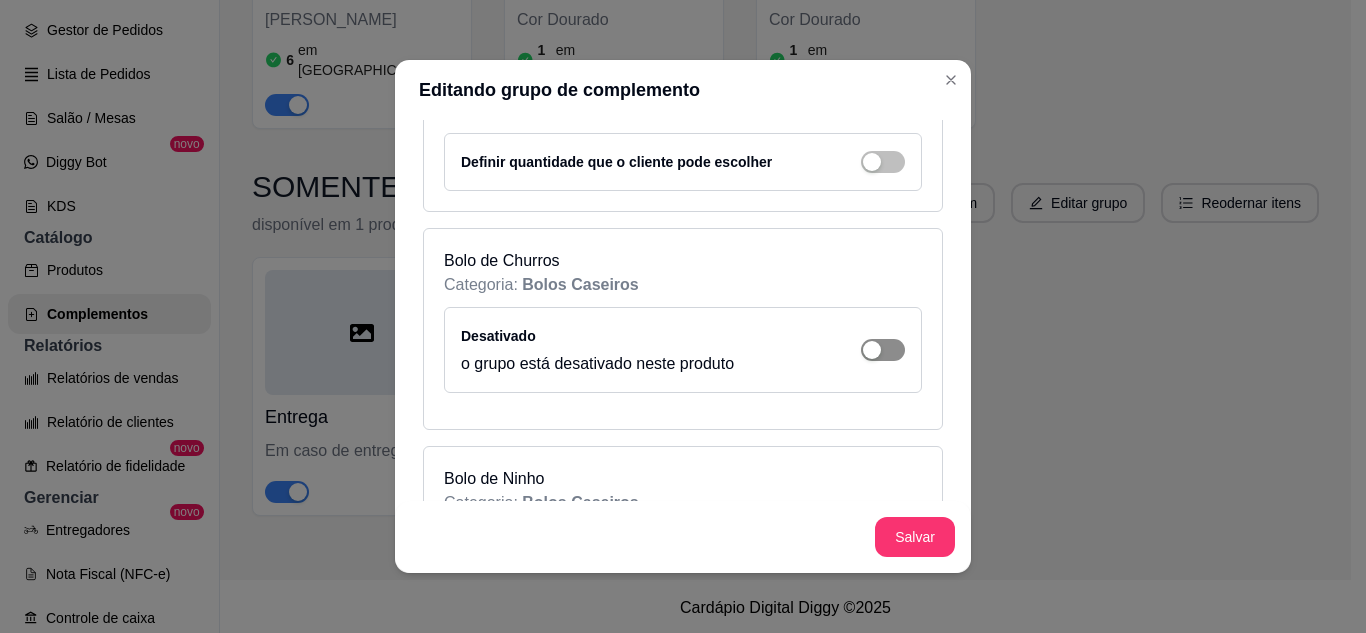 click at bounding box center [883, -1858] 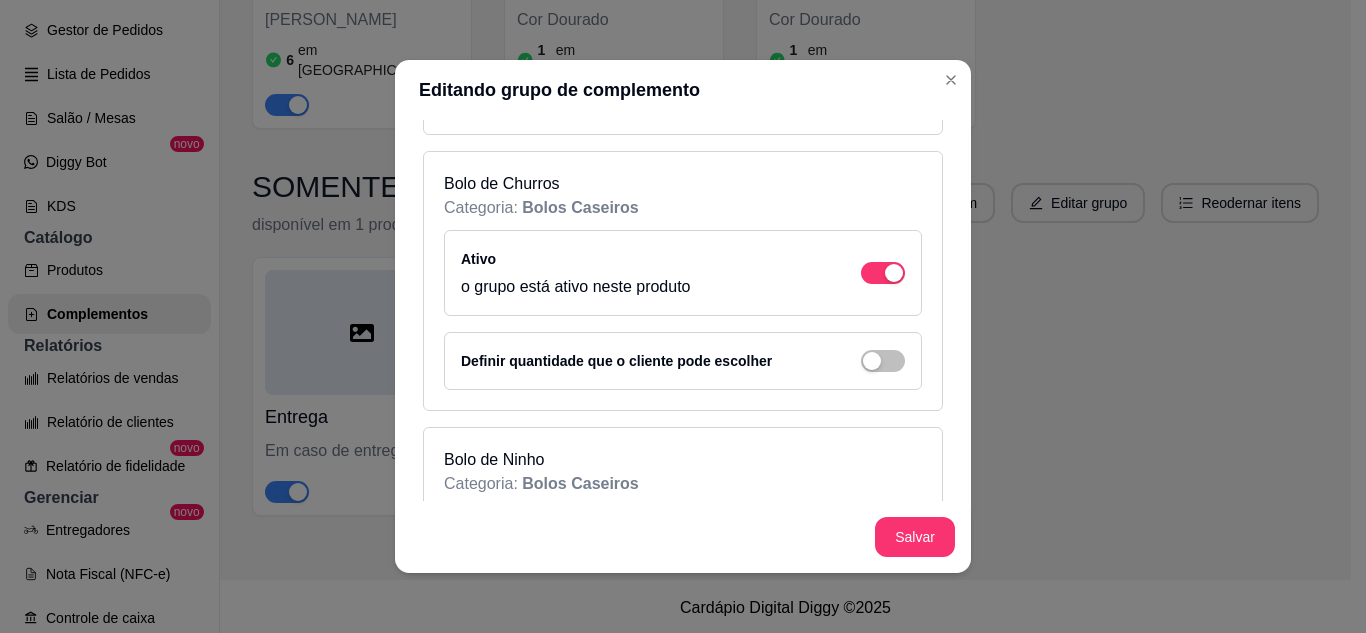 scroll, scrollTop: 2600, scrollLeft: 0, axis: vertical 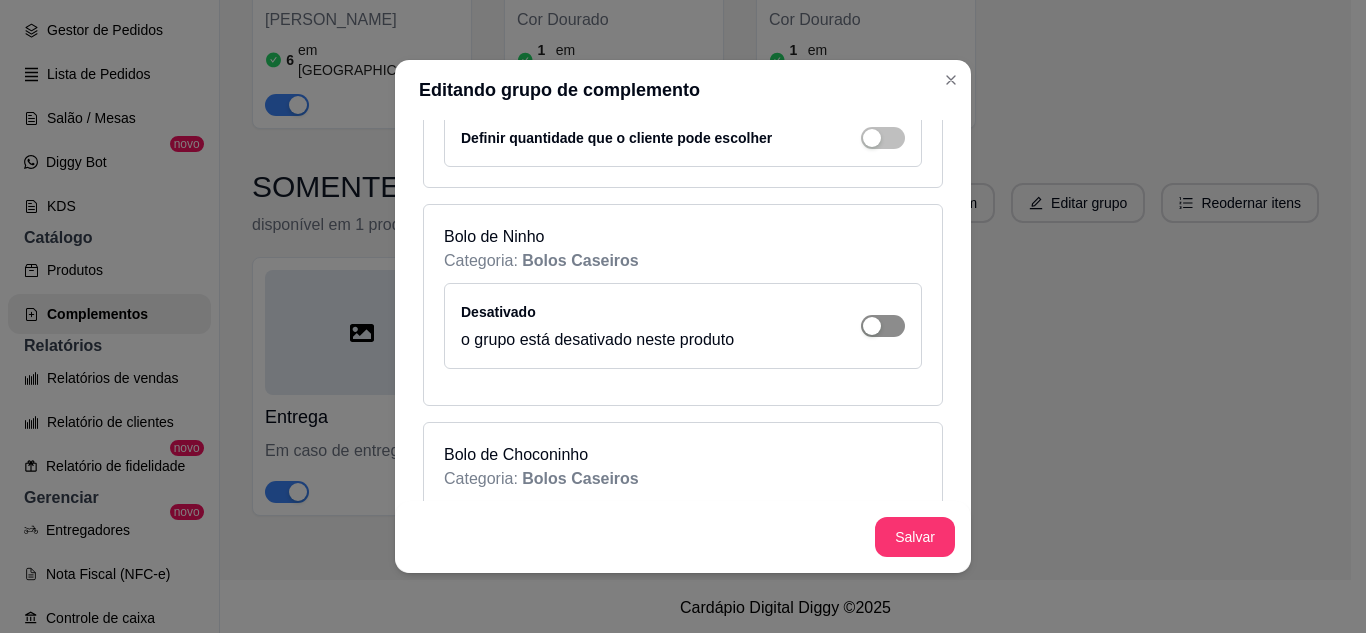 click at bounding box center [894, -2158] 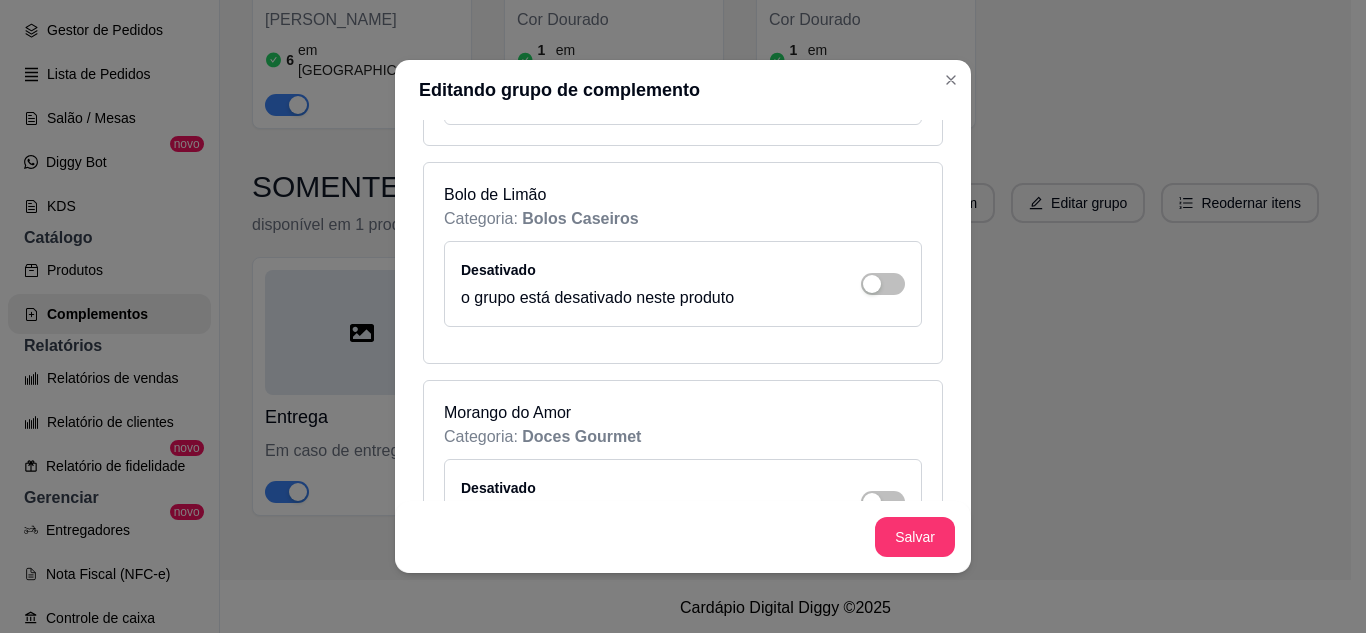scroll, scrollTop: 3200, scrollLeft: 0, axis: vertical 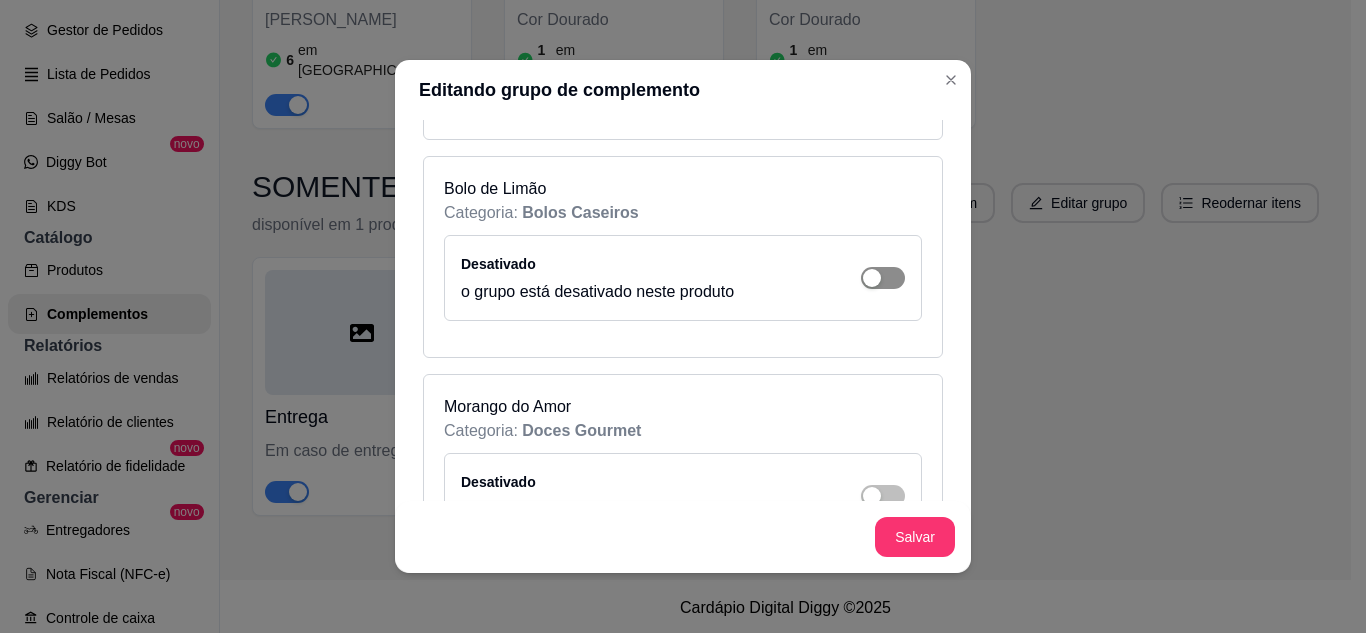 click at bounding box center [883, -2758] 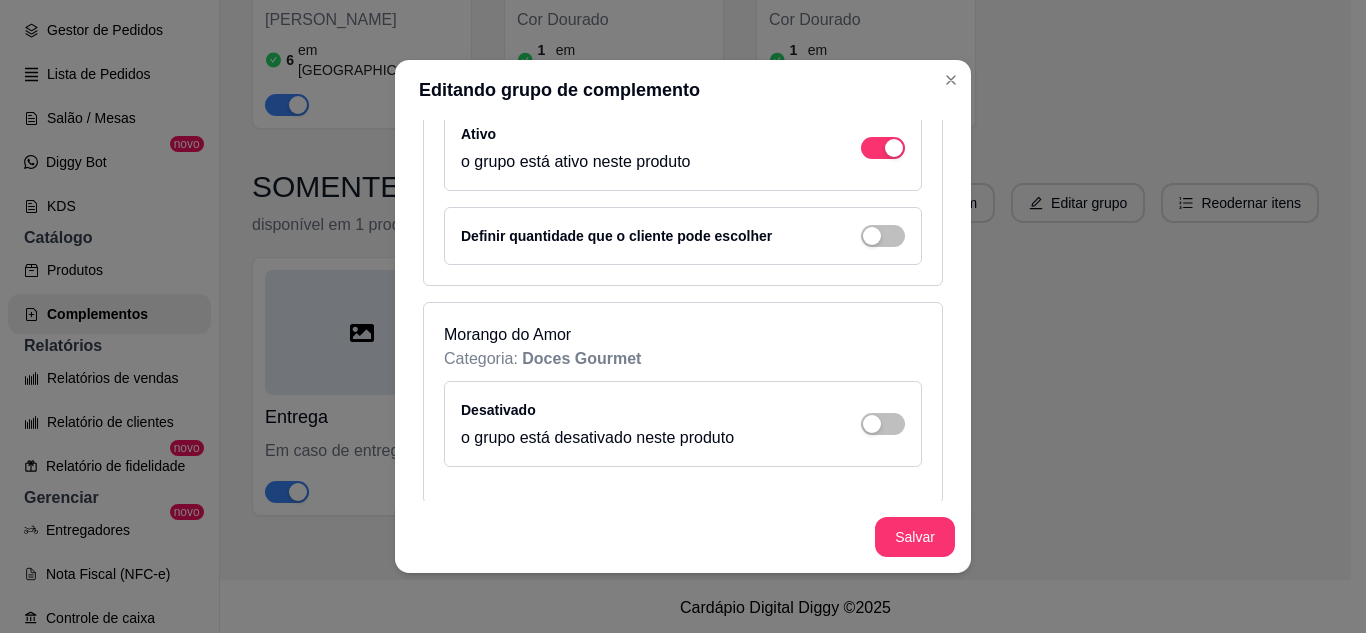 scroll, scrollTop: 3345, scrollLeft: 0, axis: vertical 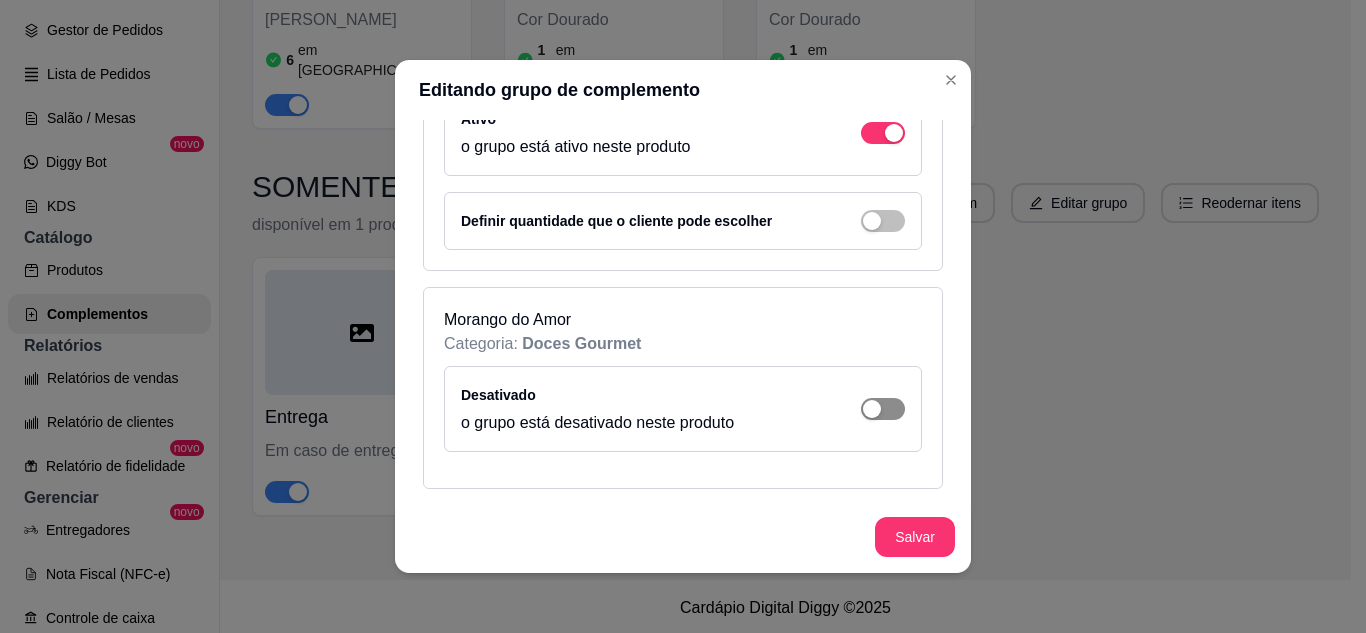 click at bounding box center (883, -2903) 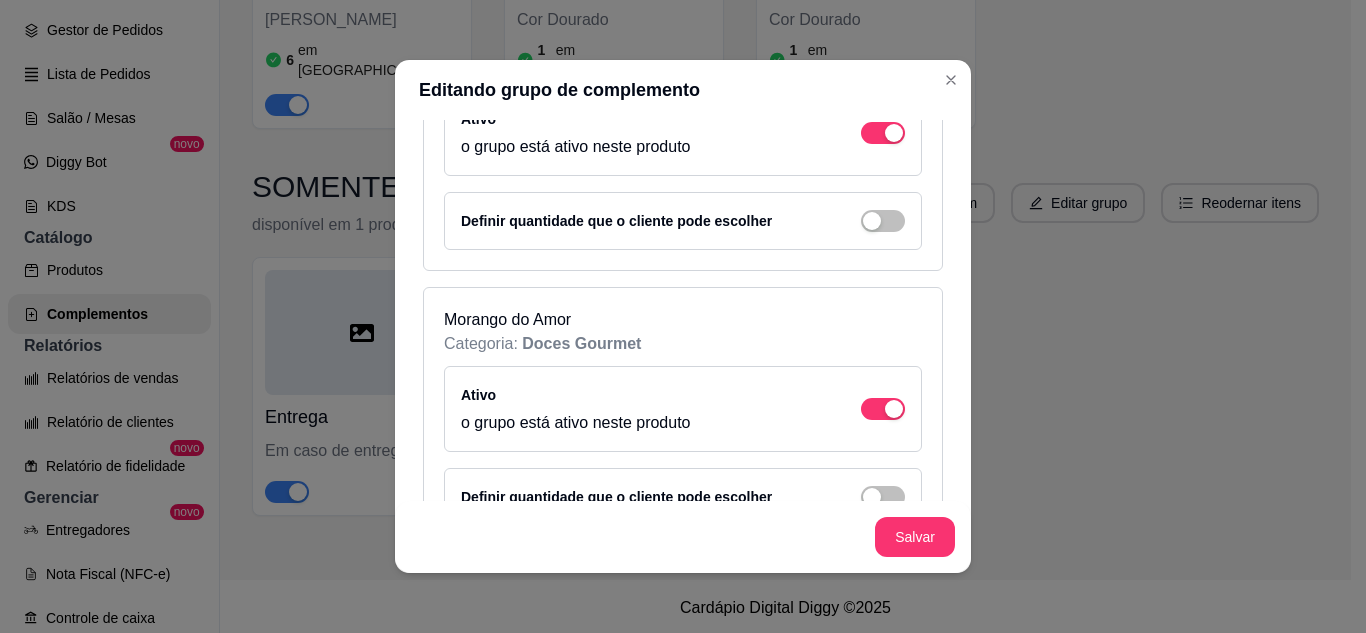 scroll, scrollTop: 3403, scrollLeft: 0, axis: vertical 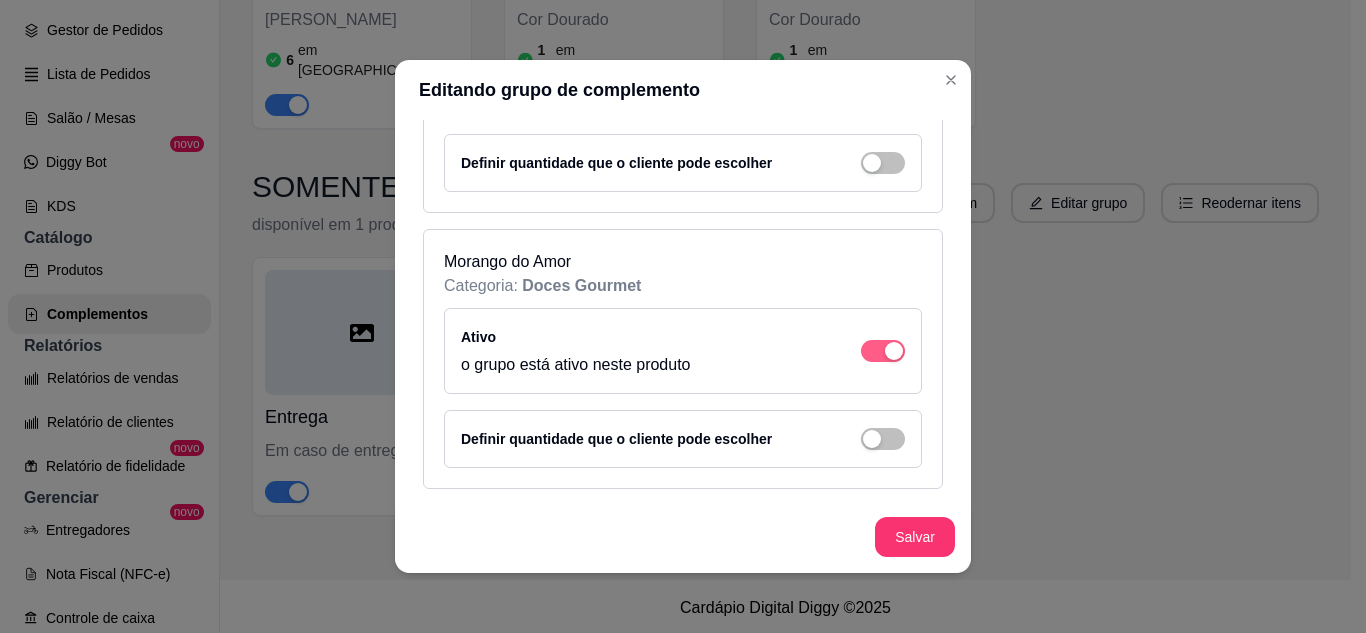 click at bounding box center (894, -2961) 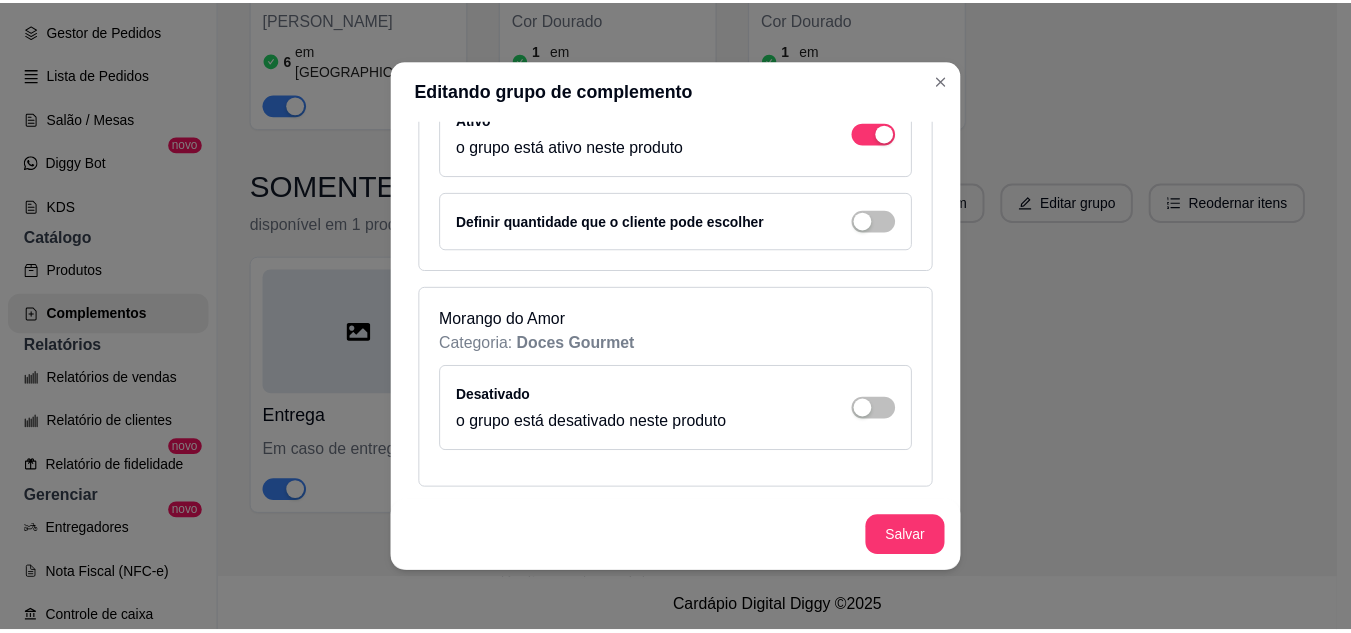 scroll, scrollTop: 3345, scrollLeft: 0, axis: vertical 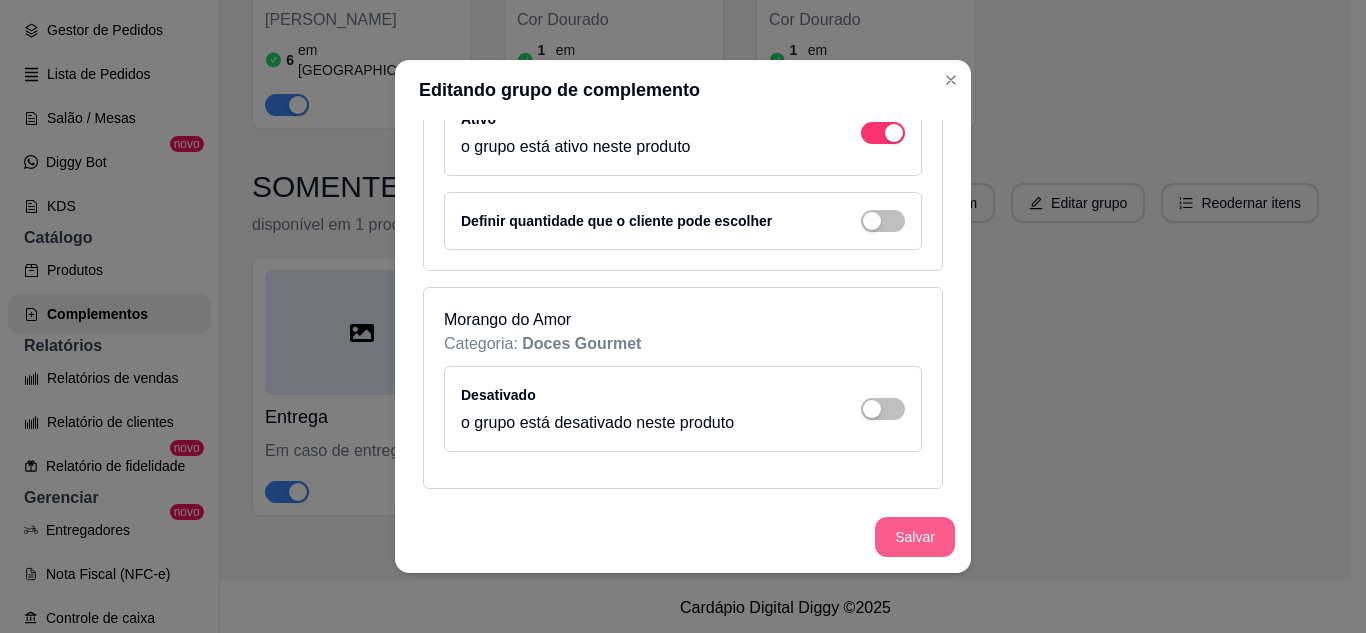 click on "Salvar" at bounding box center (915, 537) 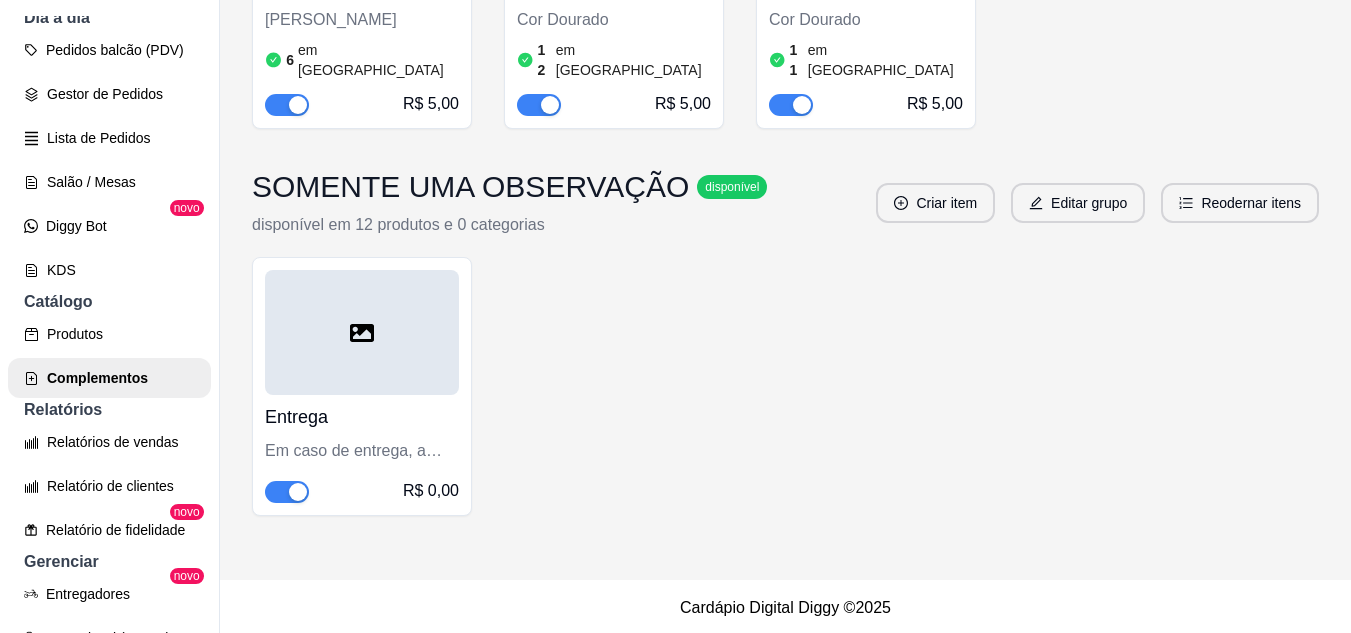 scroll, scrollTop: 200, scrollLeft: 0, axis: vertical 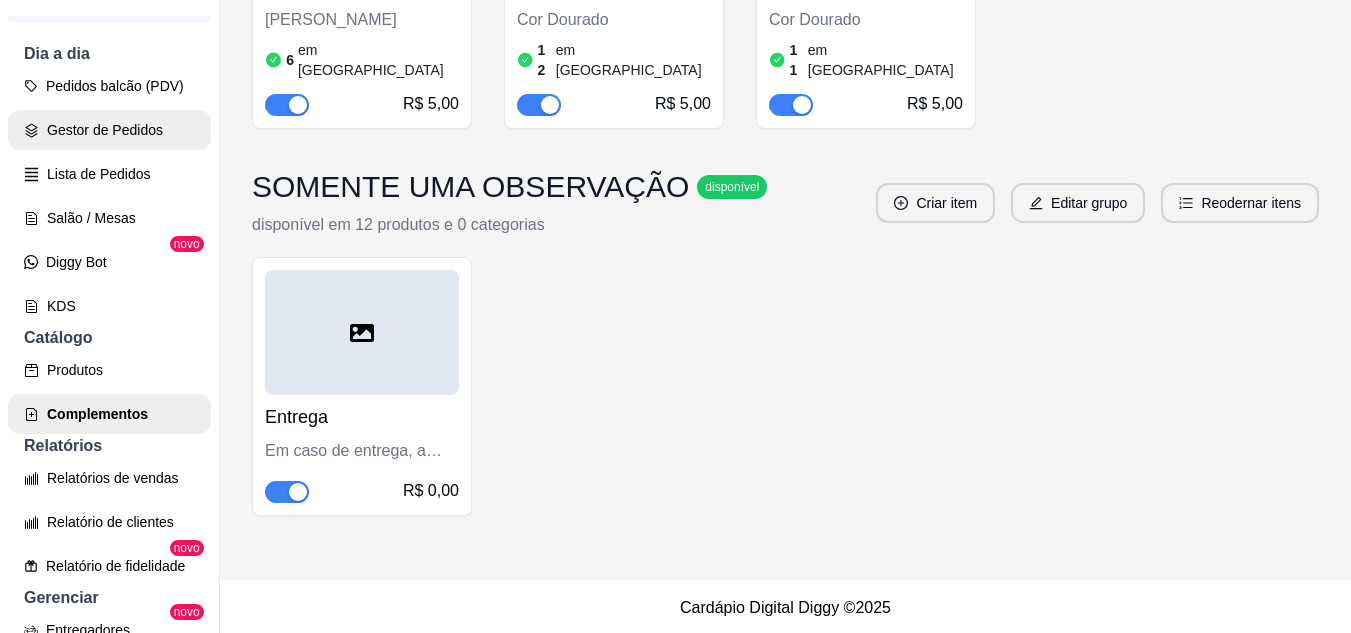 click on "Gestor de Pedidos" at bounding box center (109, 130) 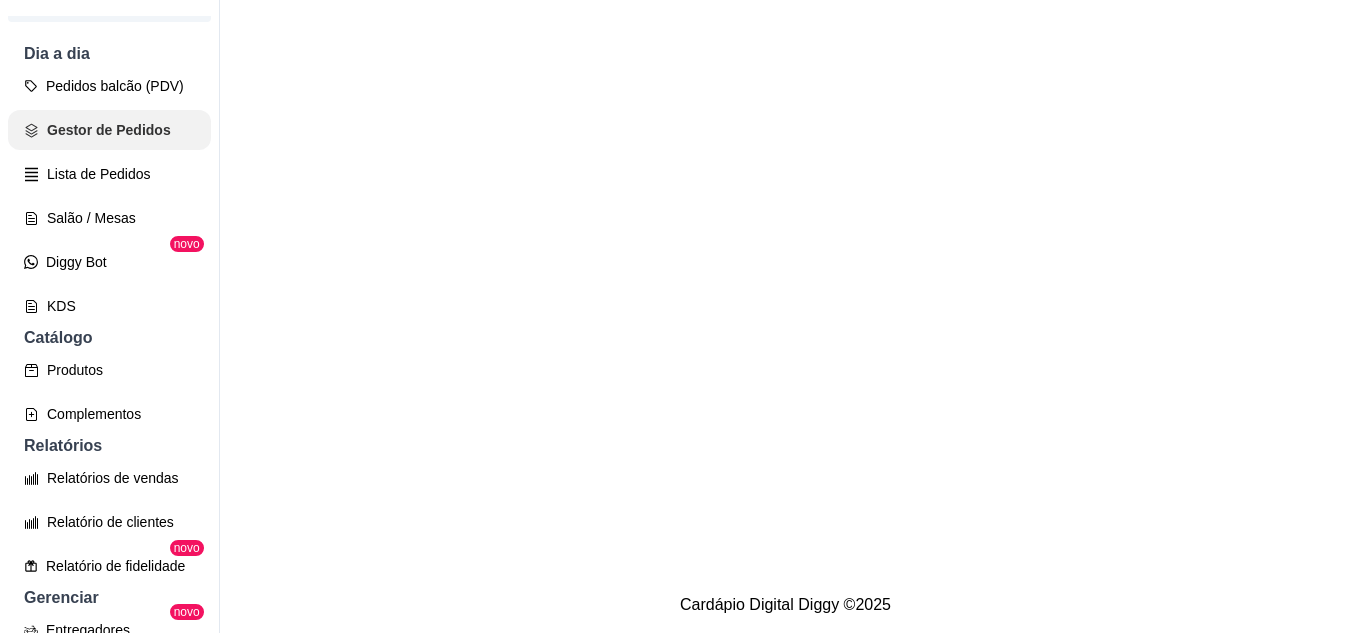 scroll, scrollTop: 0, scrollLeft: 0, axis: both 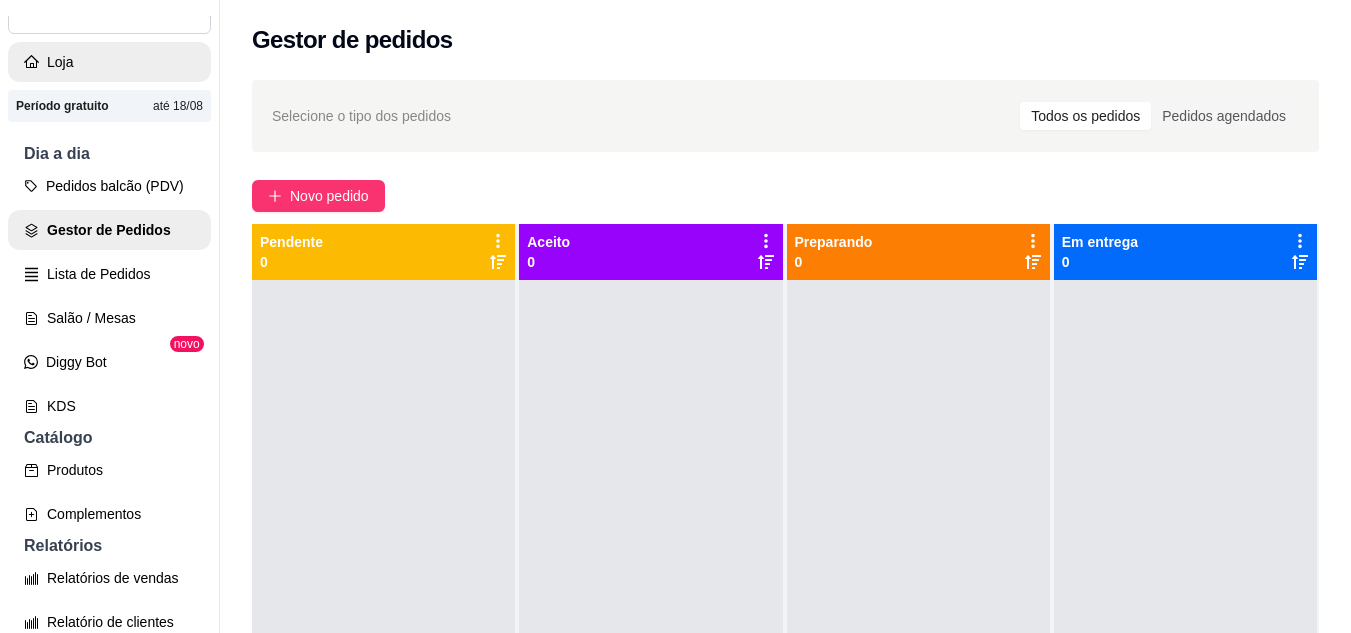 click on "Loja" at bounding box center [109, 62] 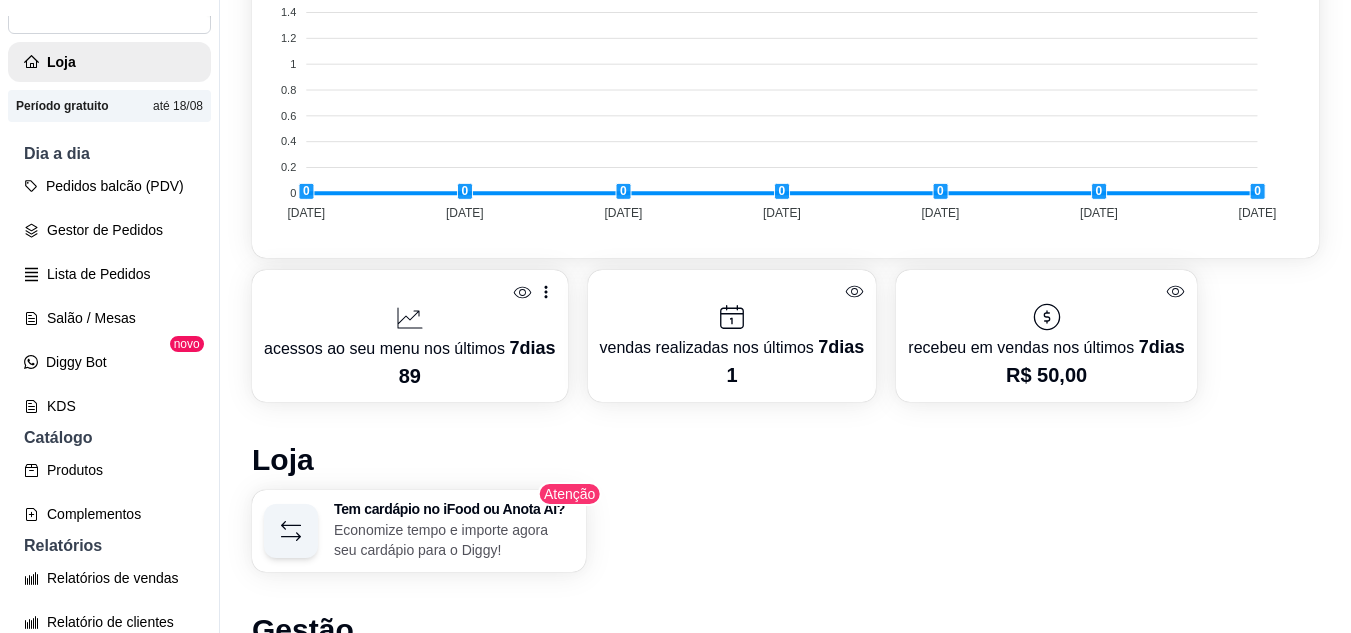 scroll, scrollTop: 800, scrollLeft: 0, axis: vertical 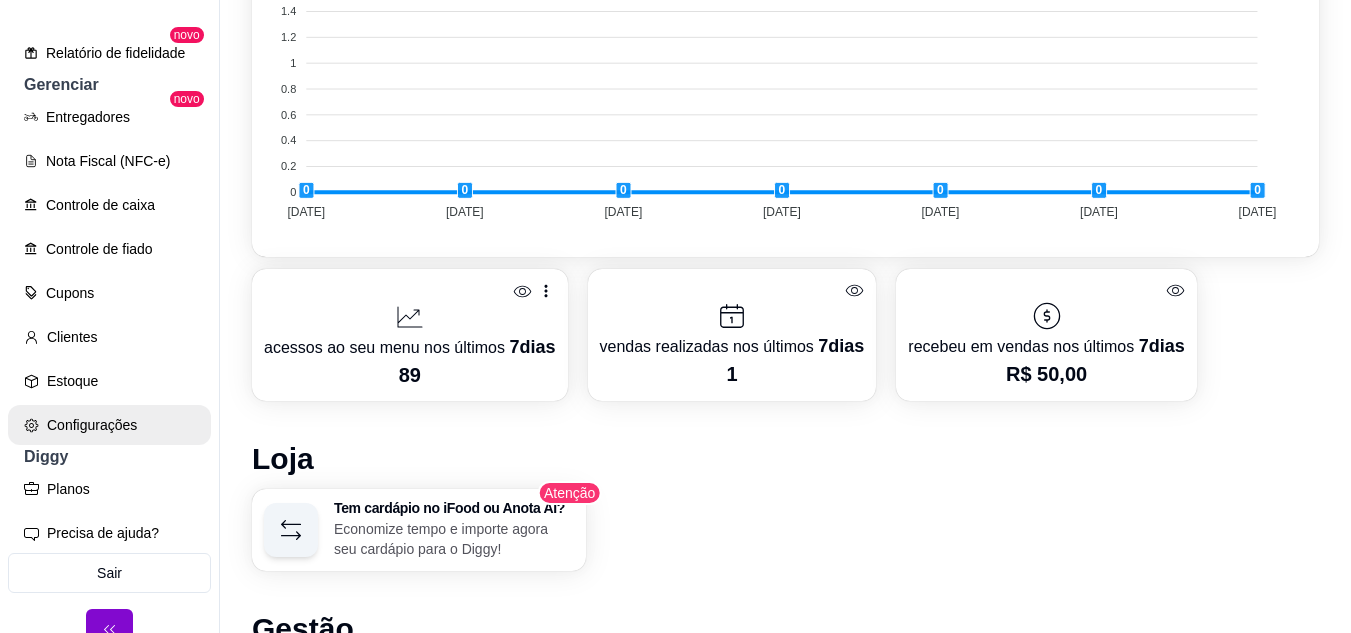 click on "Configurações" at bounding box center [109, 425] 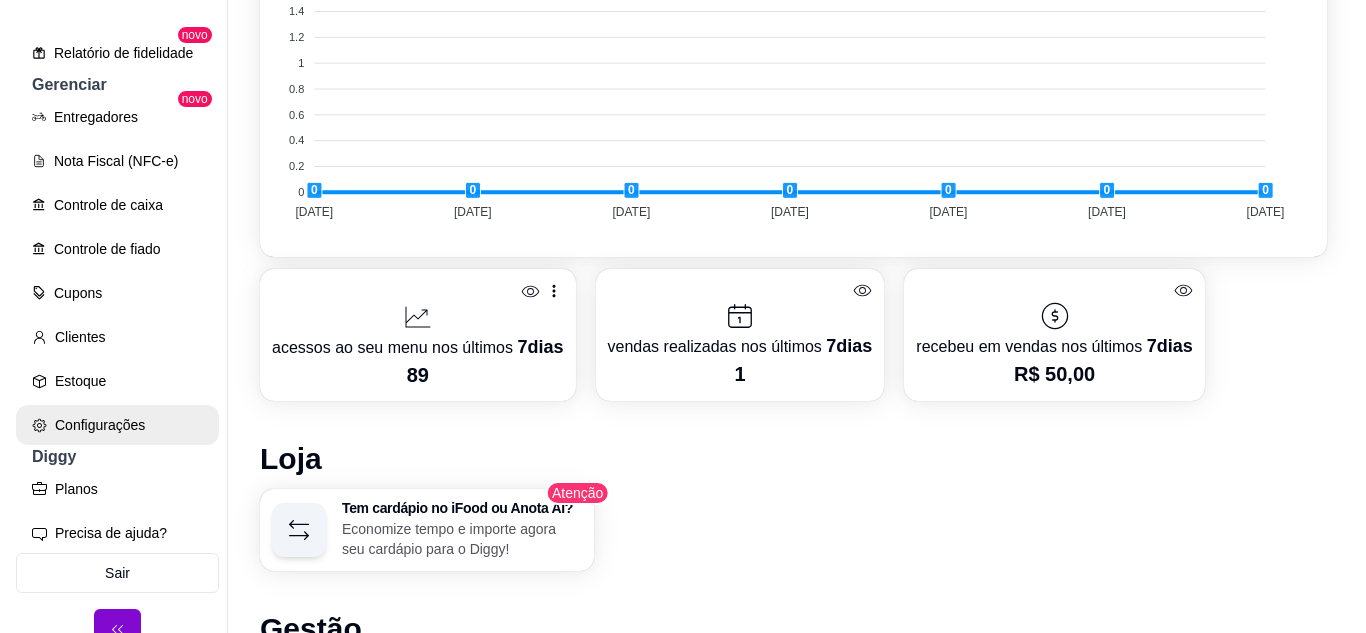 scroll, scrollTop: 0, scrollLeft: 0, axis: both 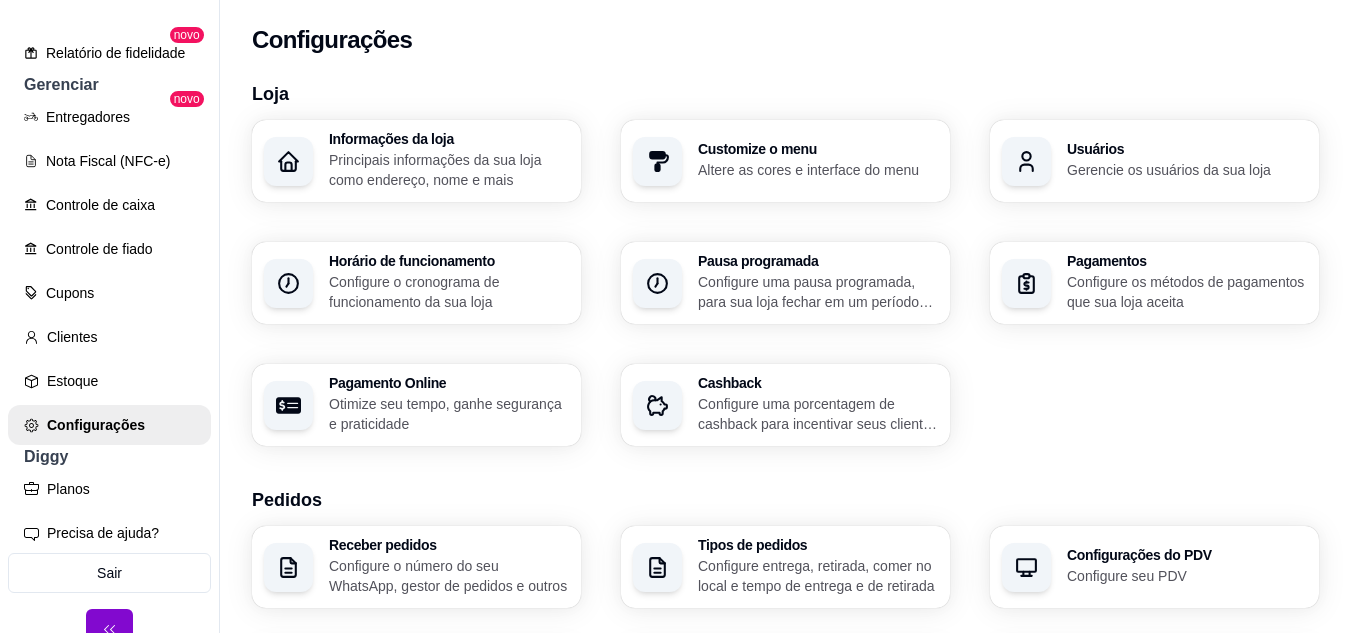 click on "Principais informações da sua loja como endereço, nome e mais" at bounding box center [449, 170] 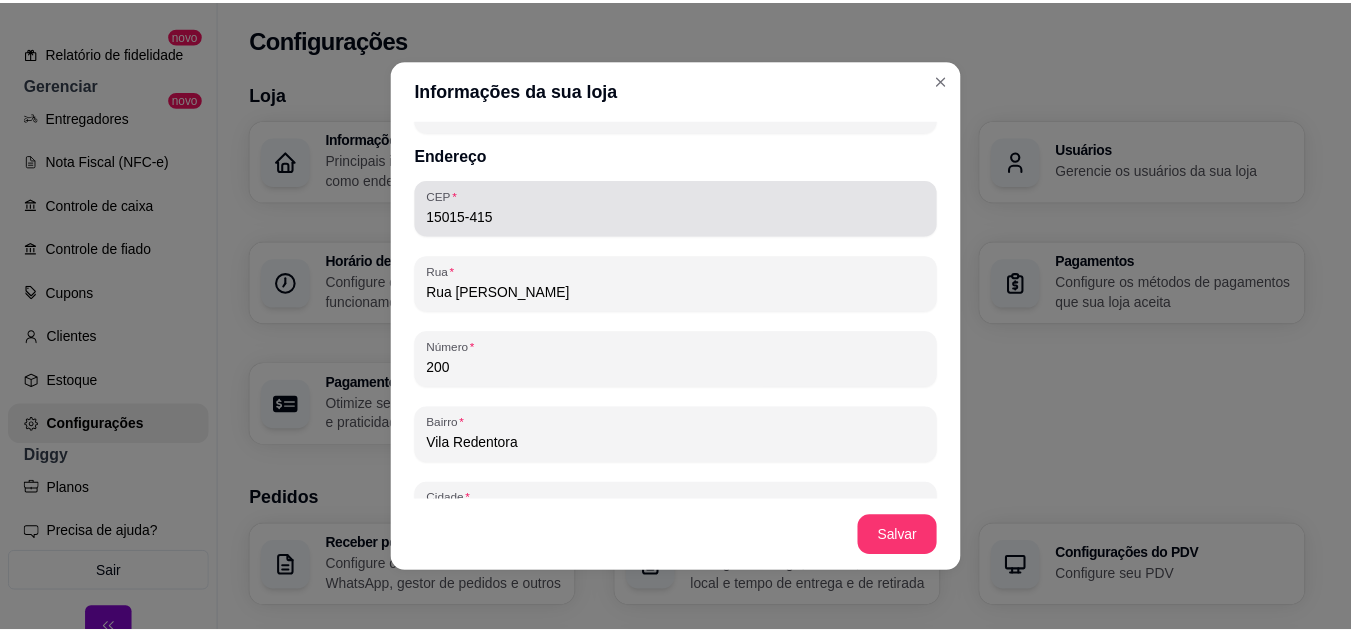 scroll, scrollTop: 1100, scrollLeft: 0, axis: vertical 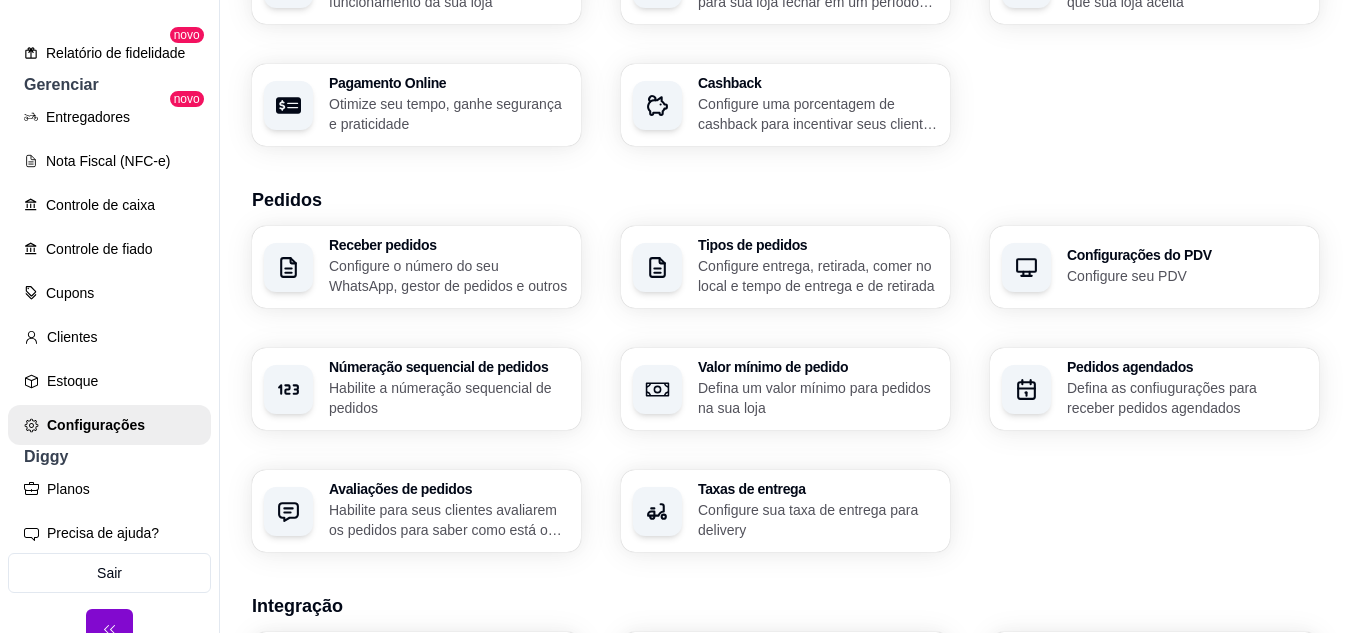 click on "Configure entrega, retirada, comer no local e tempo de entrega e de retirada" at bounding box center [818, 276] 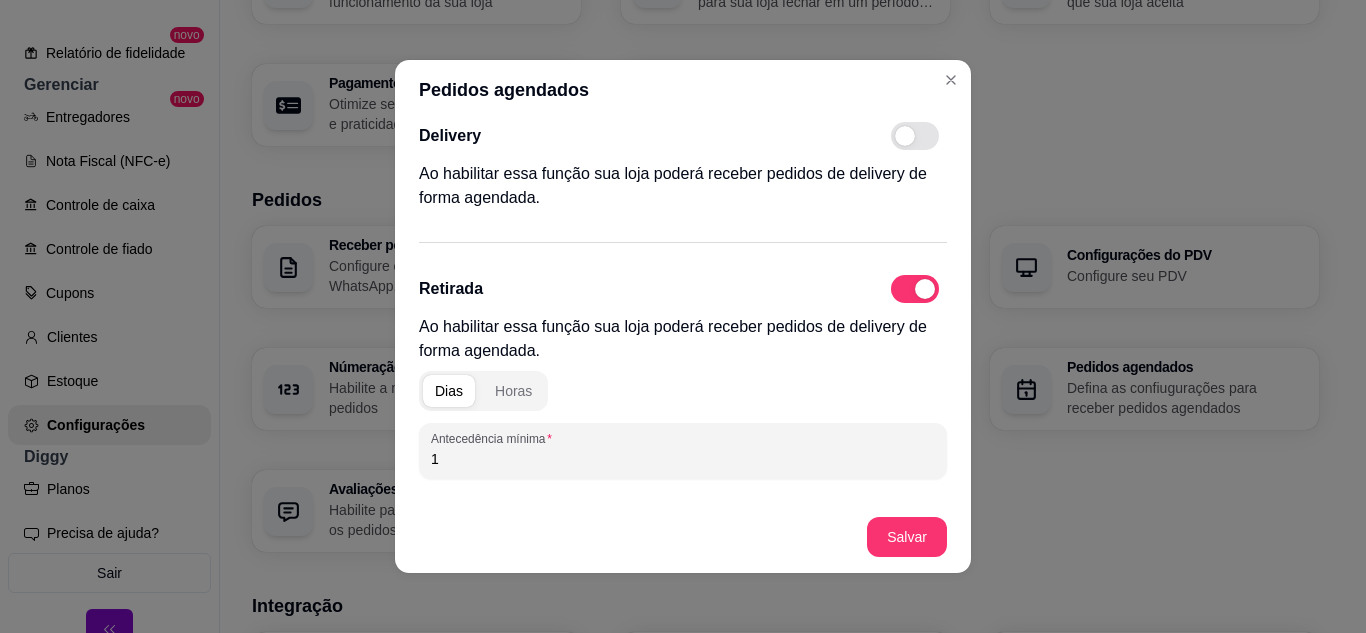 scroll, scrollTop: 0, scrollLeft: 0, axis: both 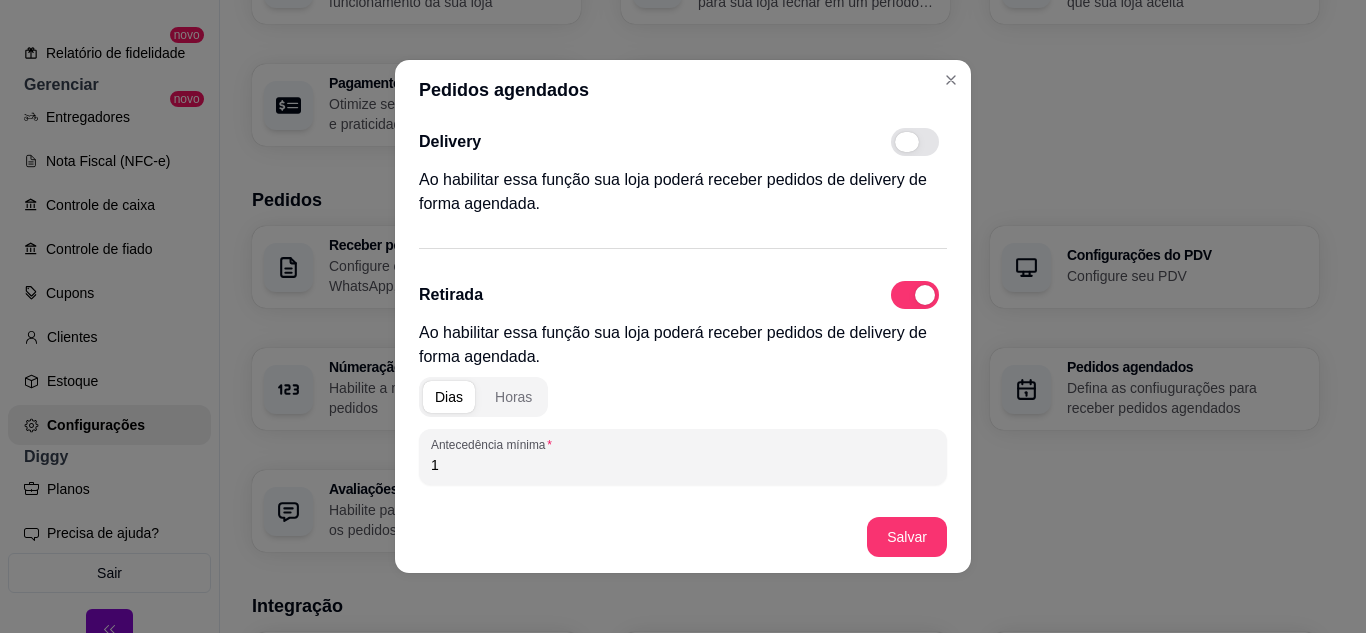 click at bounding box center [907, 142] 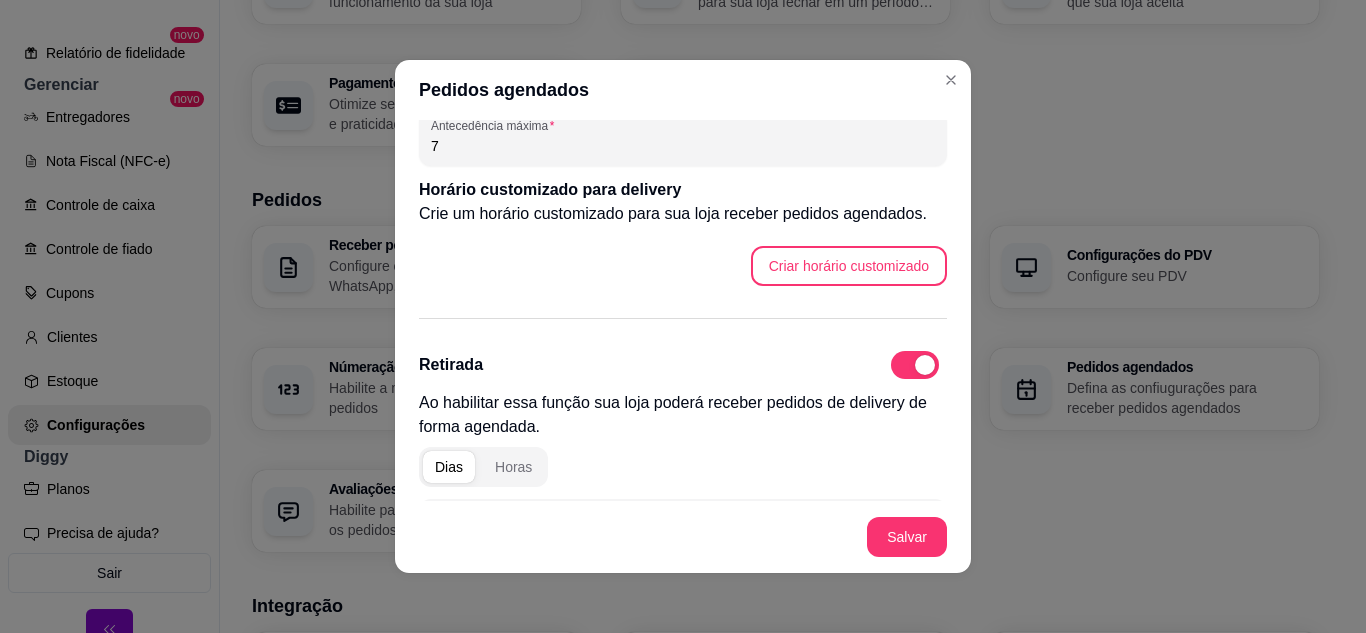 scroll, scrollTop: 300, scrollLeft: 0, axis: vertical 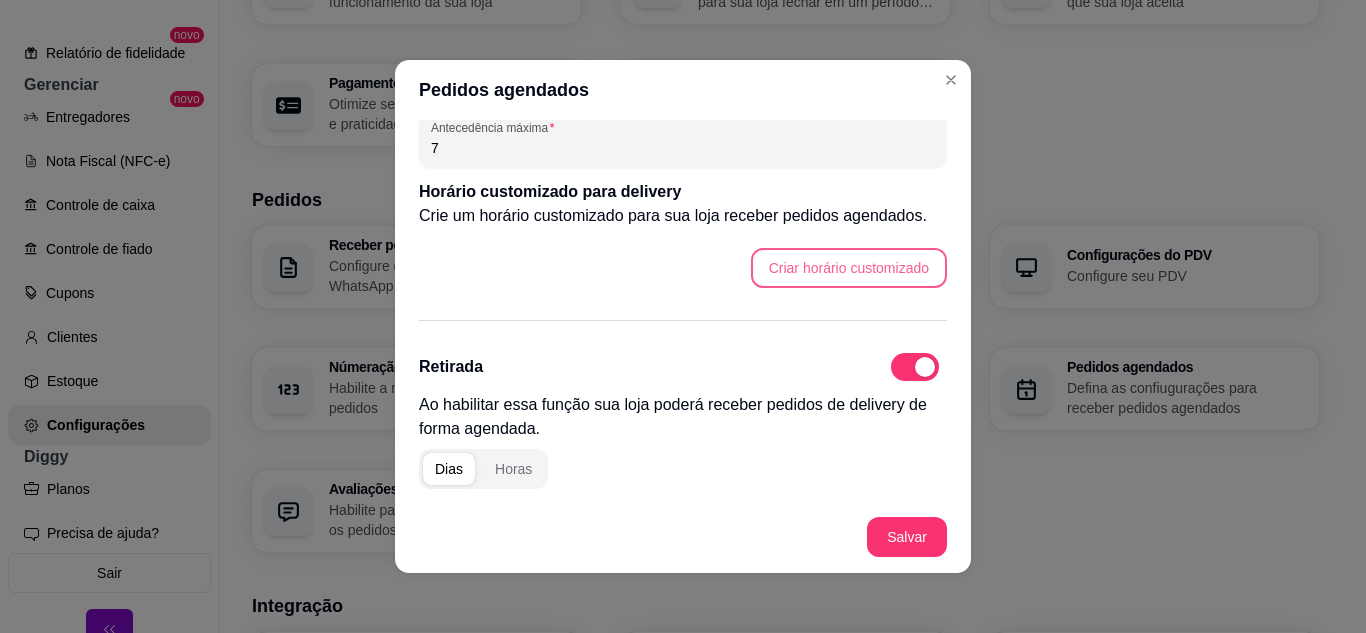 click on "Criar horário customizado" at bounding box center [849, 268] 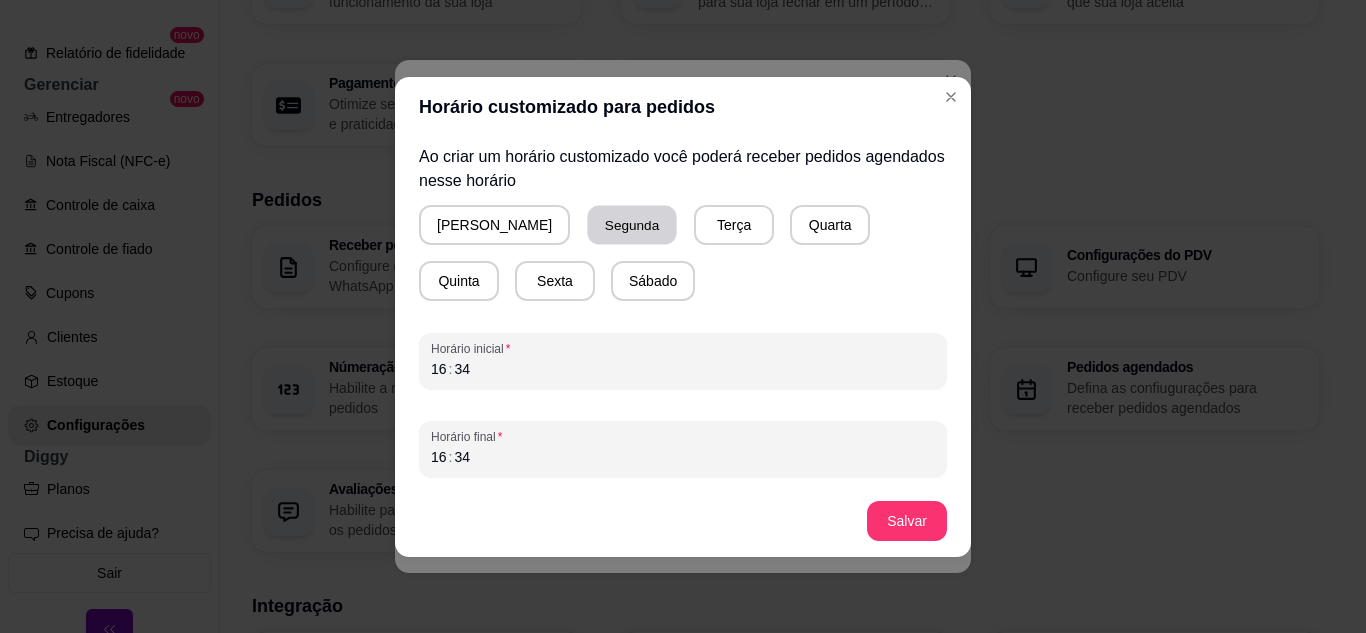 click on "Segunda" at bounding box center (632, 224) 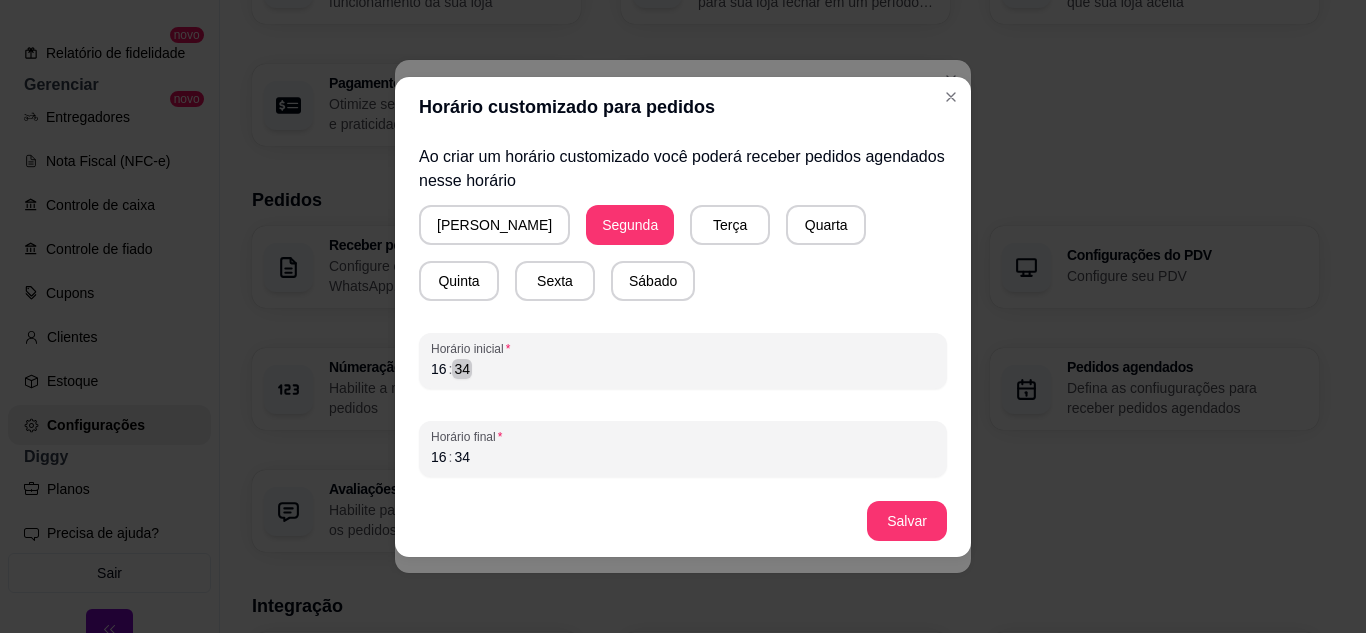 click on "16 : 34" at bounding box center [683, 369] 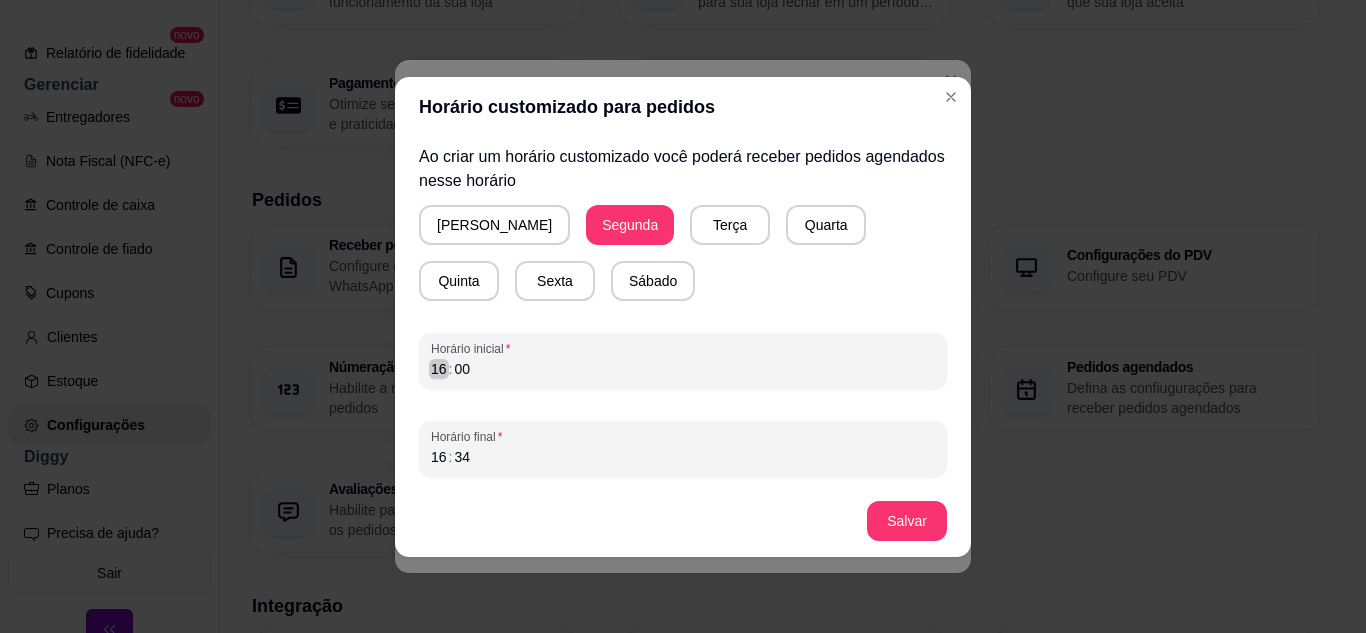 click on "16" at bounding box center (439, 369) 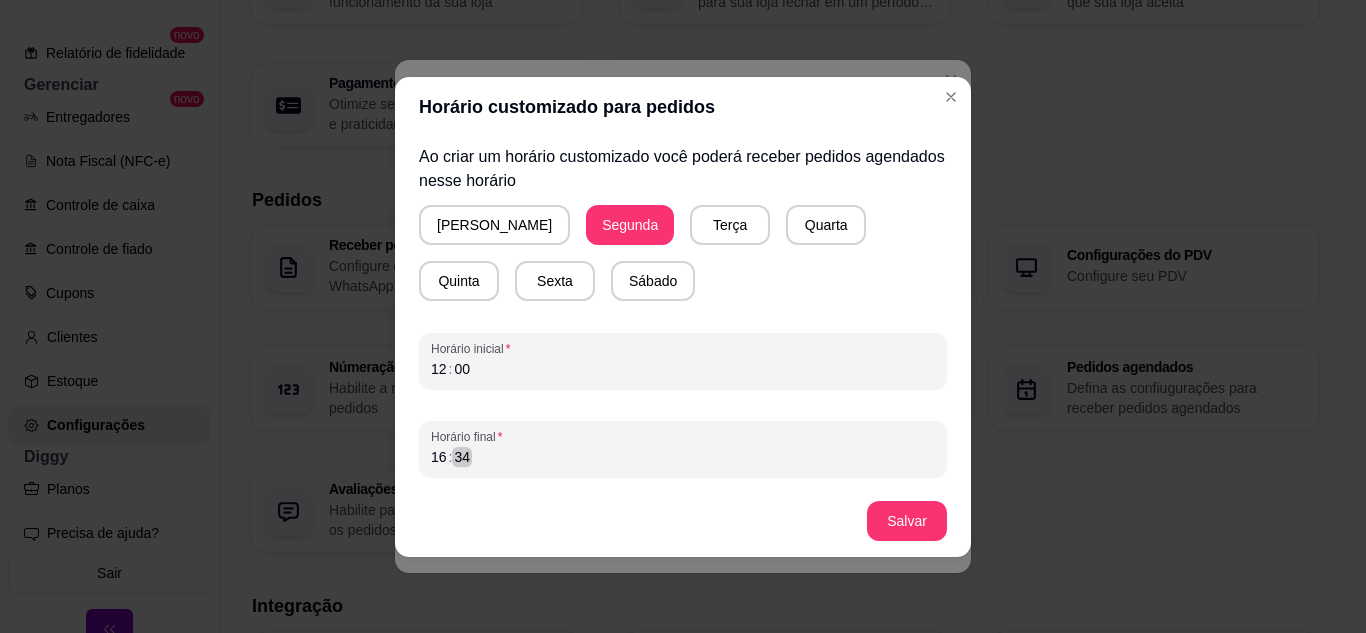 click on "16 : 34" at bounding box center [683, 457] 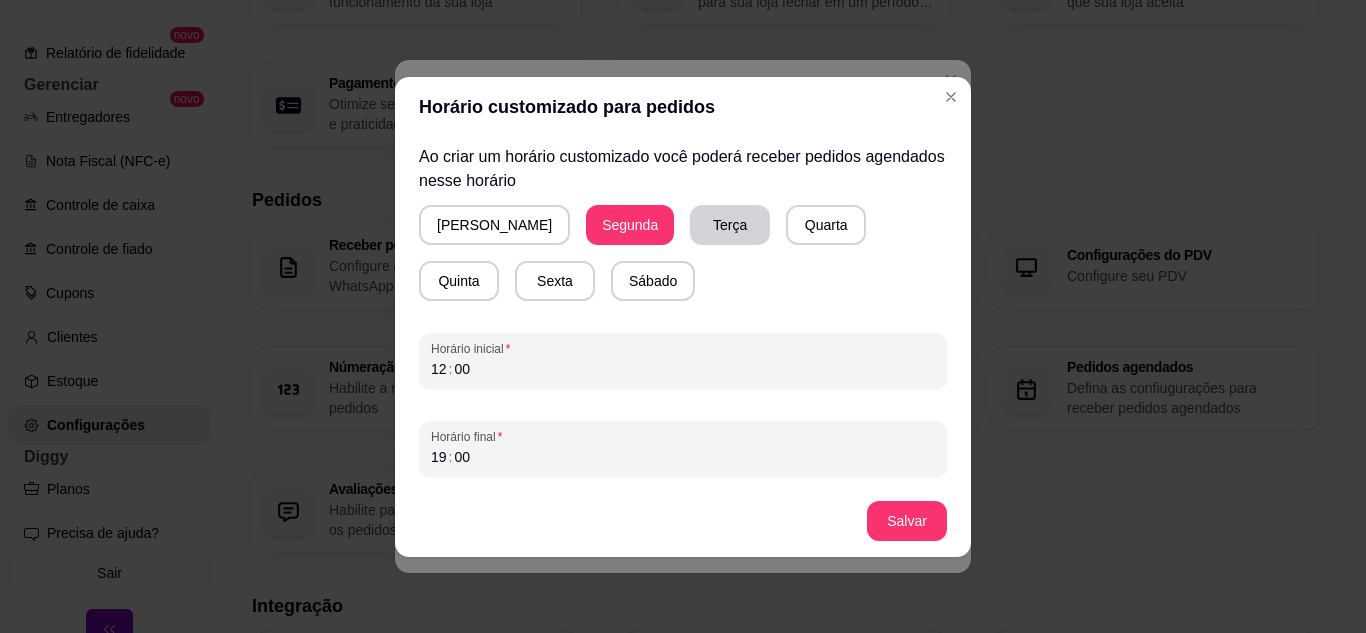 click on "Terça" at bounding box center (730, 225) 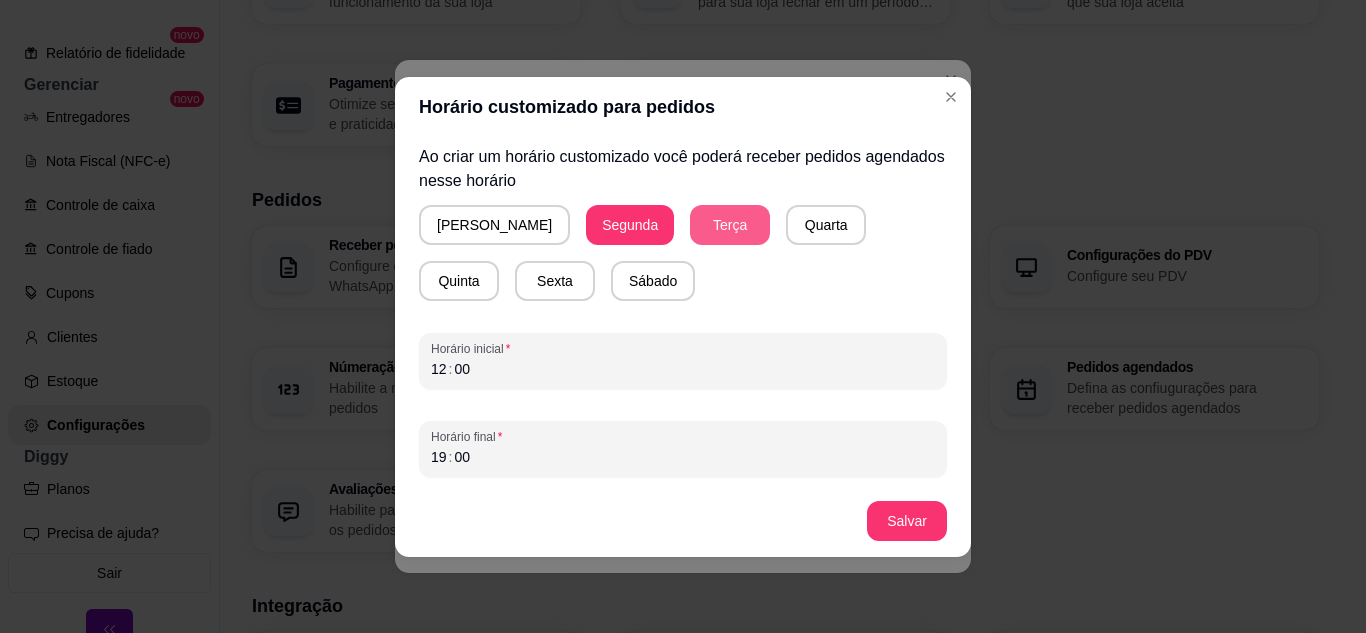 click on "Terça" at bounding box center [730, 225] 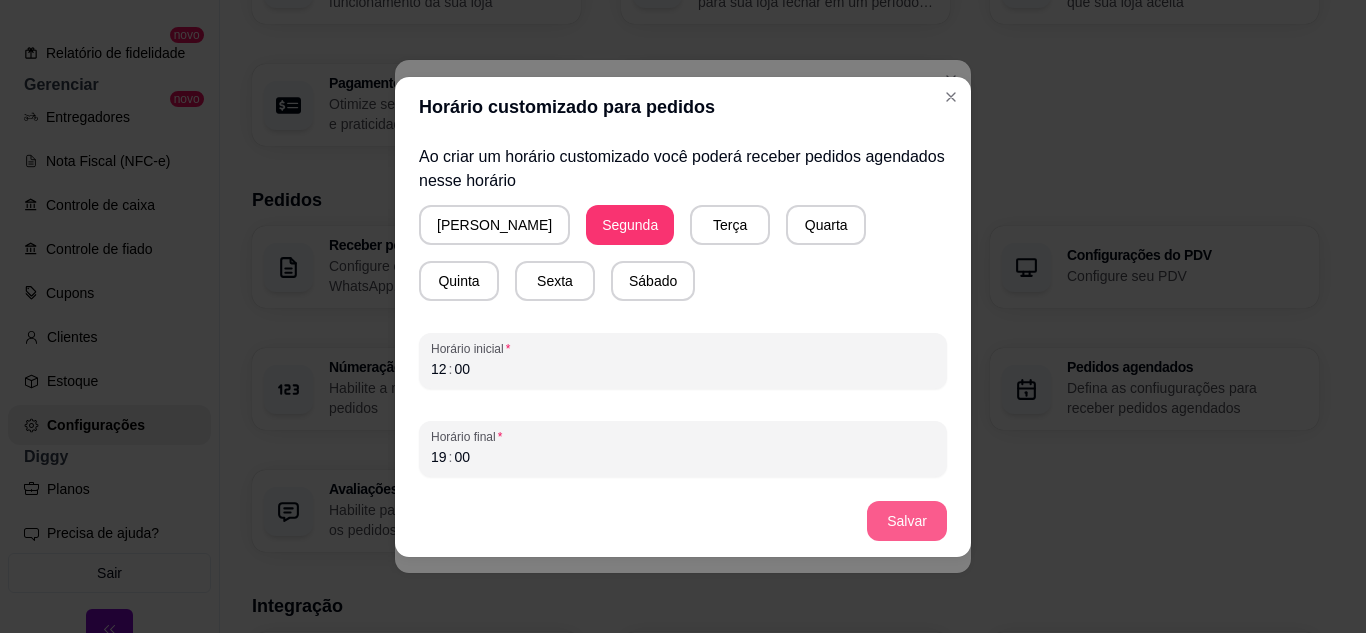 click on "Salvar" at bounding box center (907, 521) 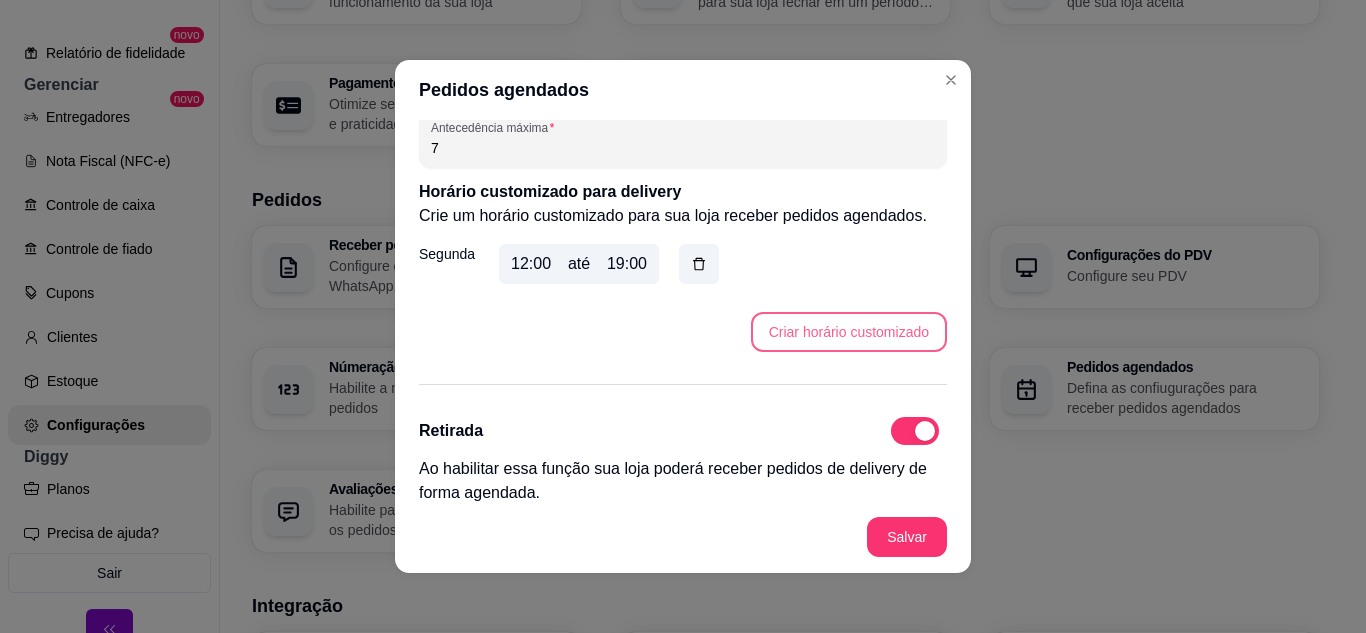 click on "Criar horário customizado" at bounding box center (849, 332) 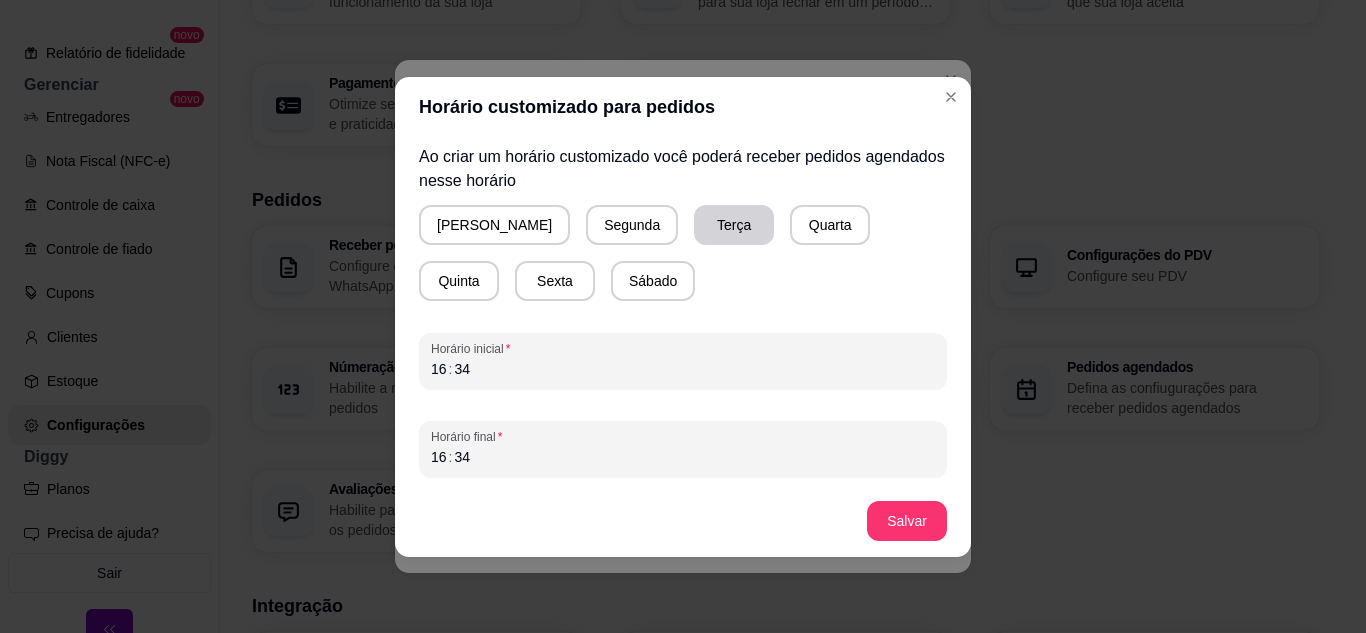 click on "Terça" at bounding box center [734, 225] 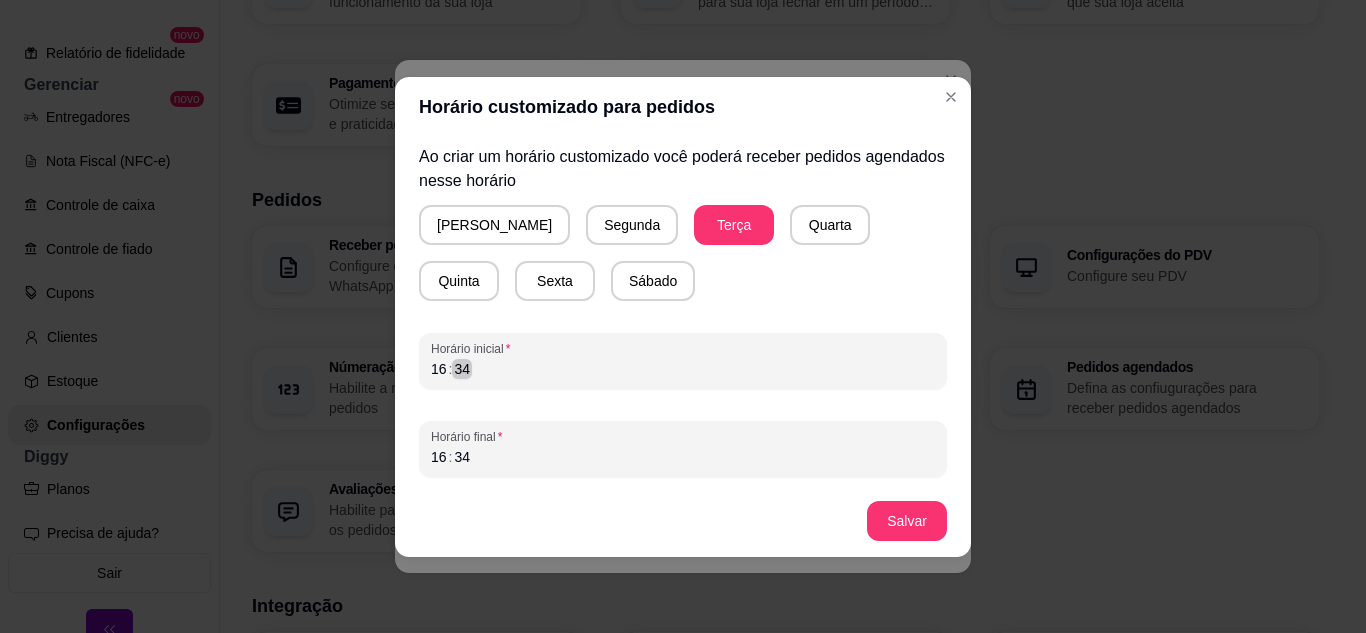 click on "16 : 34" at bounding box center [683, 369] 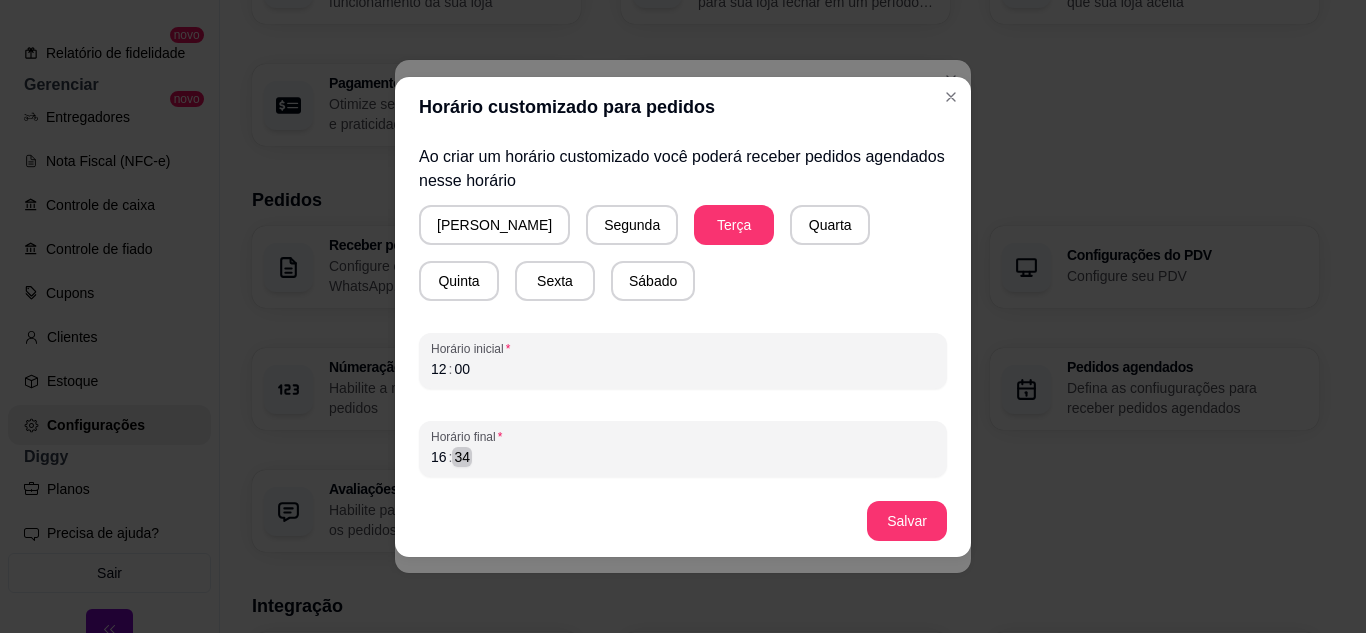 click on "16 : 34" at bounding box center [683, 457] 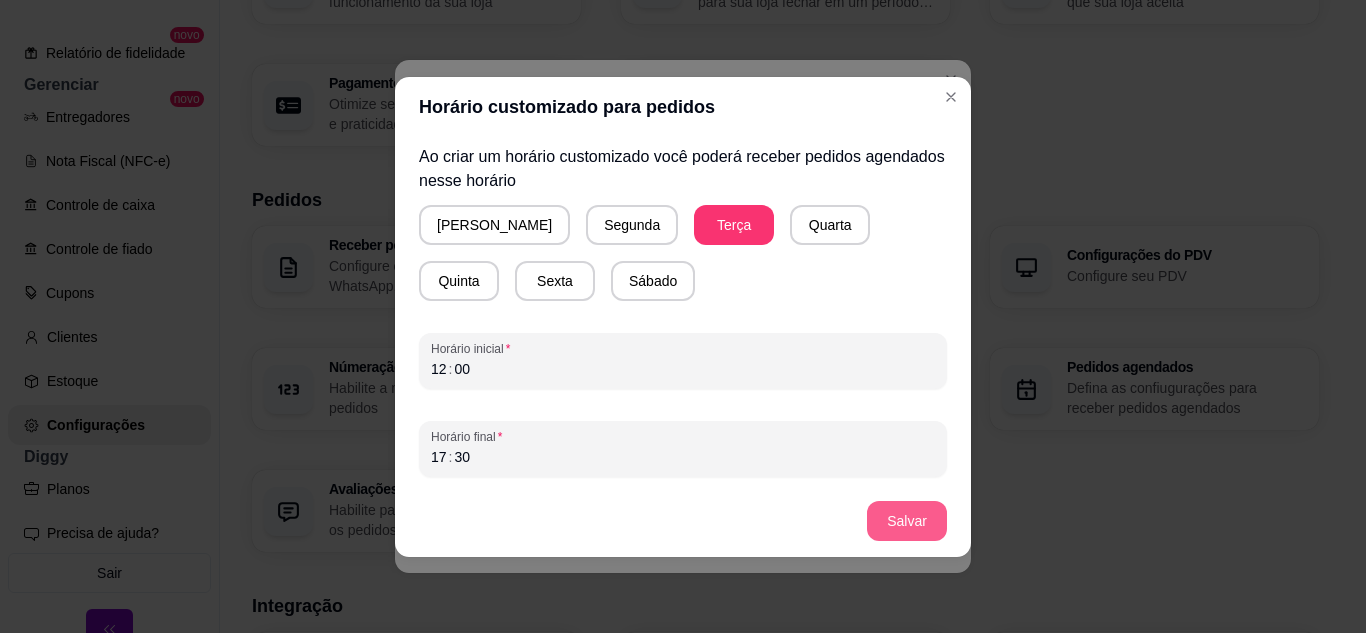 click on "Salvar" at bounding box center (907, 521) 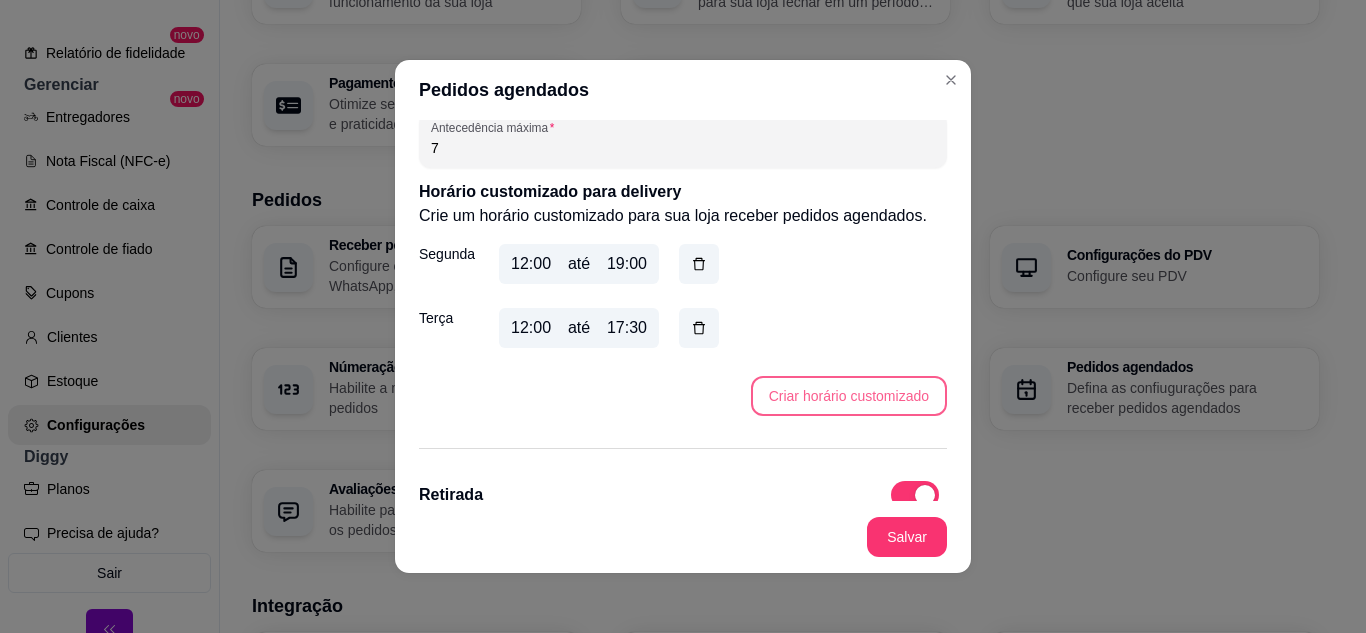click on "Criar horário customizado" at bounding box center (849, 396) 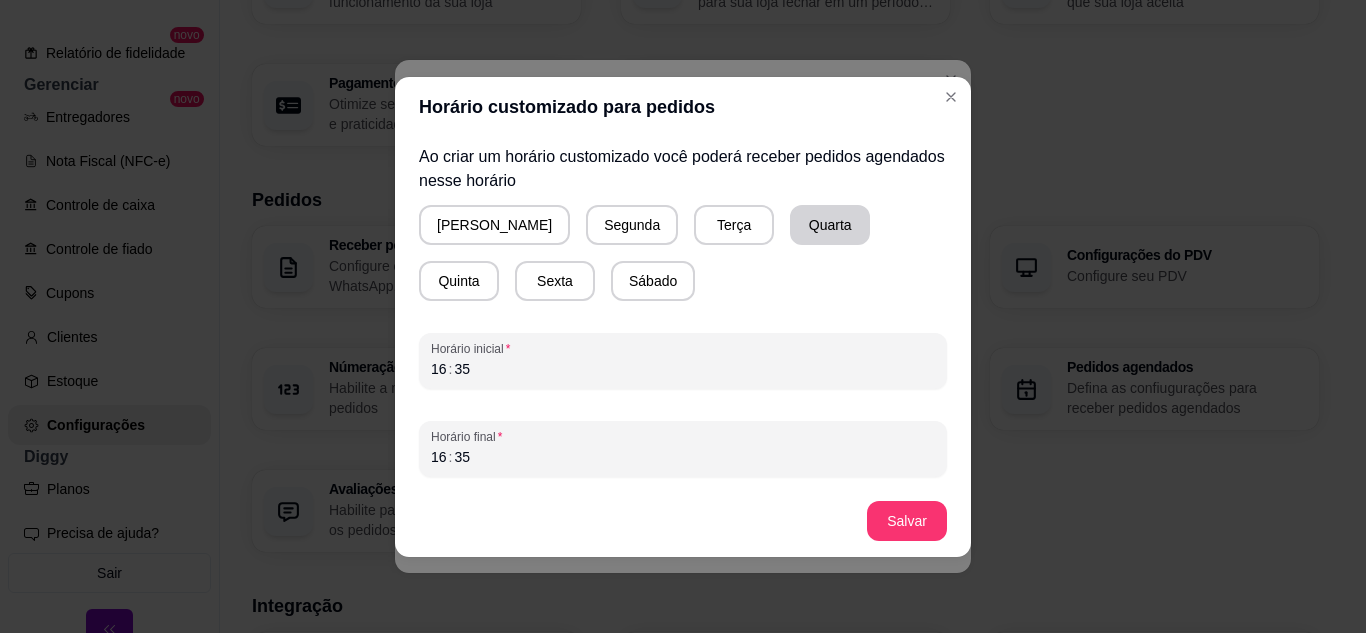 click on "Quarta" at bounding box center [830, 225] 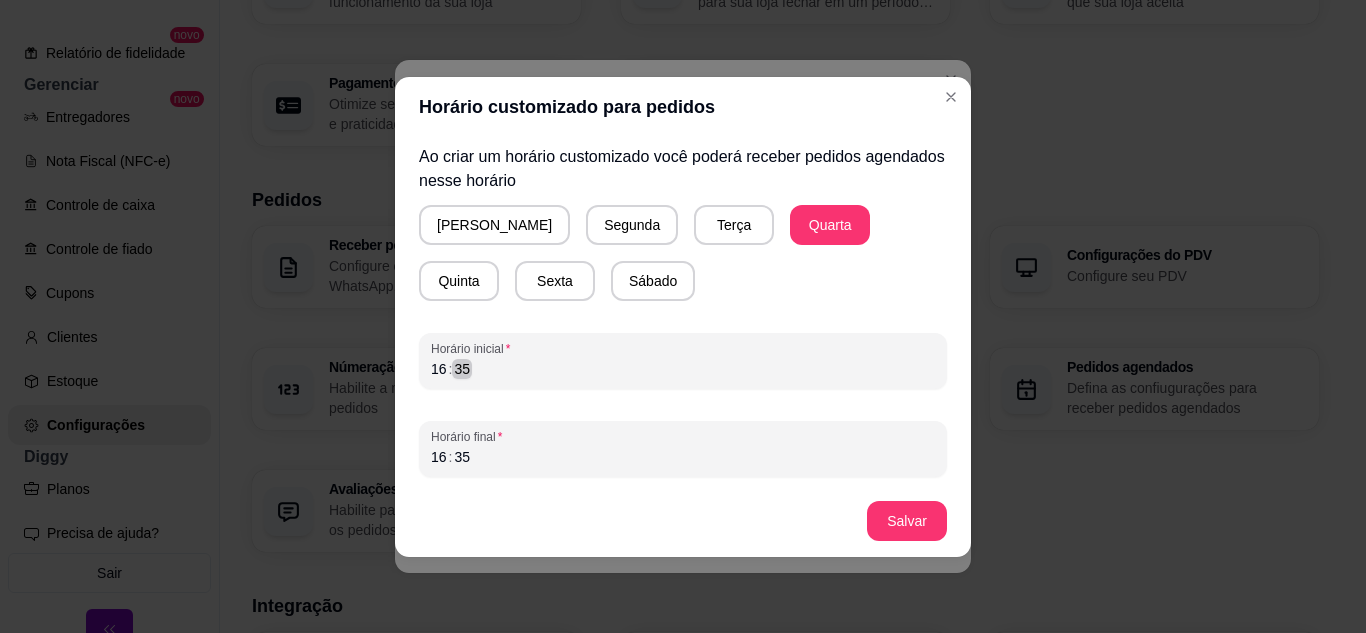 click on "16 : 35" at bounding box center (683, 369) 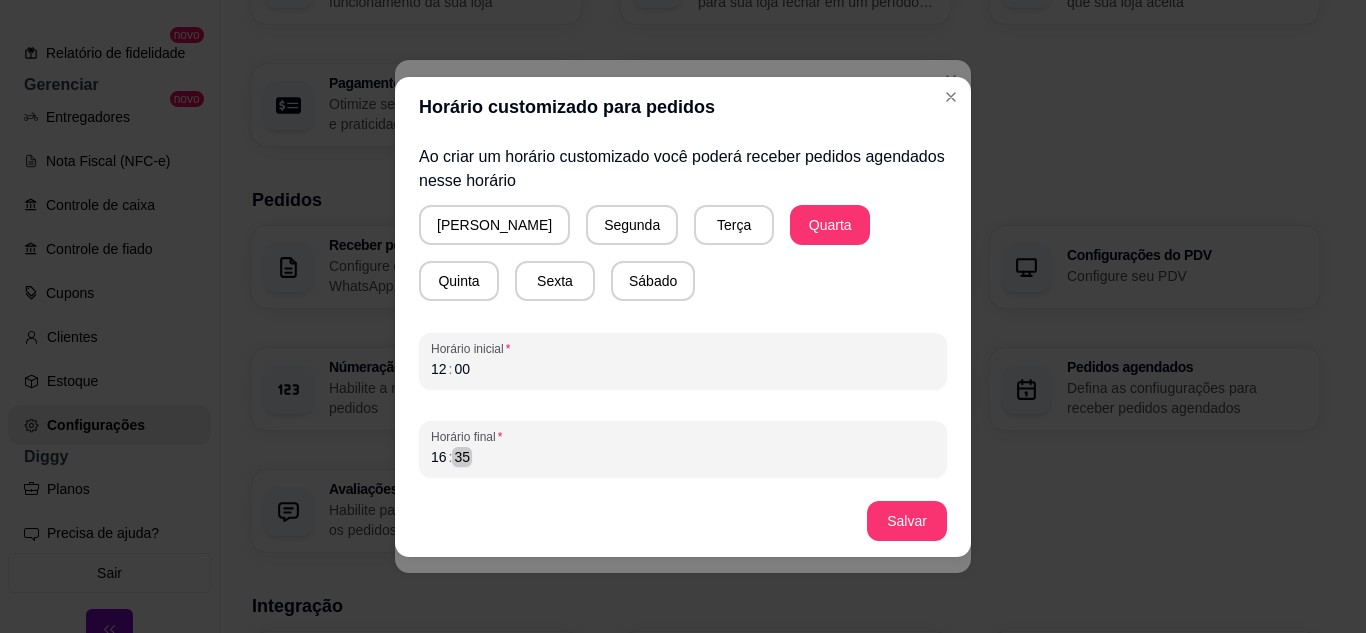 click on "16 : 35" at bounding box center (683, 457) 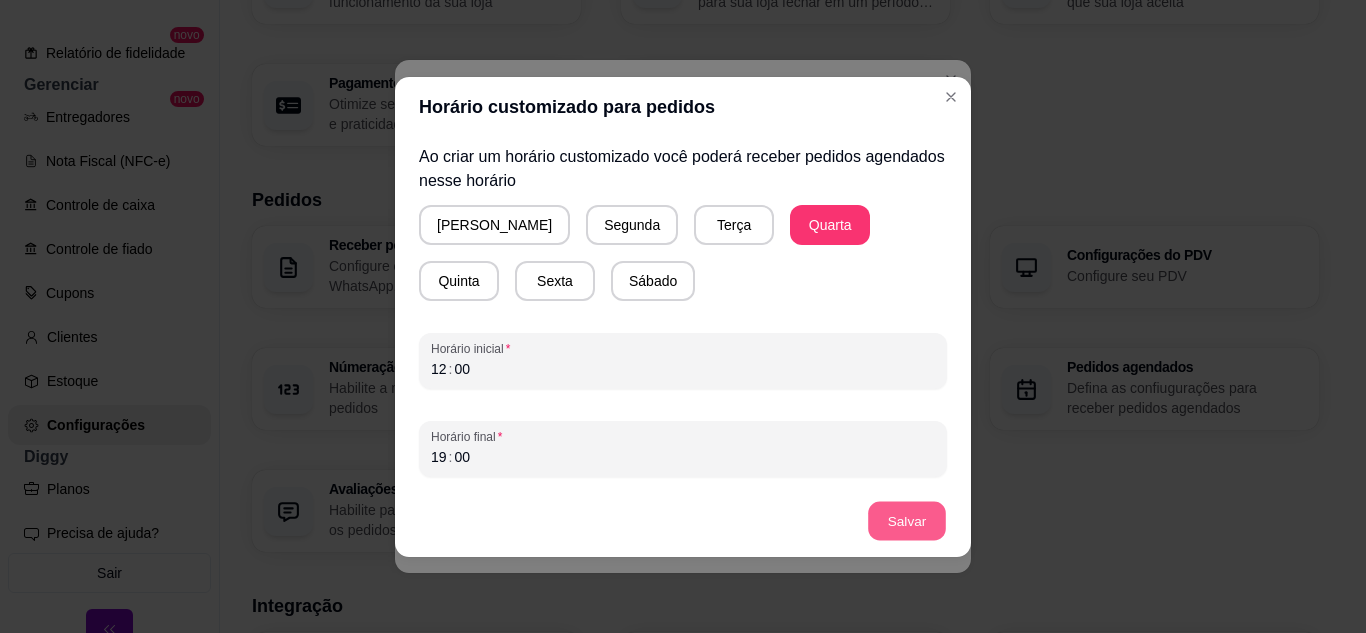 click on "Salvar" at bounding box center [907, 520] 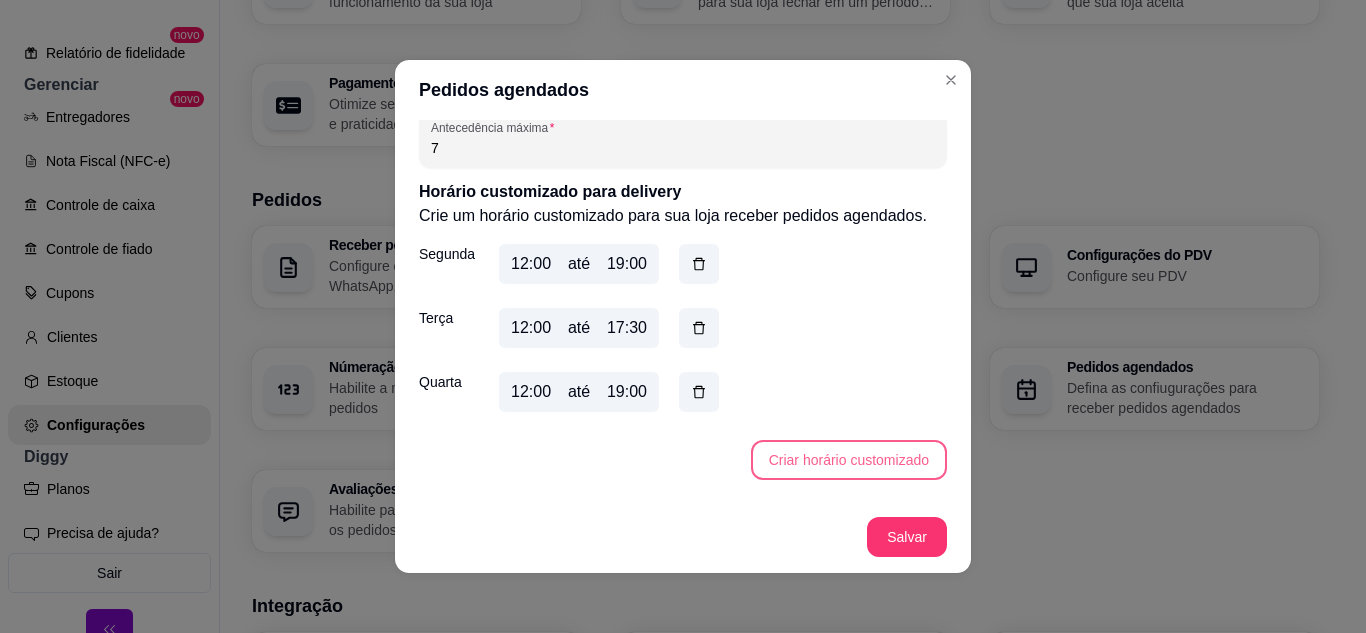 click on "Criar horário customizado" at bounding box center [849, 460] 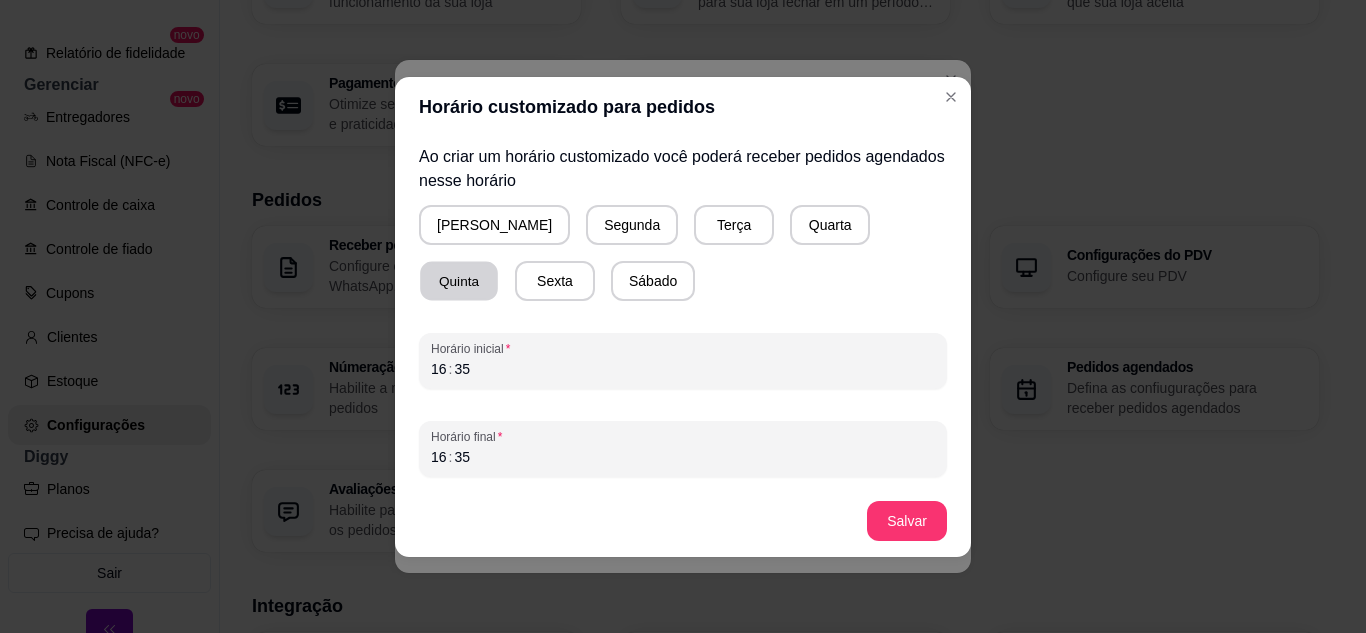 click on "Quinta" at bounding box center [459, 280] 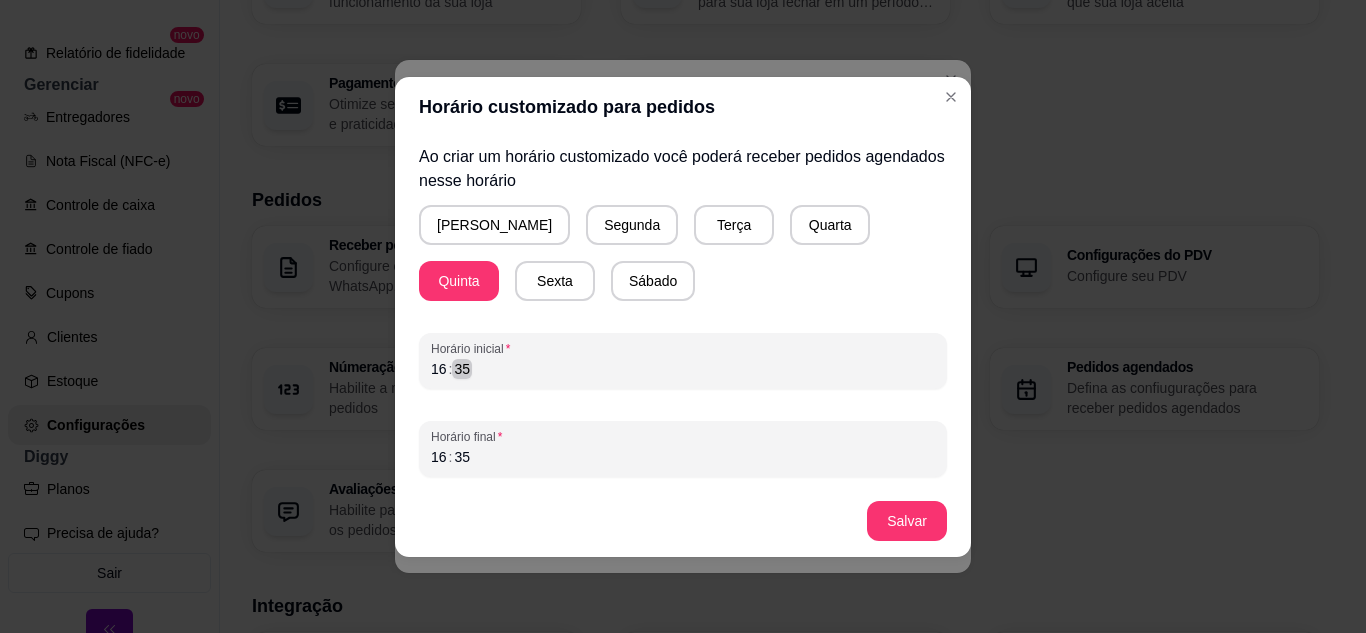 click on "16 : 35" at bounding box center (683, 369) 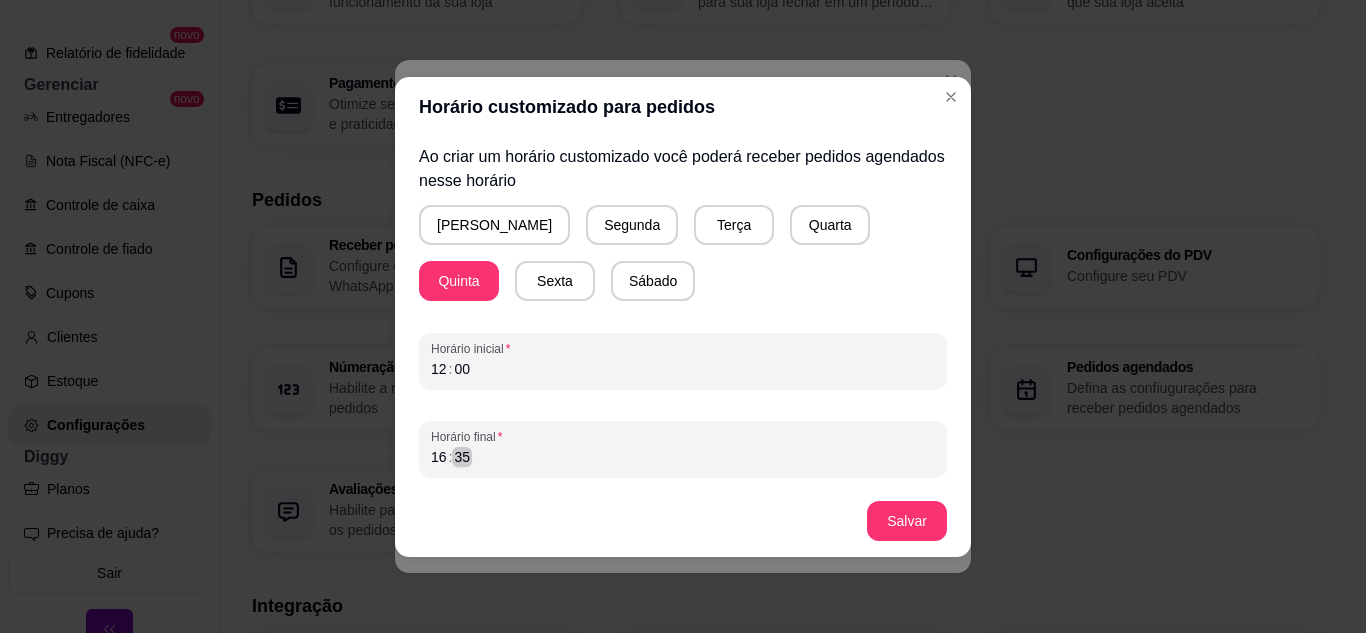 click on "16 : 35" at bounding box center [683, 457] 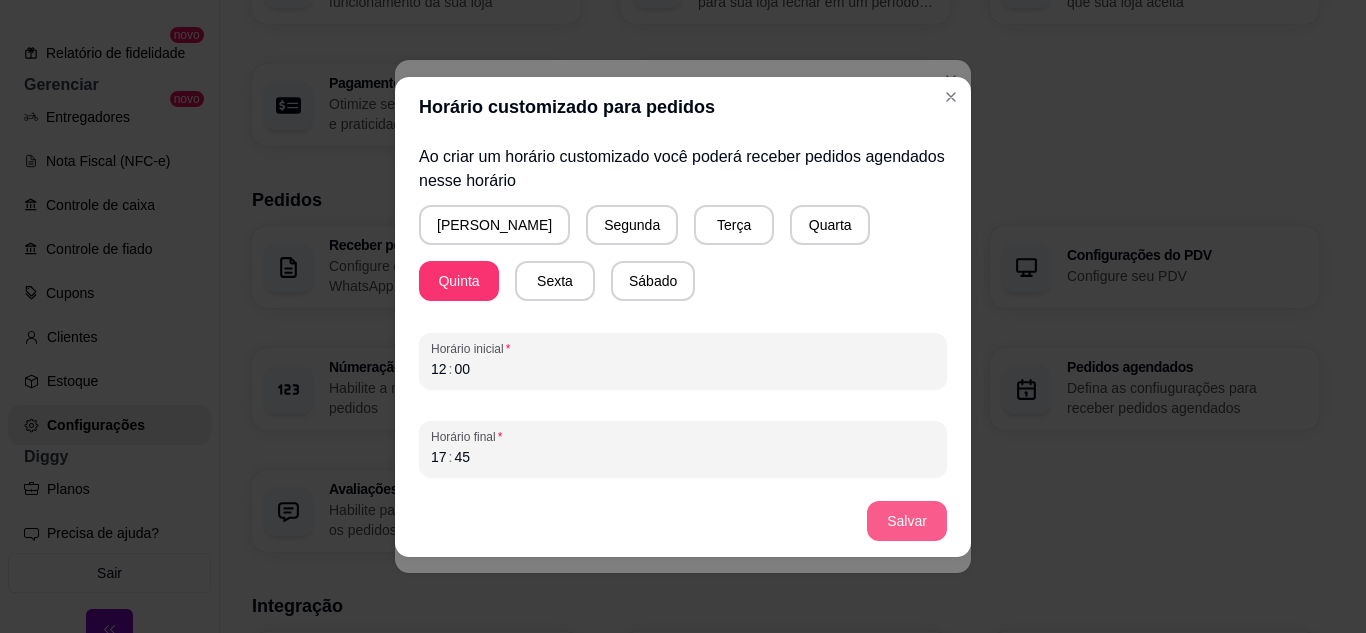 click on "Salvar" at bounding box center (907, 521) 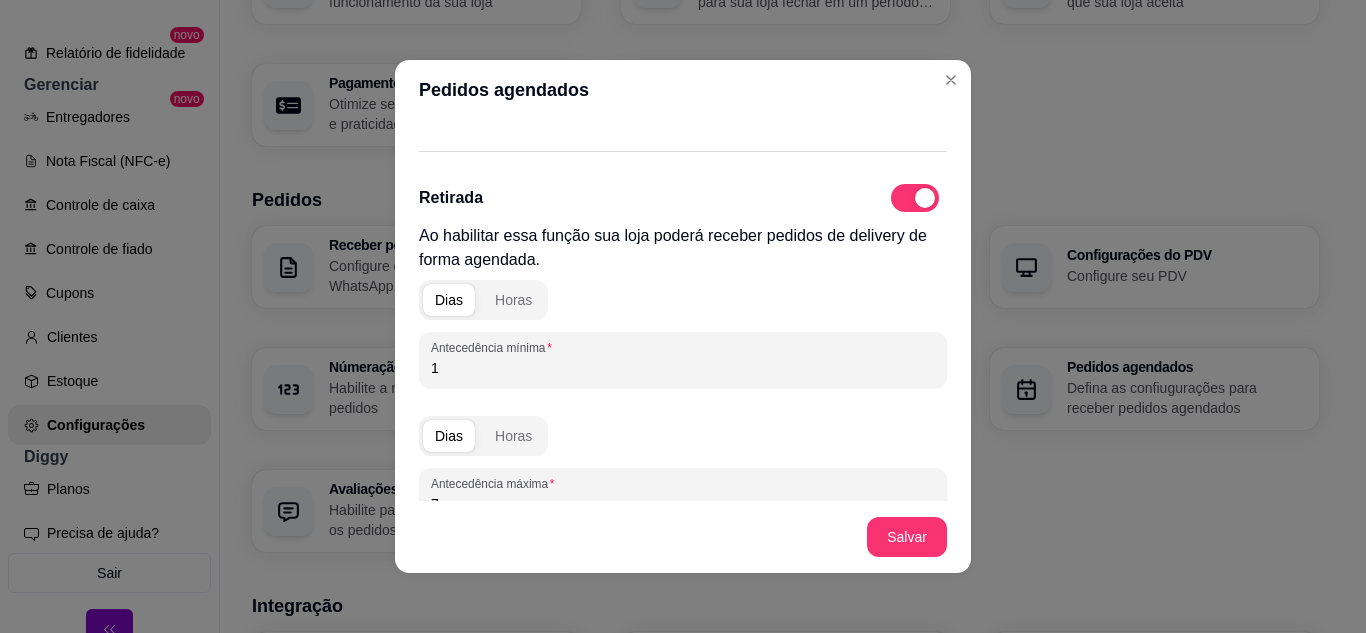 scroll, scrollTop: 600, scrollLeft: 0, axis: vertical 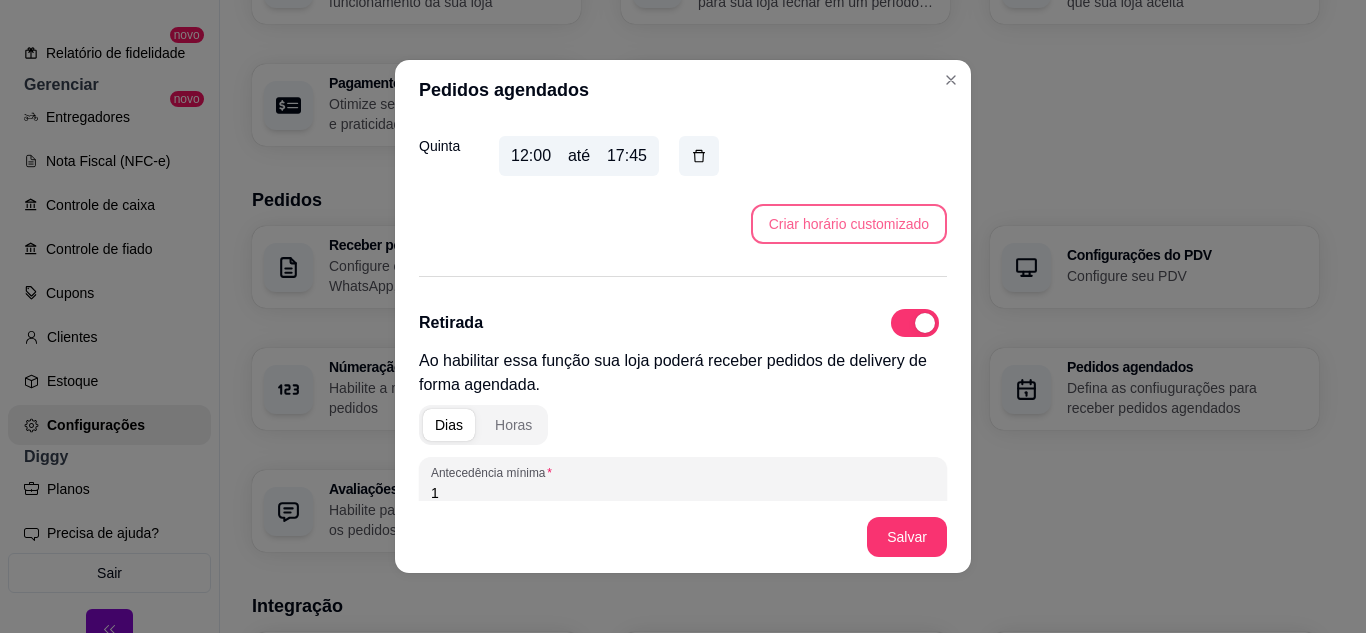 click on "Criar horário customizado" at bounding box center [849, 224] 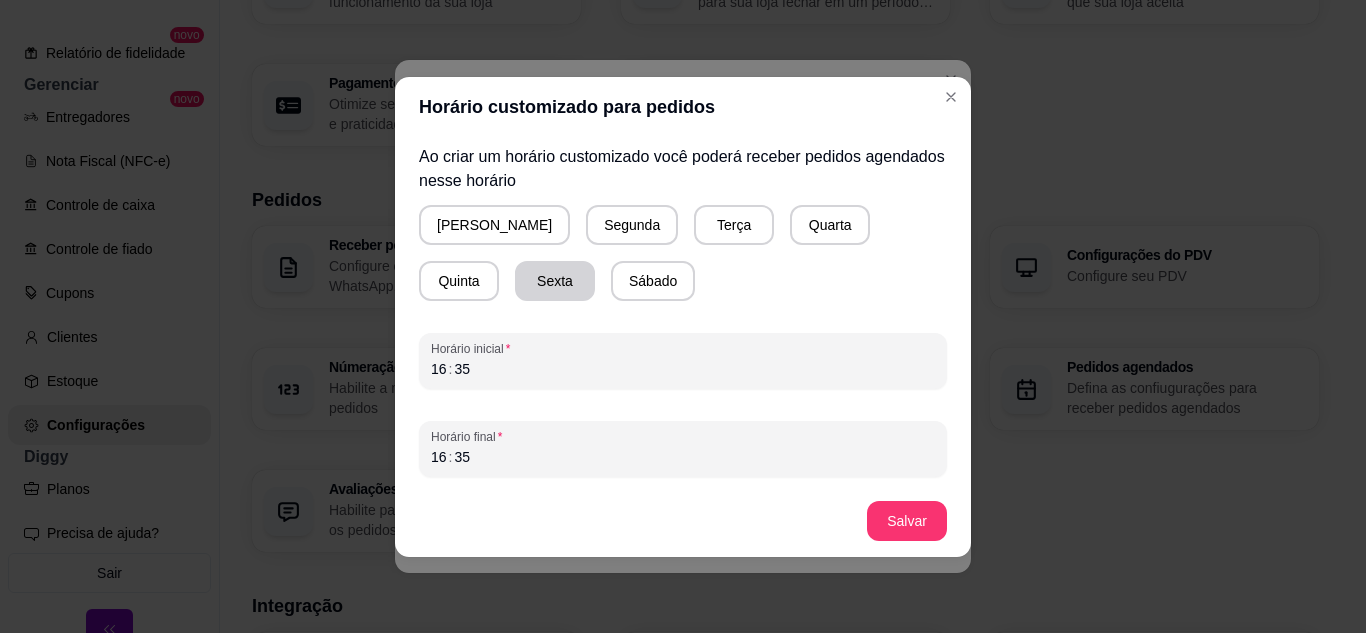 click on "Sexta" at bounding box center (555, 281) 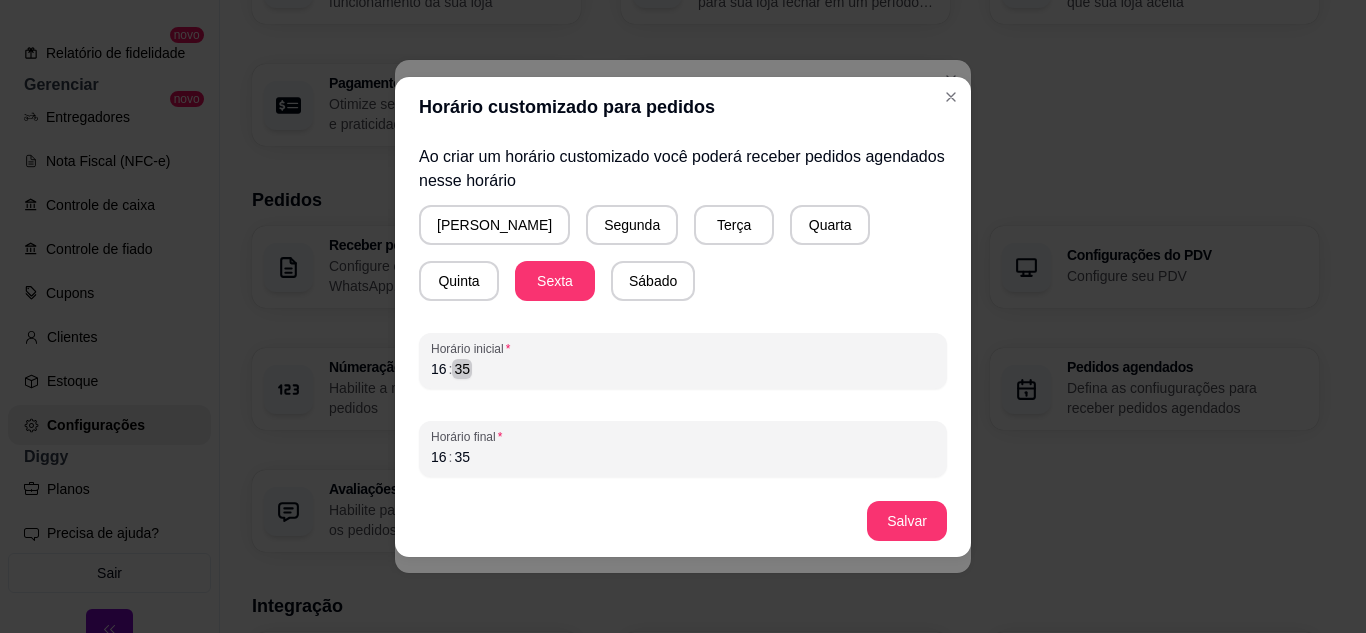 click on "16 : 35" at bounding box center (683, 369) 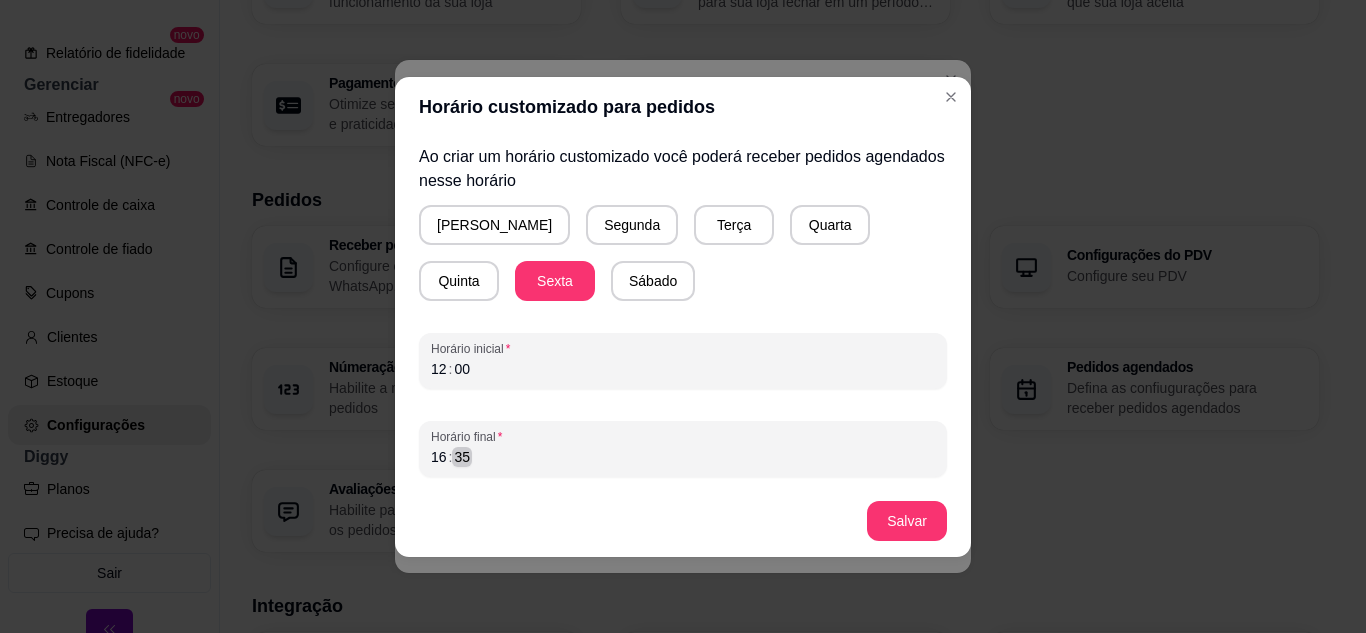 click on "16 : 35" at bounding box center (683, 457) 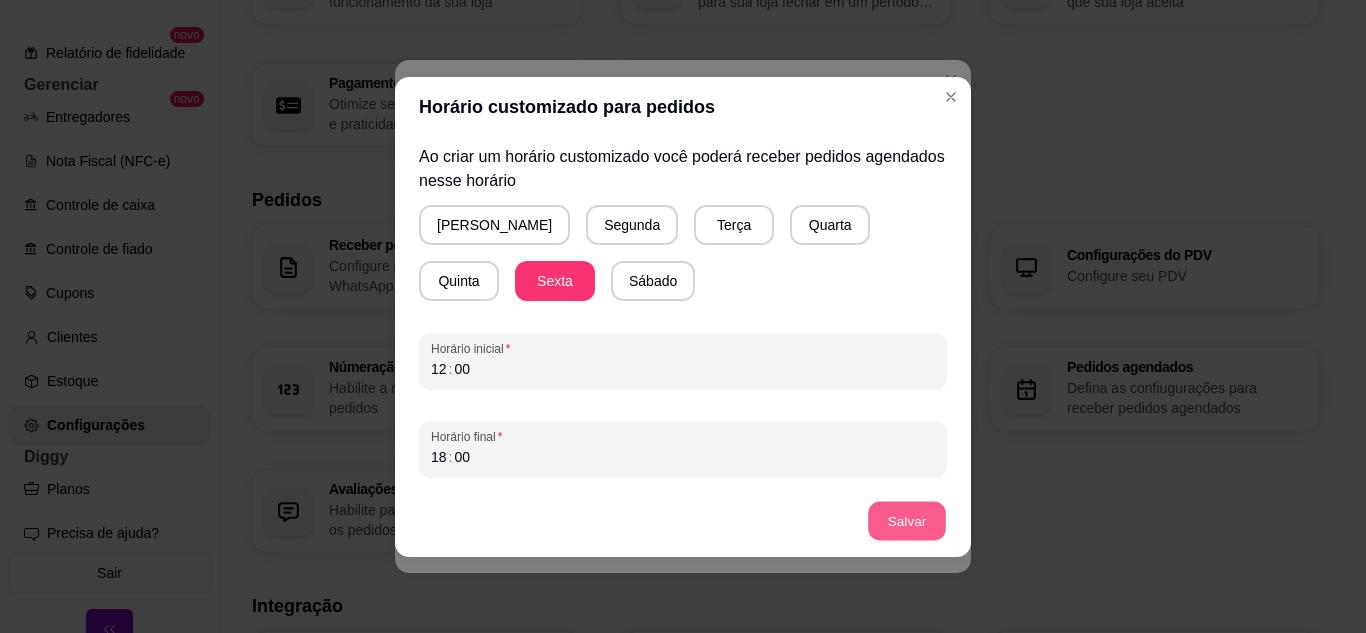 click on "Salvar" at bounding box center [907, 520] 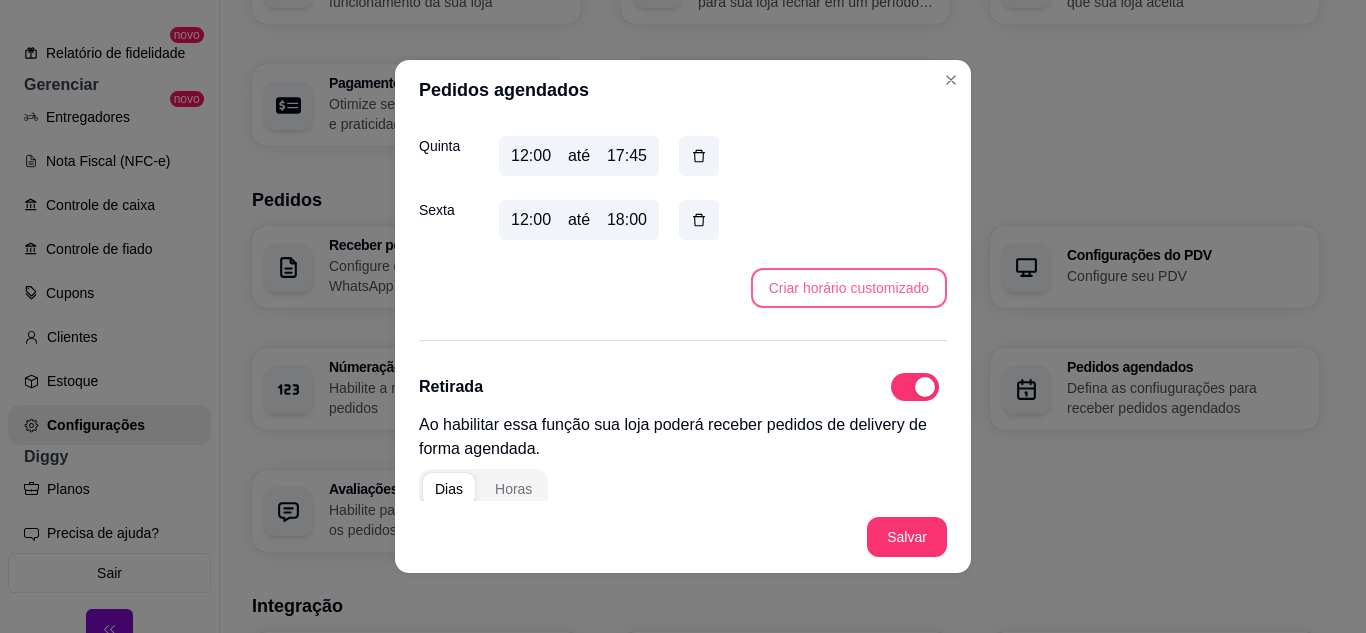 click on "Criar horário customizado" at bounding box center [849, 288] 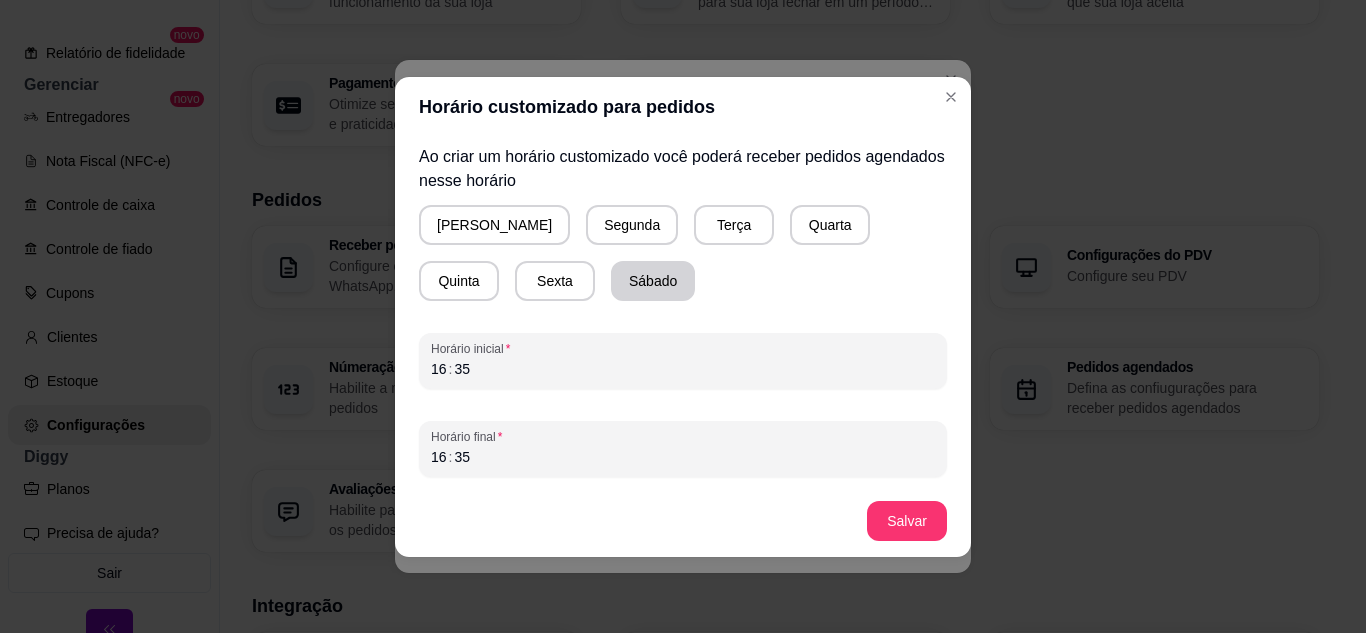 click on "Sábado" at bounding box center (653, 281) 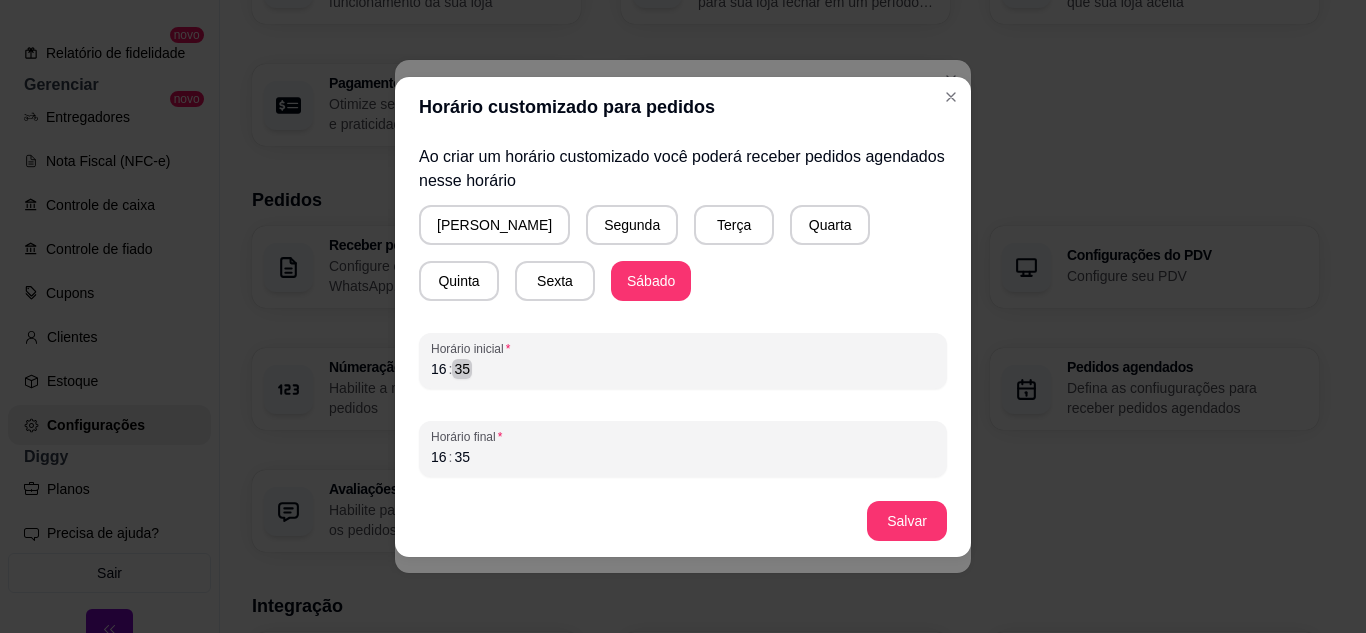 click on "16 : 35" at bounding box center [683, 369] 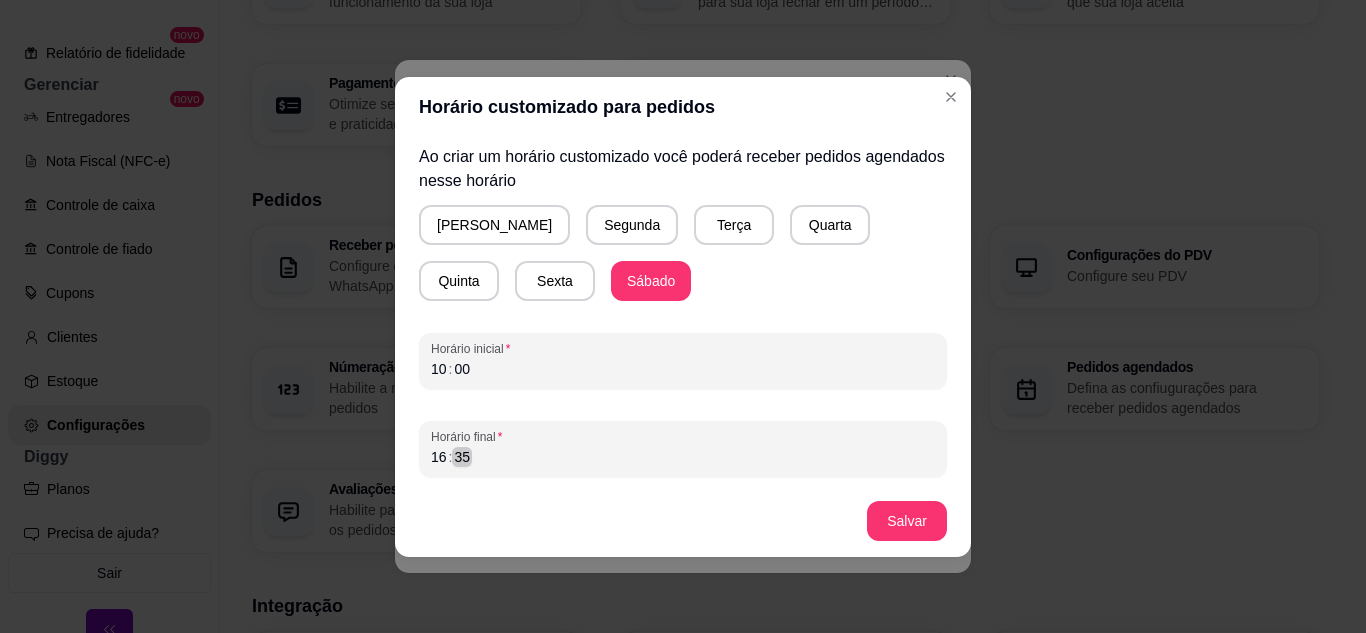click on "16 : 35" at bounding box center (683, 457) 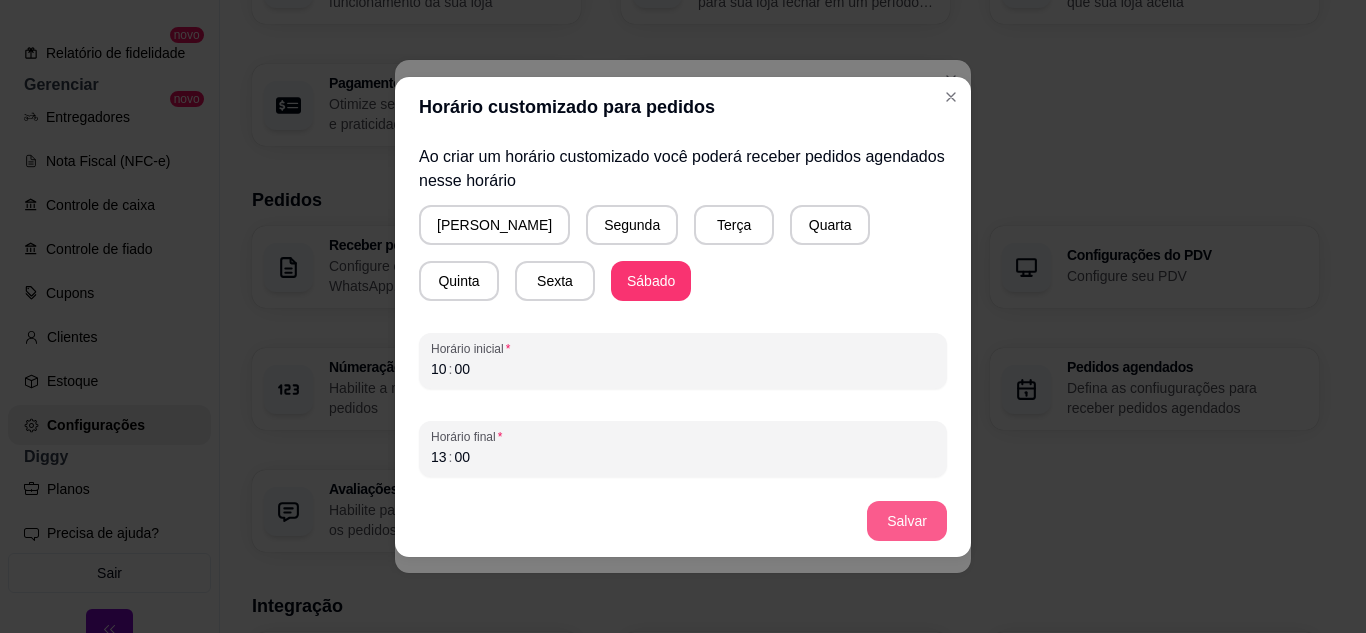 click on "Salvar" at bounding box center (907, 521) 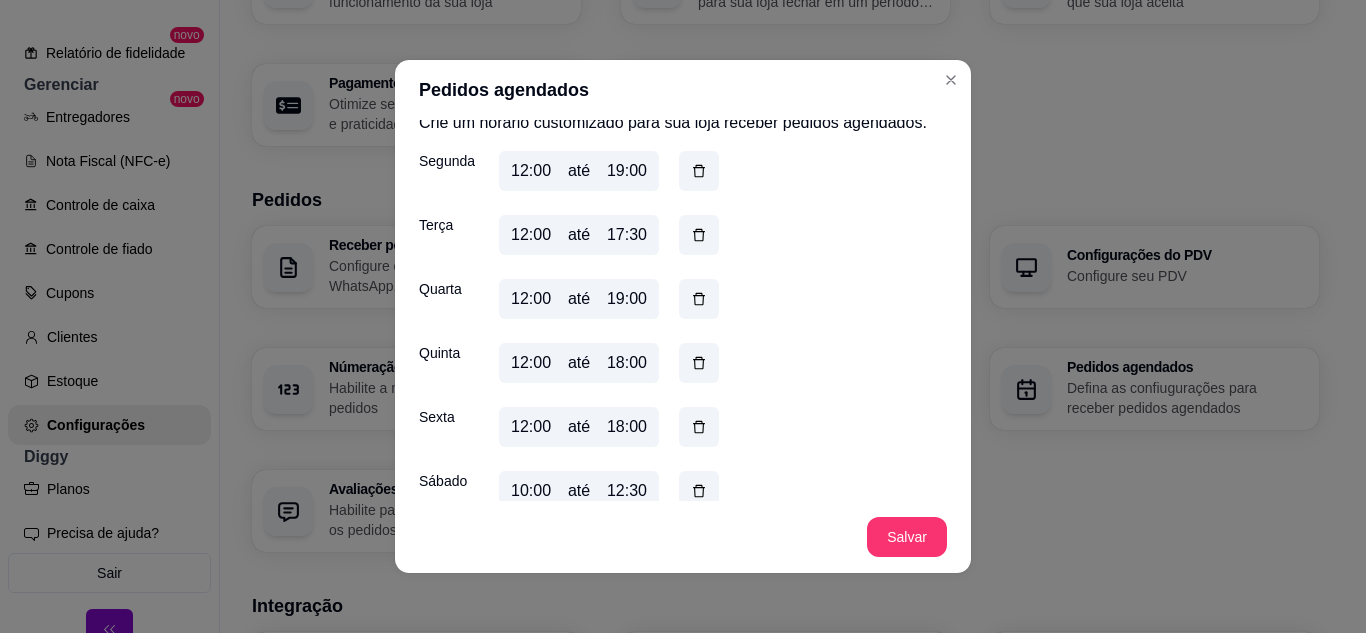 scroll, scrollTop: 1396, scrollLeft: 0, axis: vertical 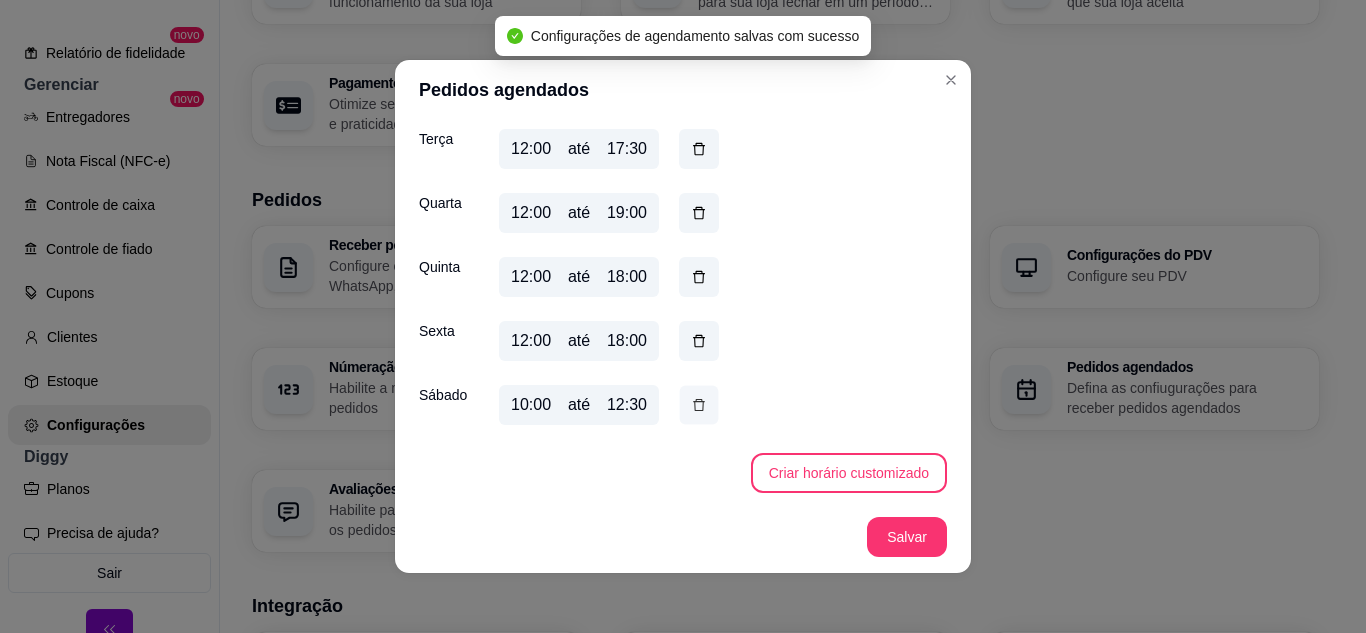 click 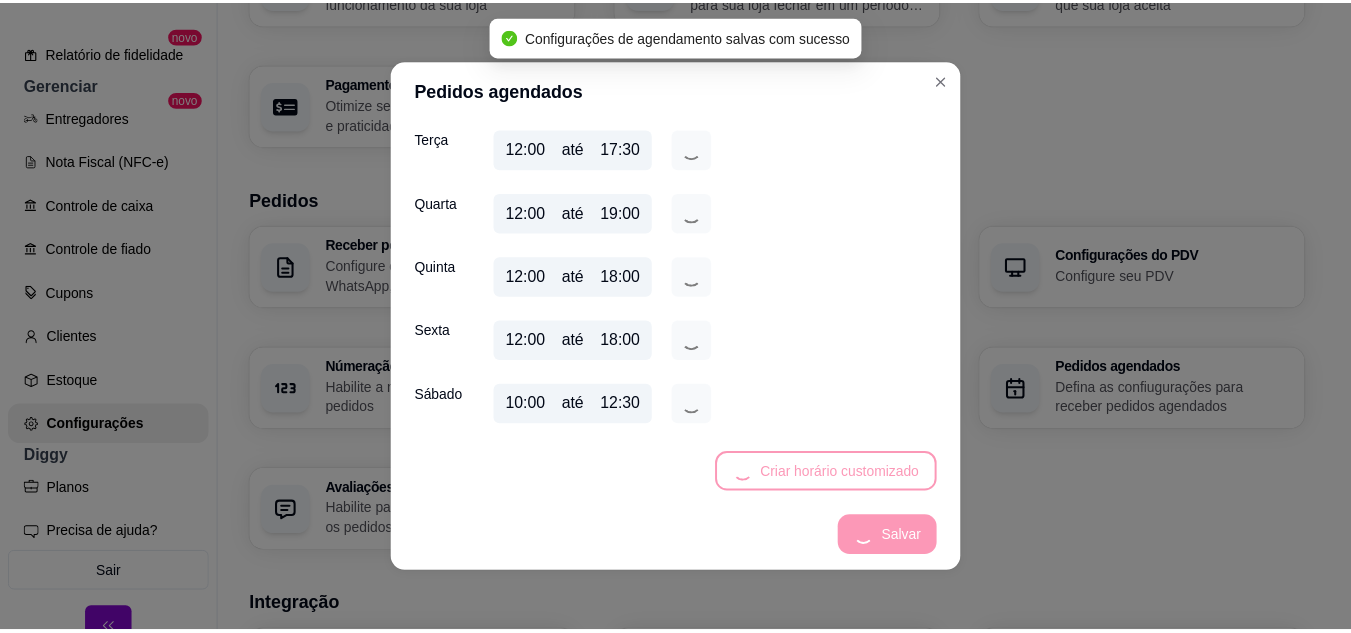 scroll, scrollTop: 1332, scrollLeft: 0, axis: vertical 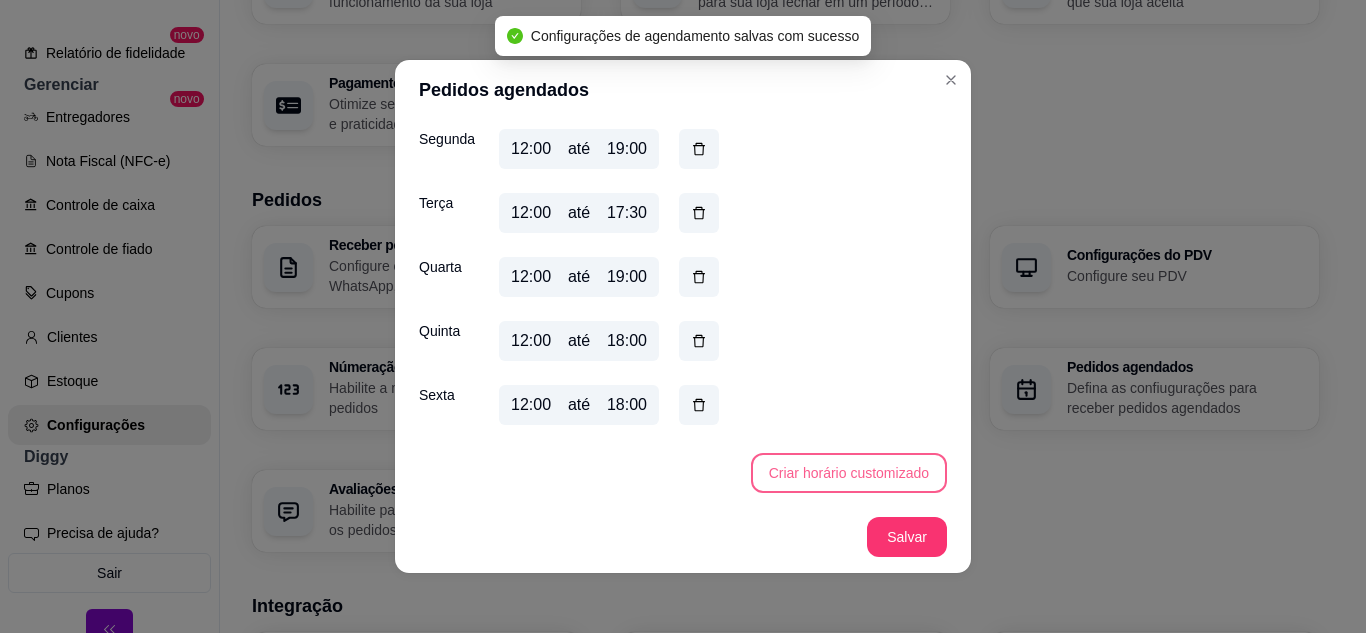 click on "Criar horário customizado" at bounding box center (849, 473) 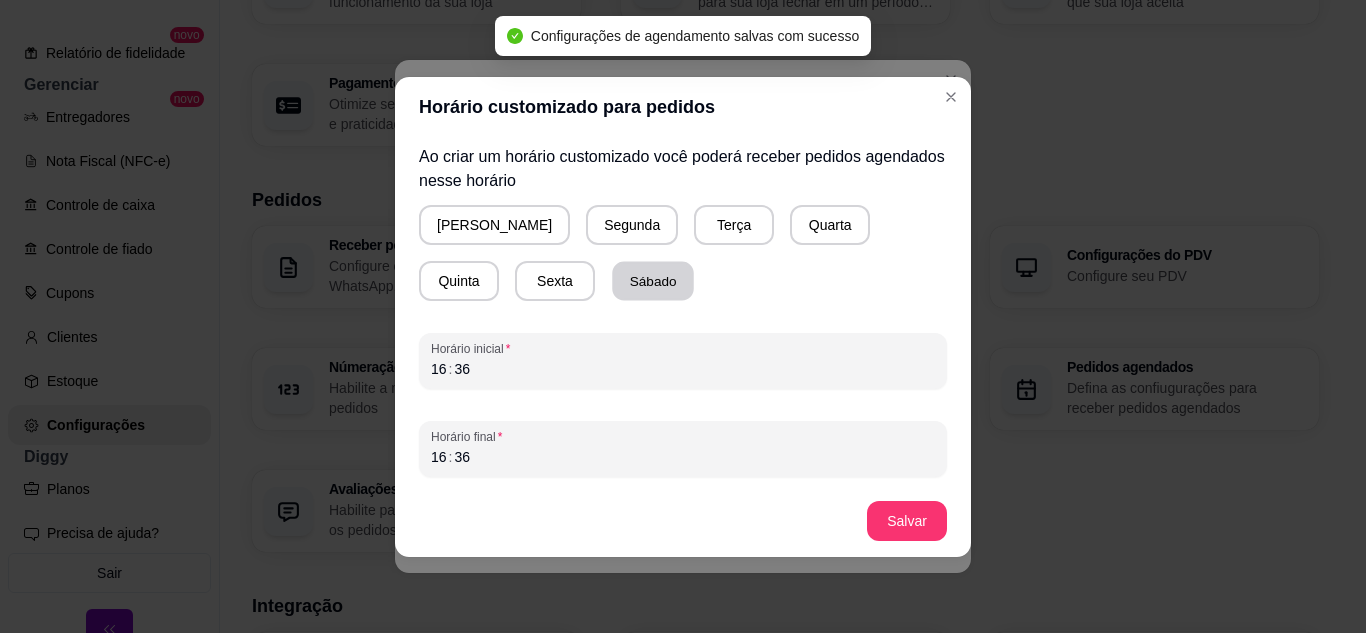 click on "Sábado" at bounding box center (653, 280) 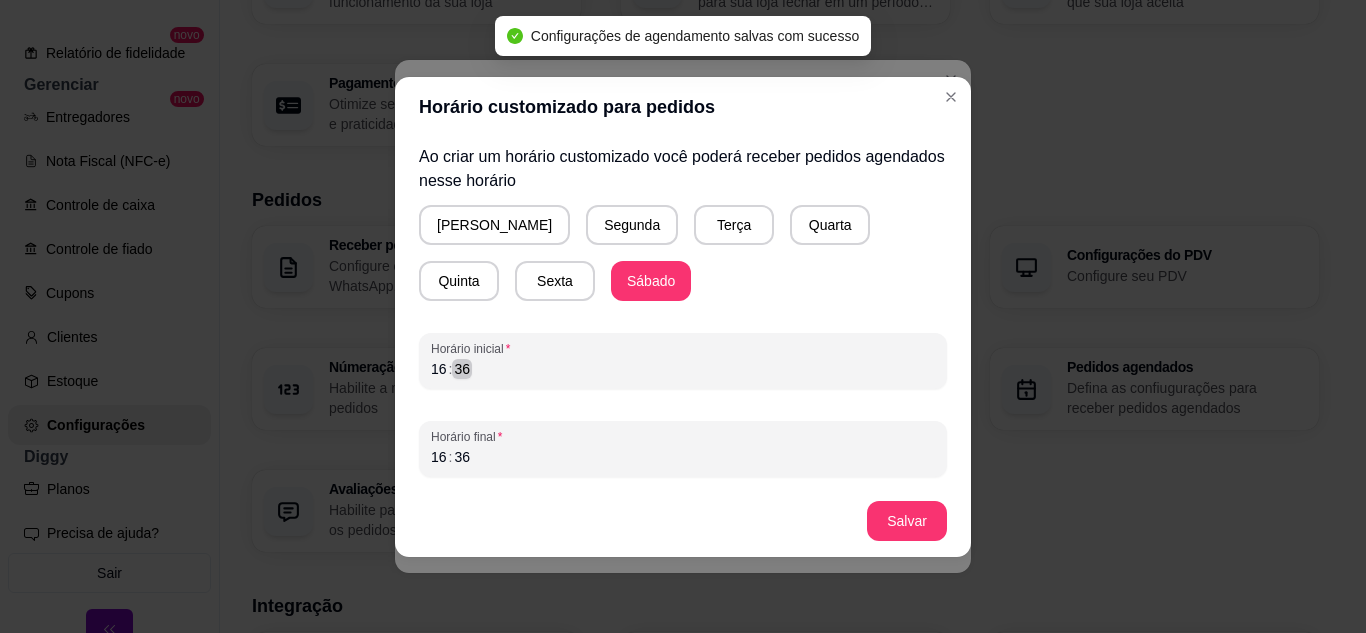 click on "Horário inicial 16 : 36" at bounding box center [683, 361] 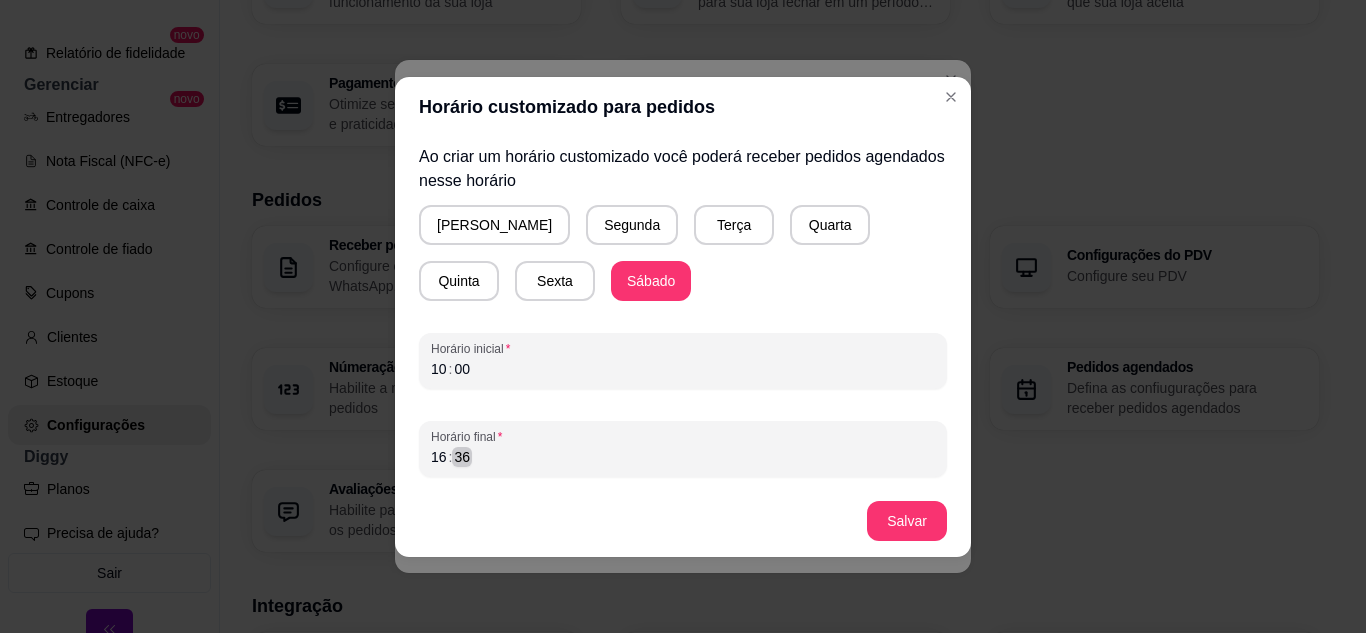 click on "16 : 36" at bounding box center (683, 457) 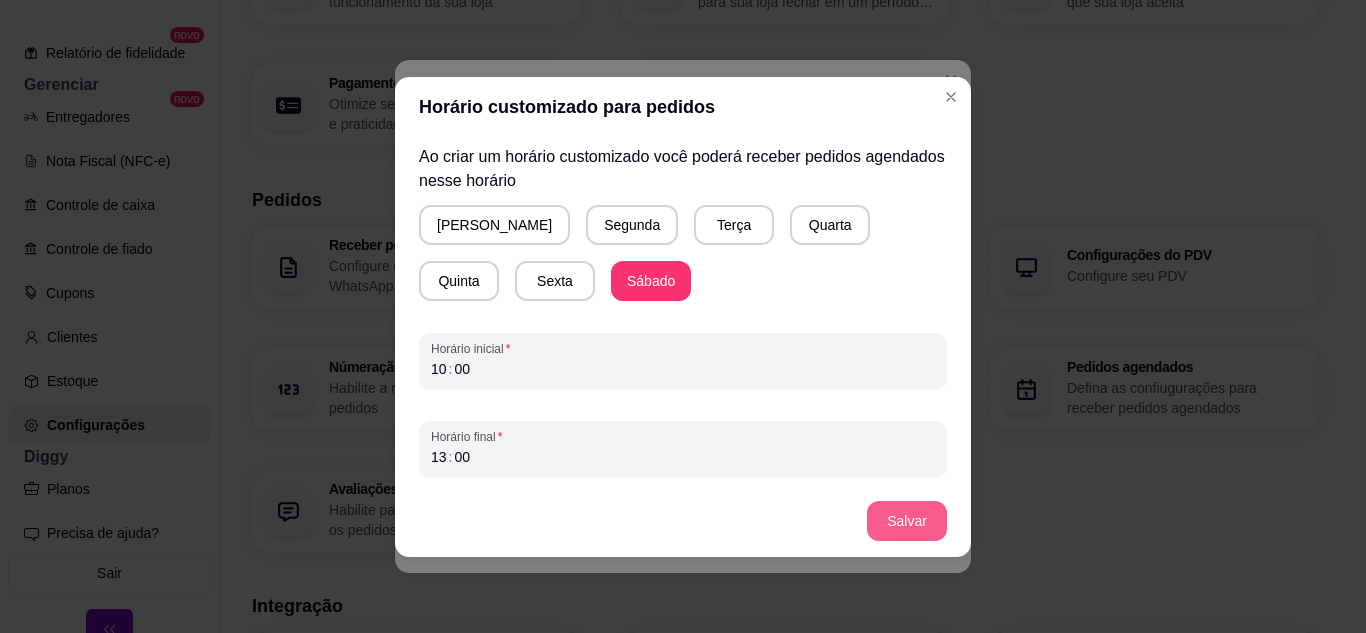 click on "Salvar" at bounding box center [907, 521] 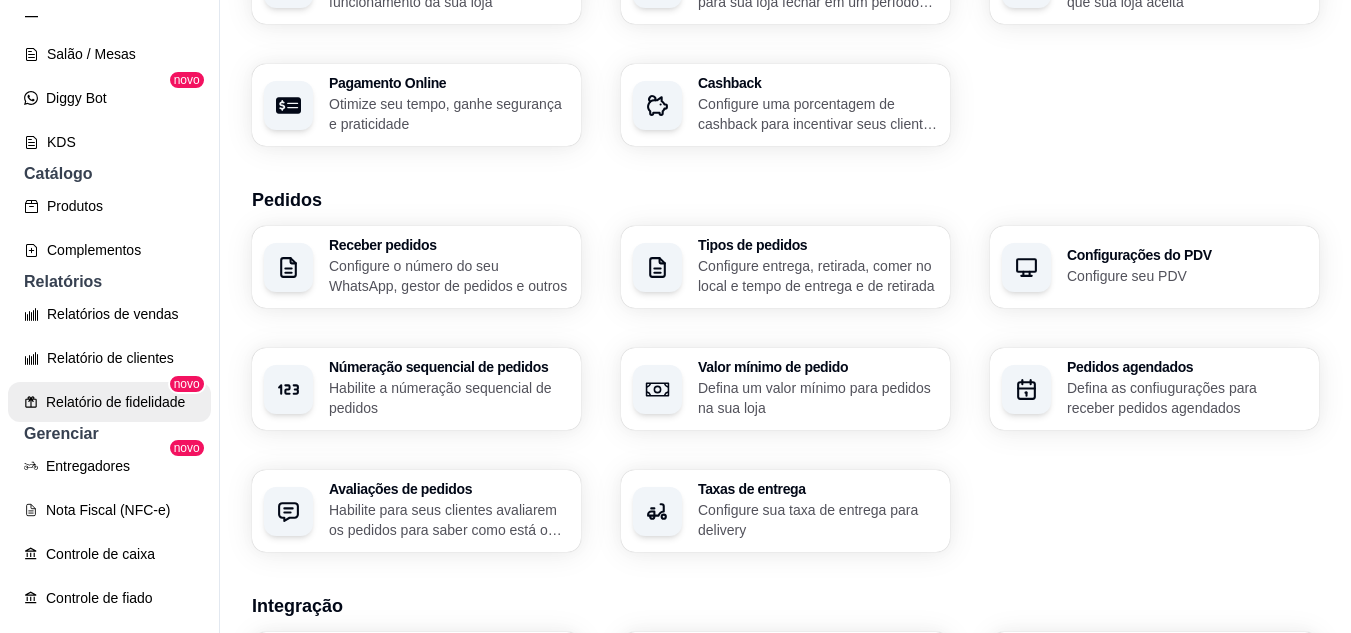 scroll, scrollTop: 337, scrollLeft: 0, axis: vertical 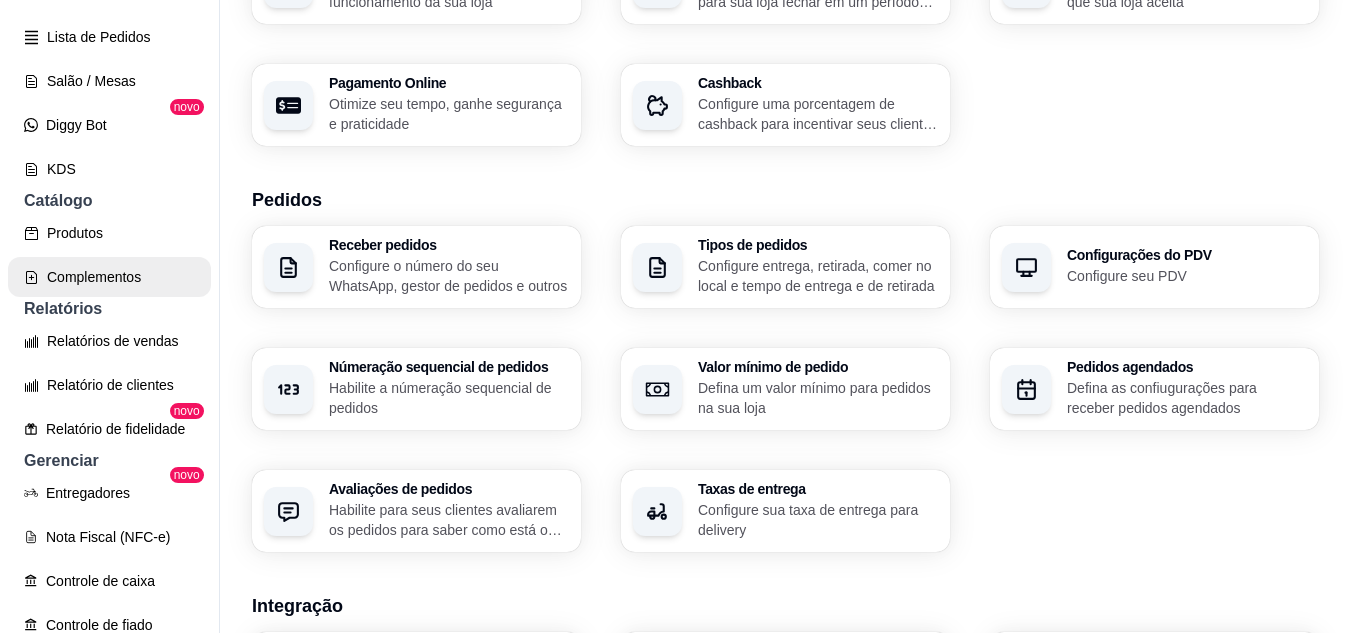click on "Complementos" at bounding box center [109, 277] 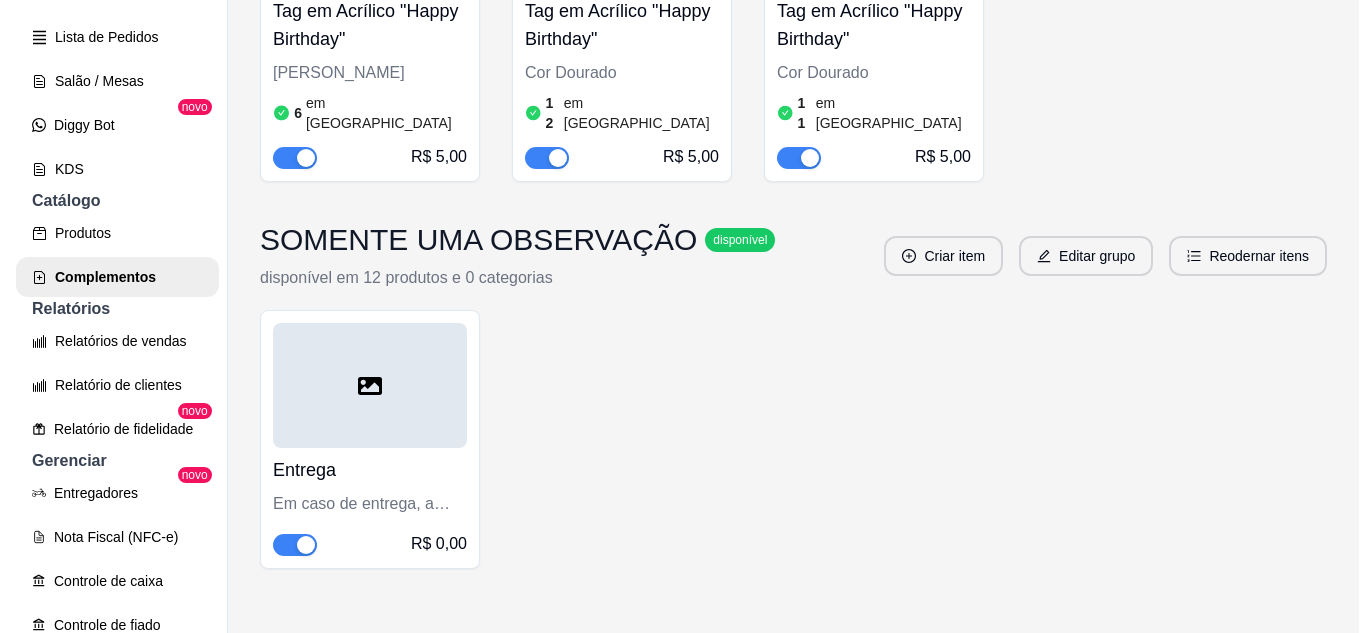 scroll, scrollTop: 590, scrollLeft: 0, axis: vertical 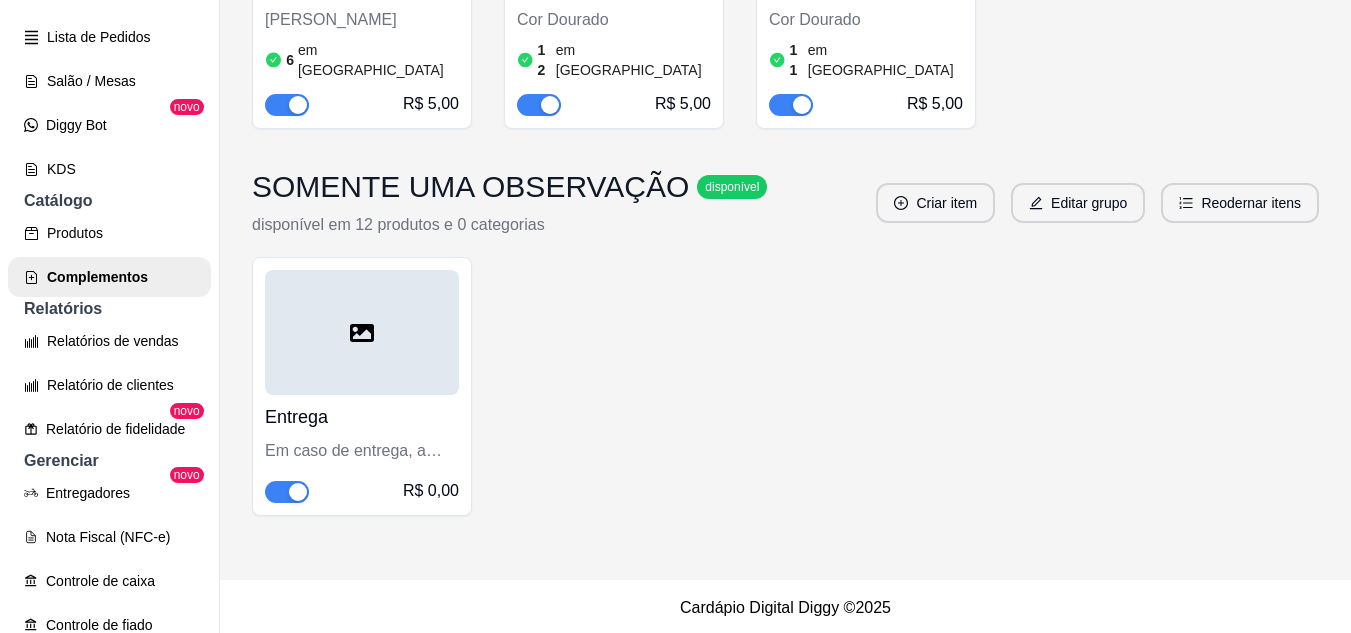 click at bounding box center [362, 332] 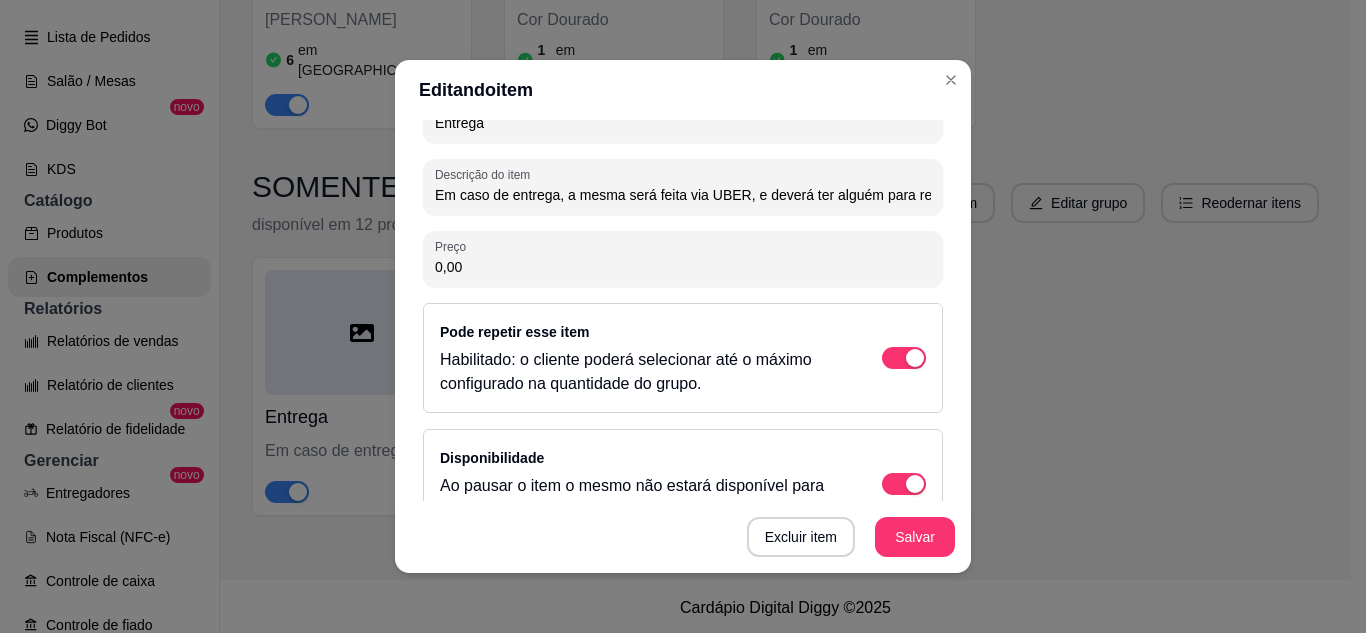scroll, scrollTop: 300, scrollLeft: 0, axis: vertical 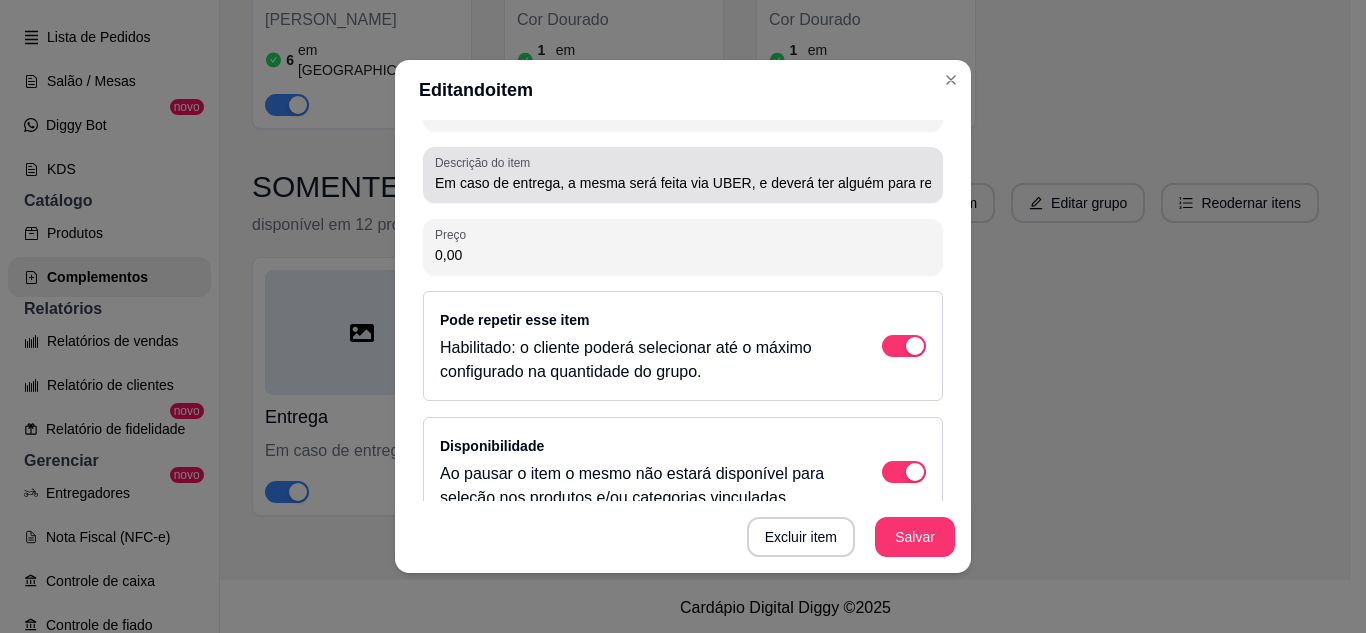 click on "Em caso de entrega, a mesma será feita via UBER, e deverá ter alguém para receber o pedido no horário agendado." at bounding box center [683, 183] 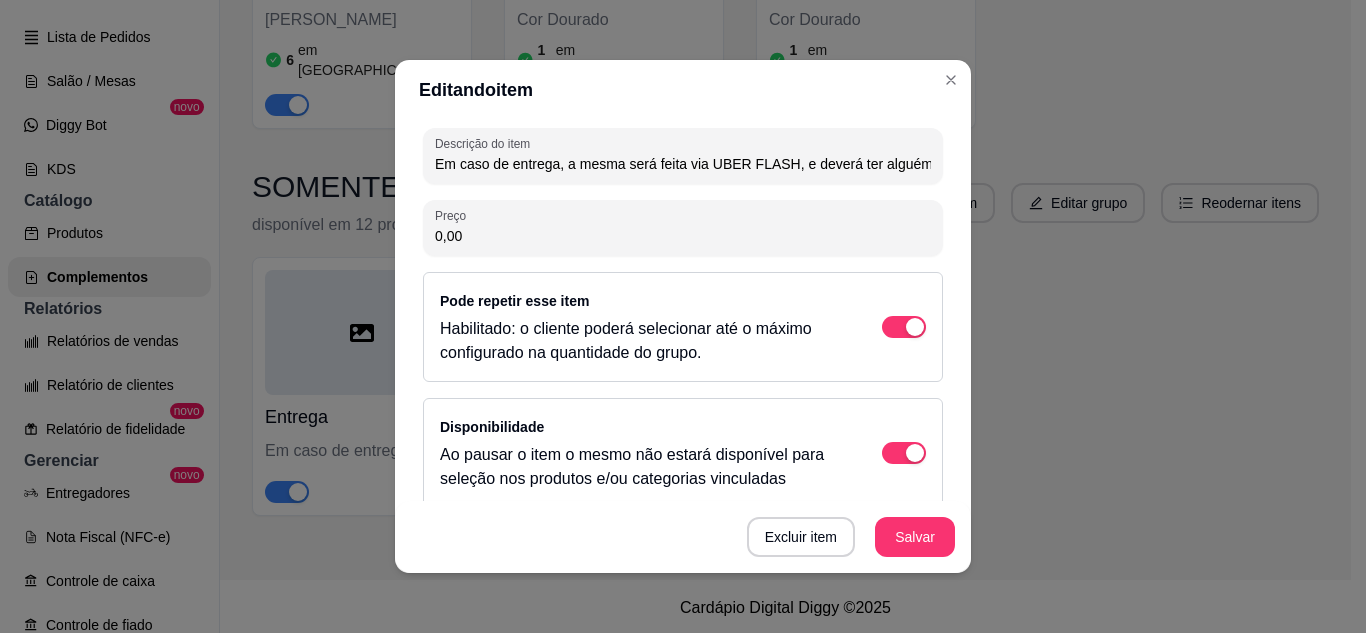 scroll, scrollTop: 337, scrollLeft: 0, axis: vertical 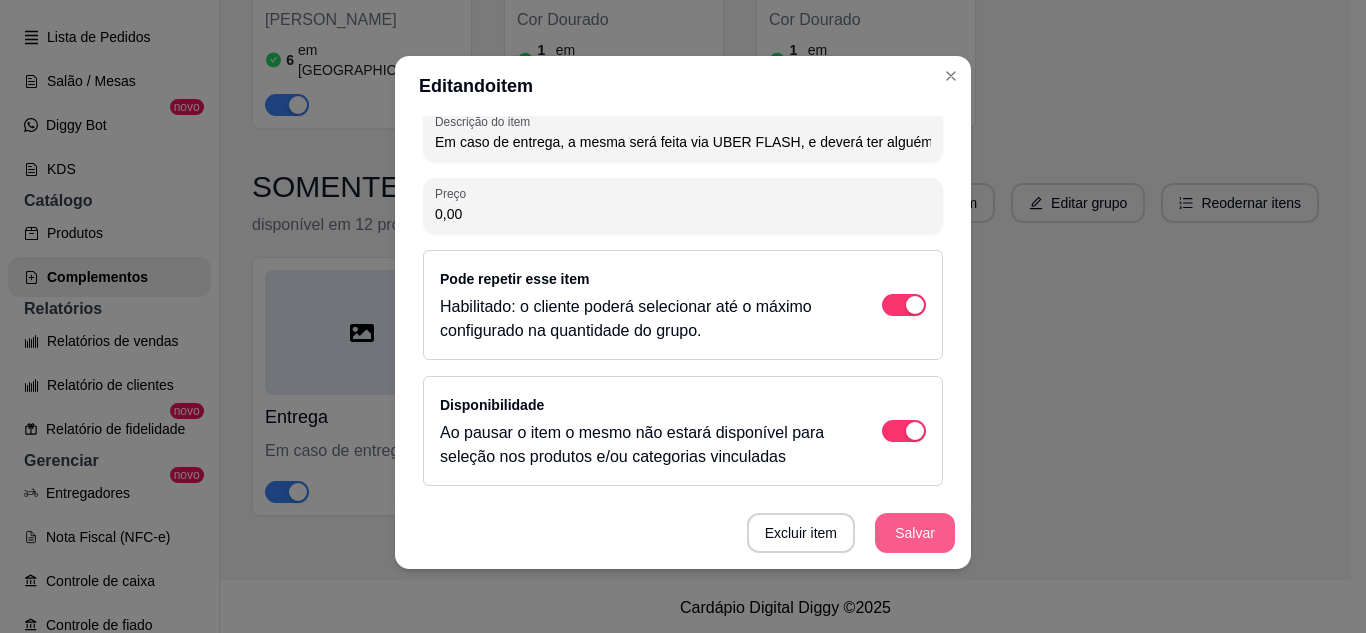 type on "Em caso de entrega, a mesma será feita via UBER FLASH, e deverá ter alguém para receber o pedido no horário agendado." 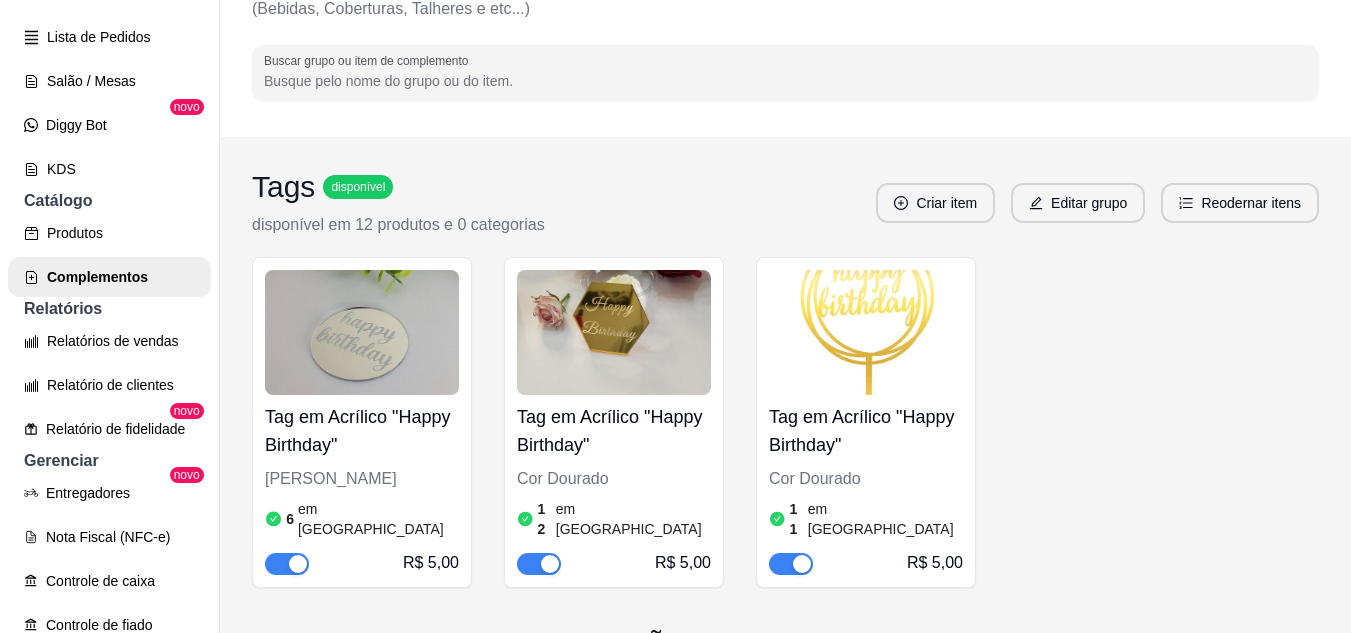 scroll, scrollTop: 500, scrollLeft: 0, axis: vertical 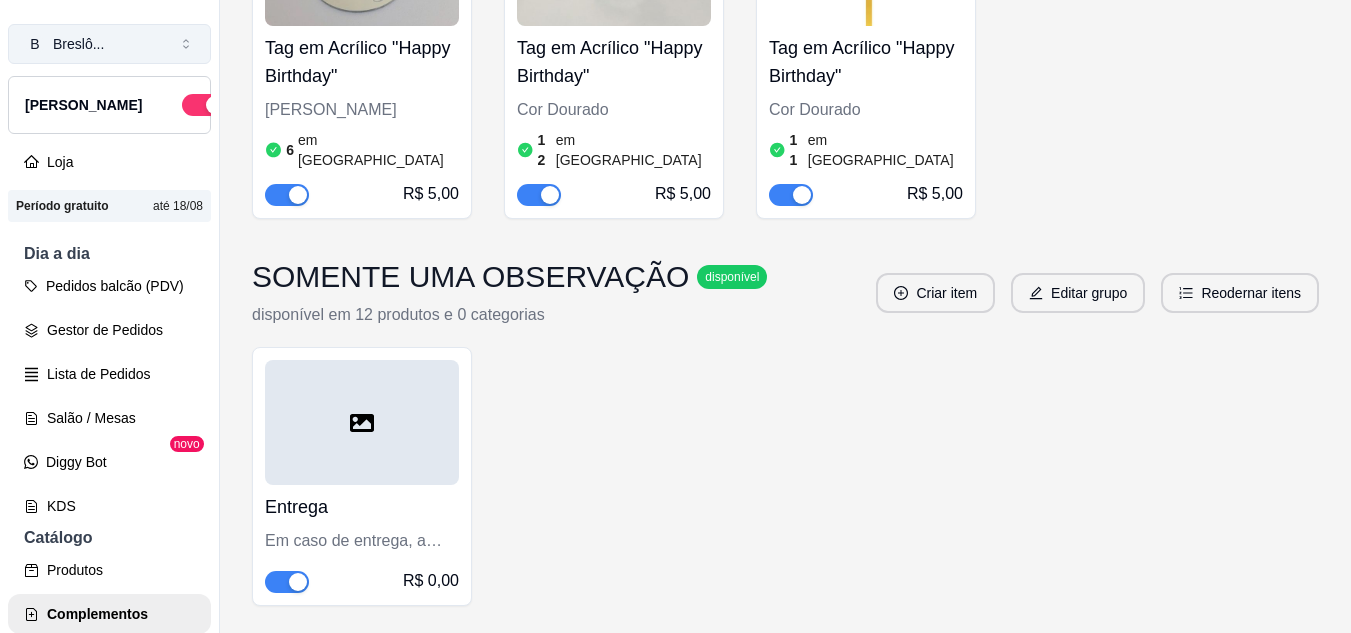 click on "B Breslô ..." at bounding box center (109, 44) 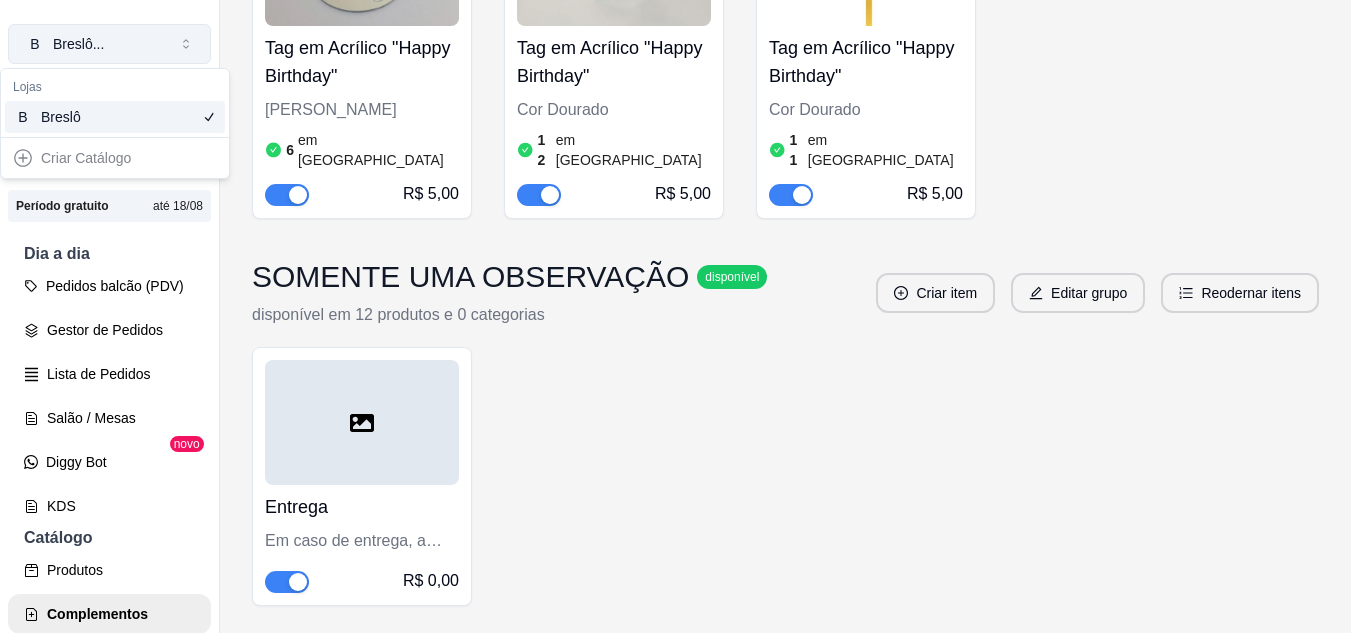 click on "B Breslô ..." at bounding box center [109, 44] 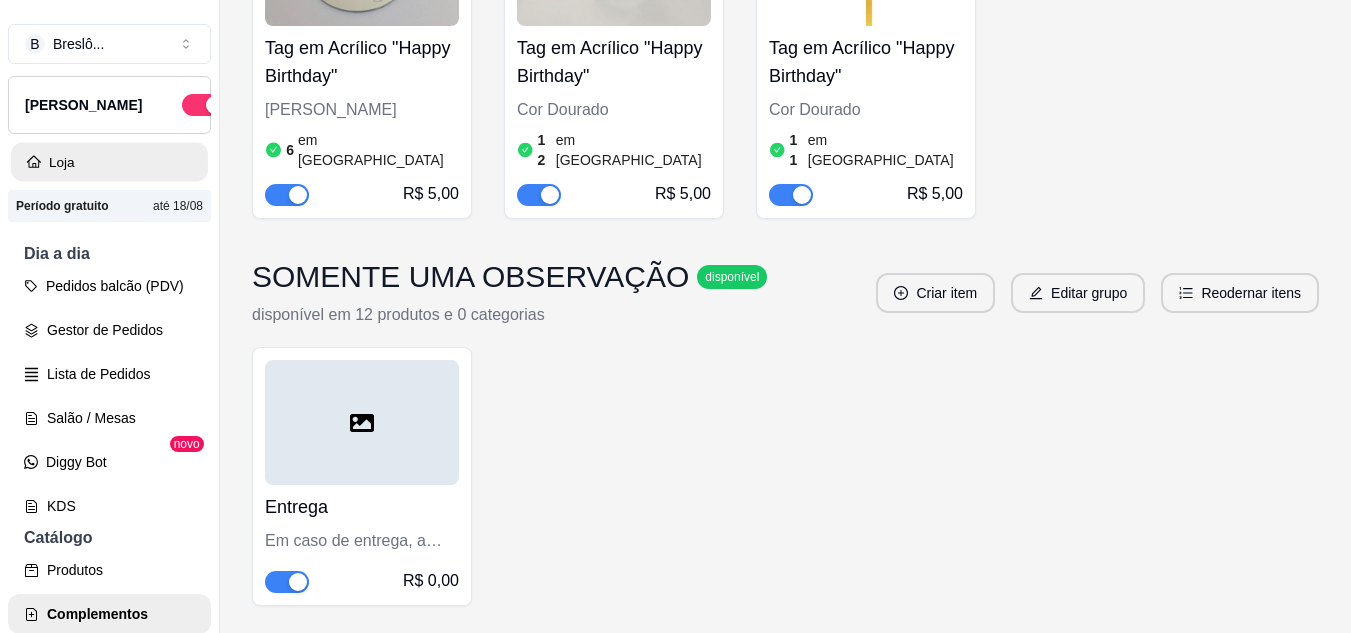 click on "Loja" at bounding box center [109, 162] 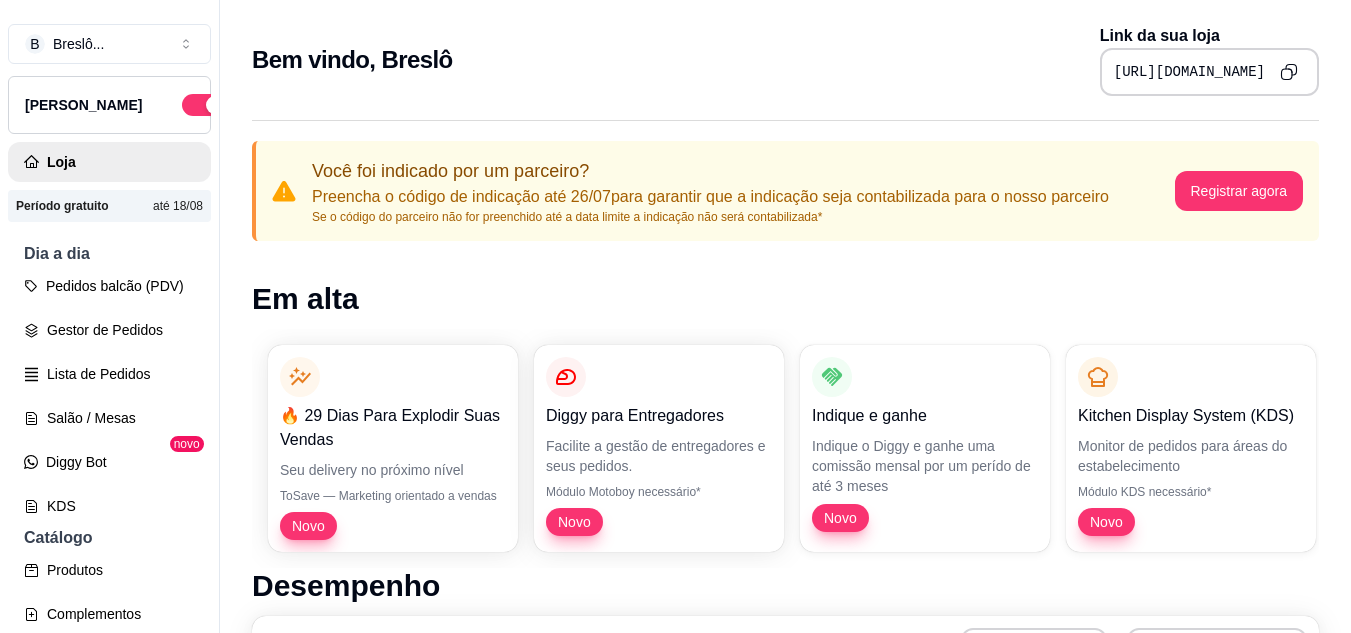click 